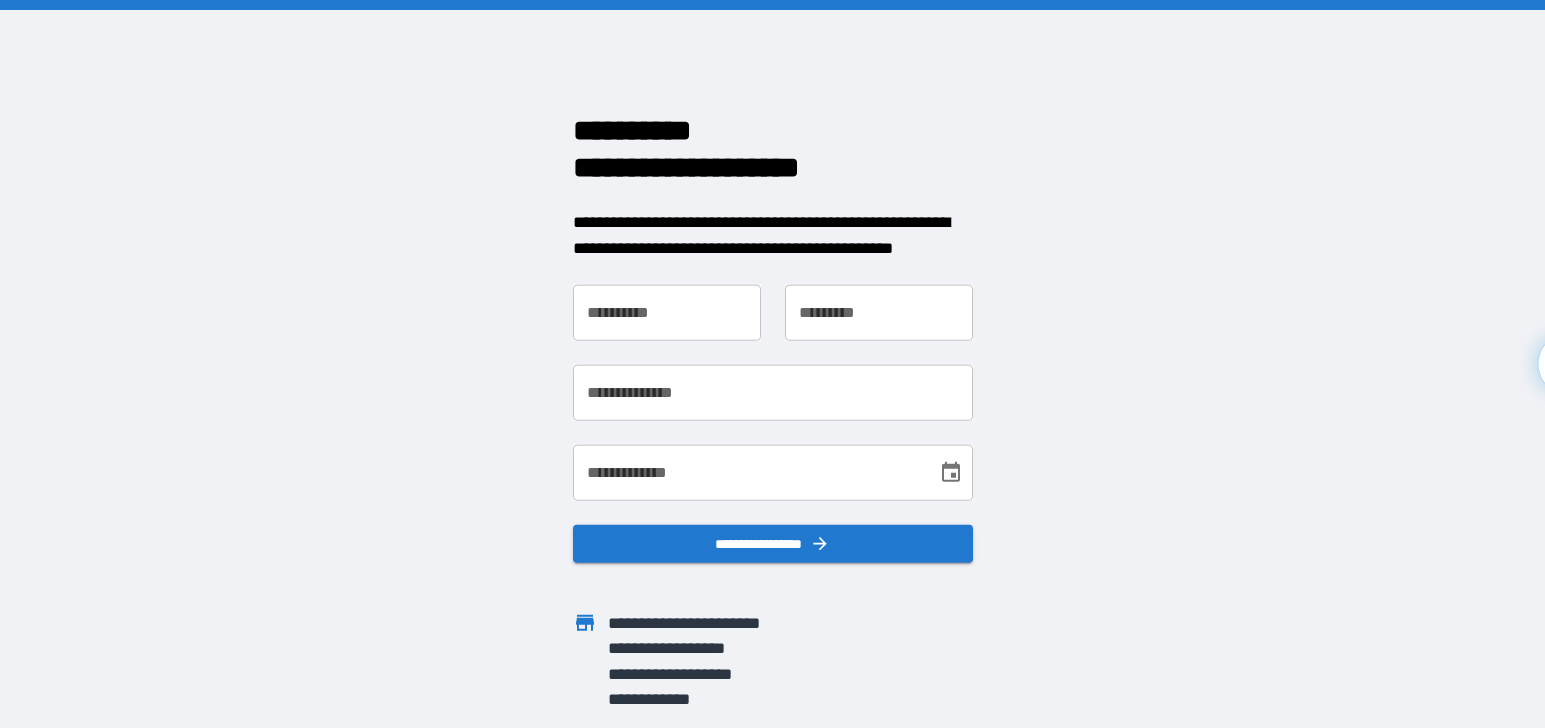scroll, scrollTop: 0, scrollLeft: 0, axis: both 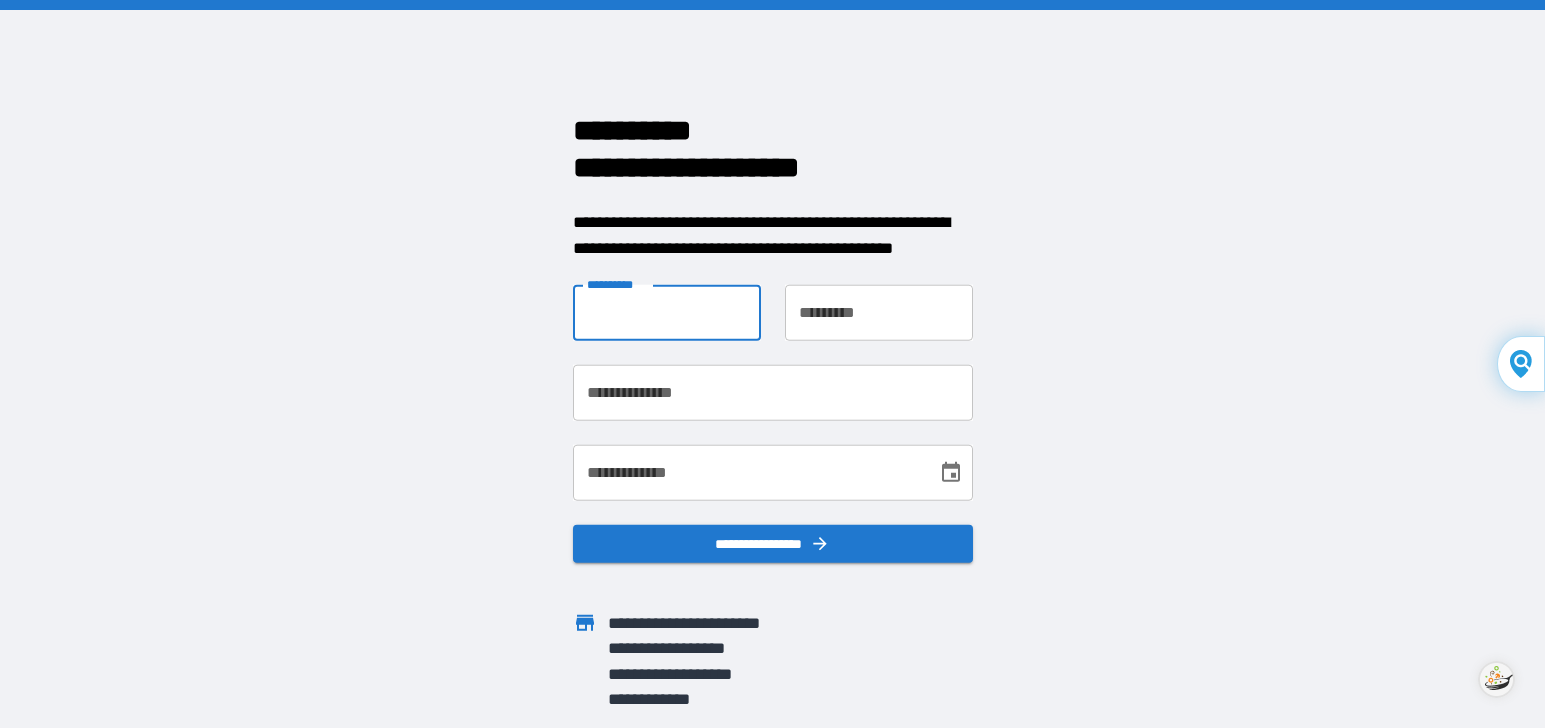 click on "**********" at bounding box center (667, 313) 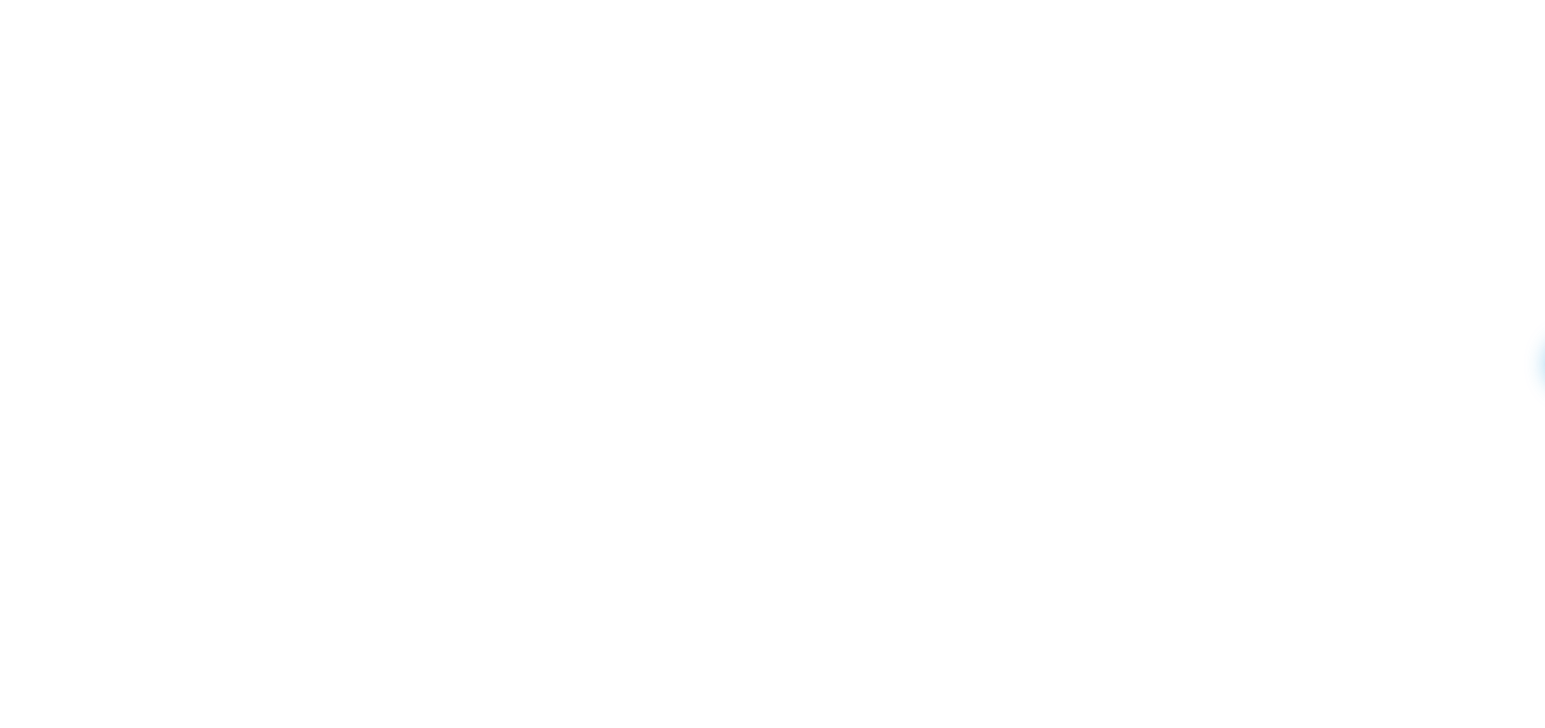 scroll, scrollTop: 0, scrollLeft: 0, axis: both 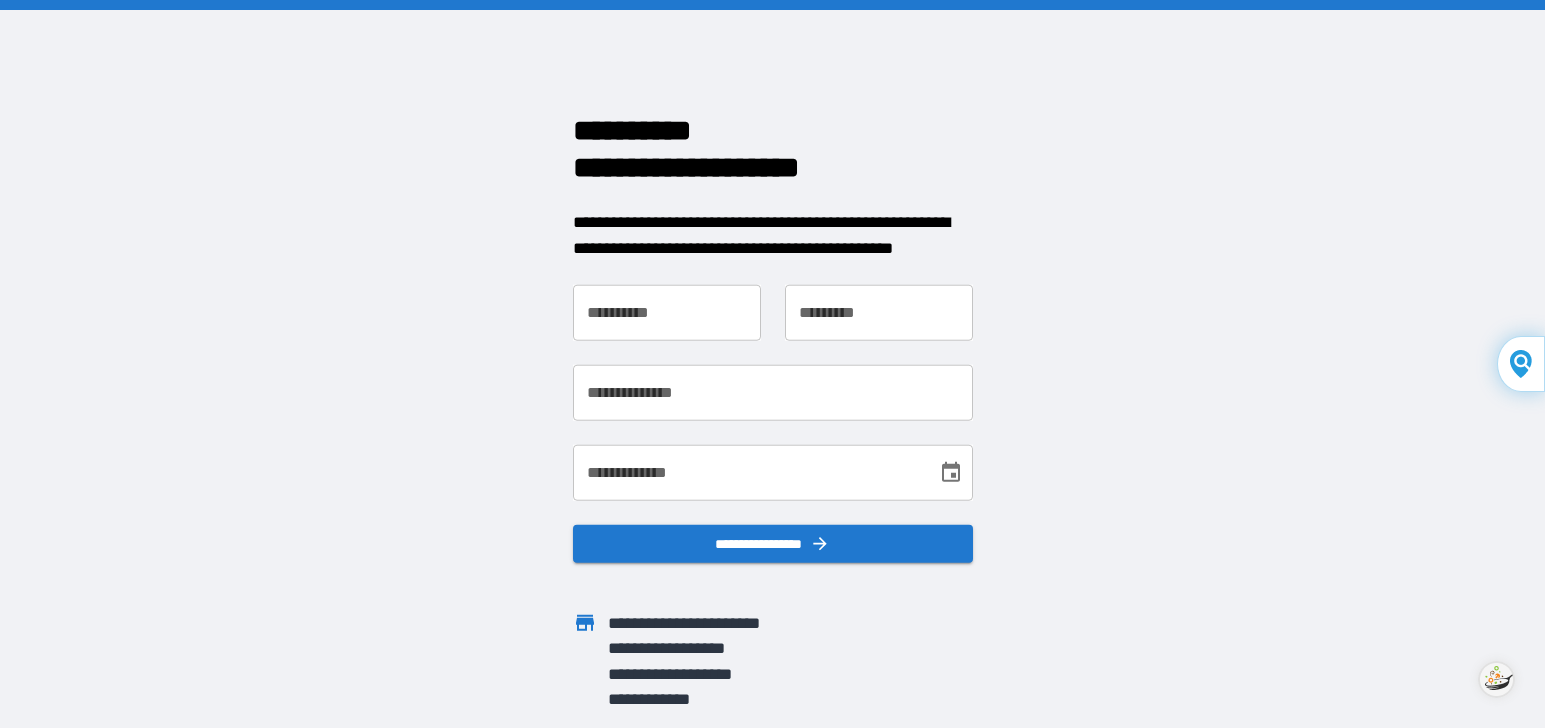 click on "**********" at bounding box center (667, 313) 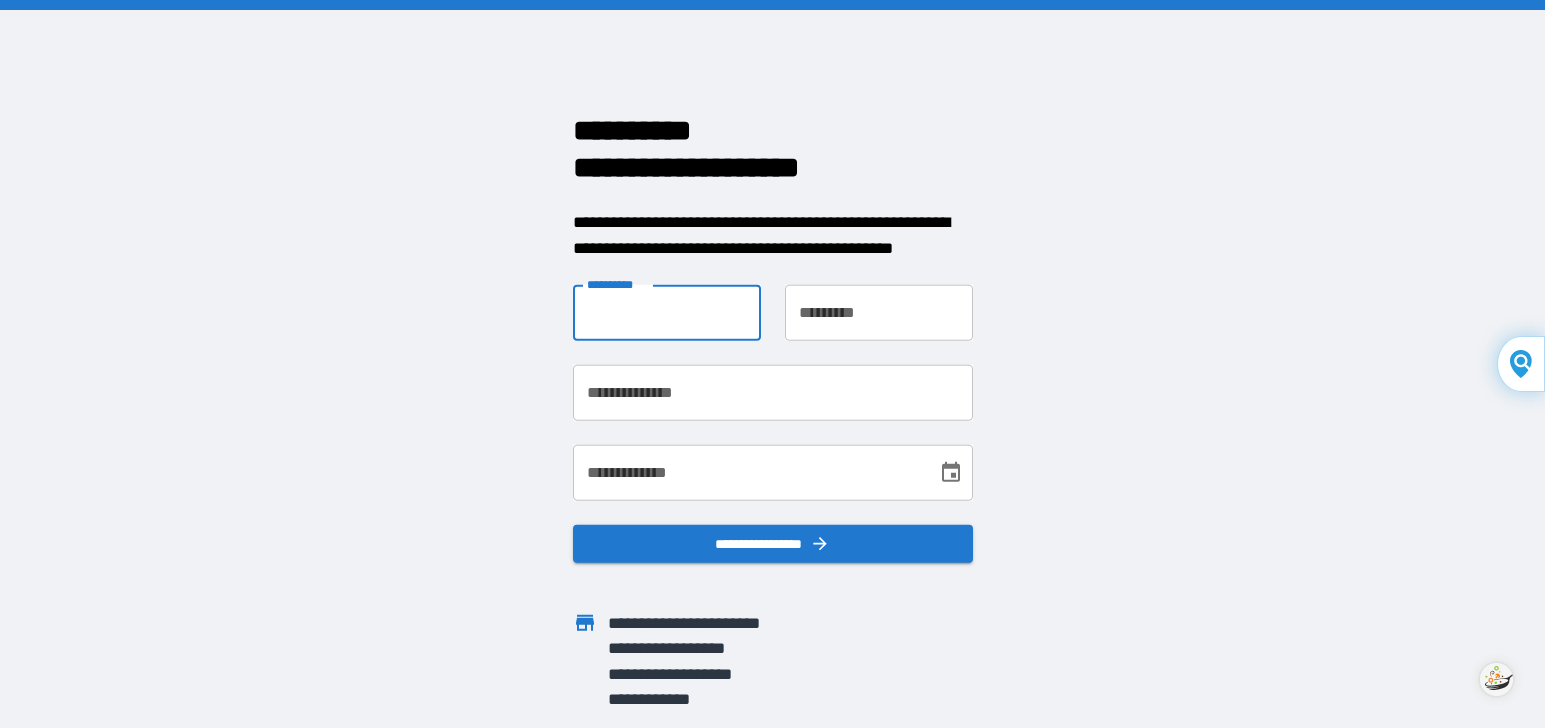 type on "****" 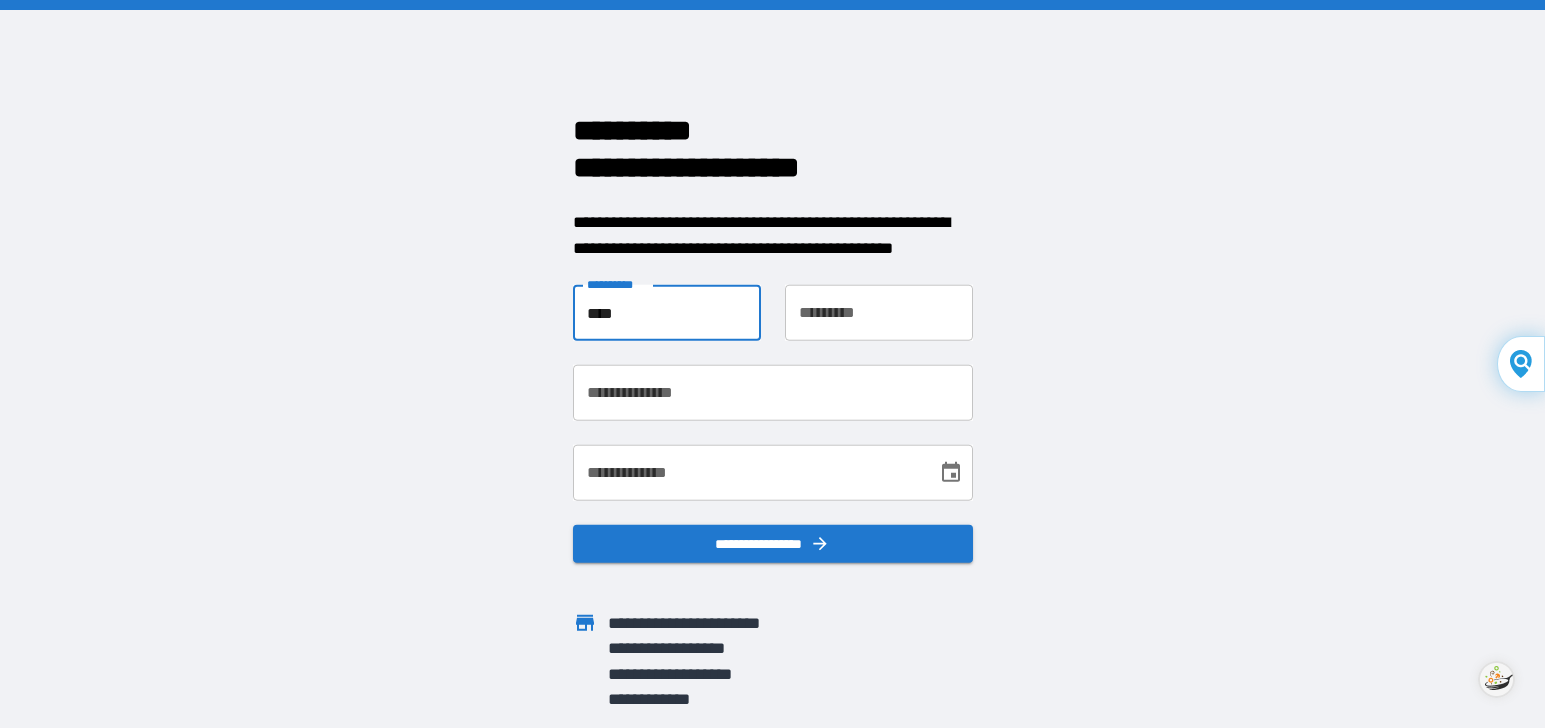 type on "*********" 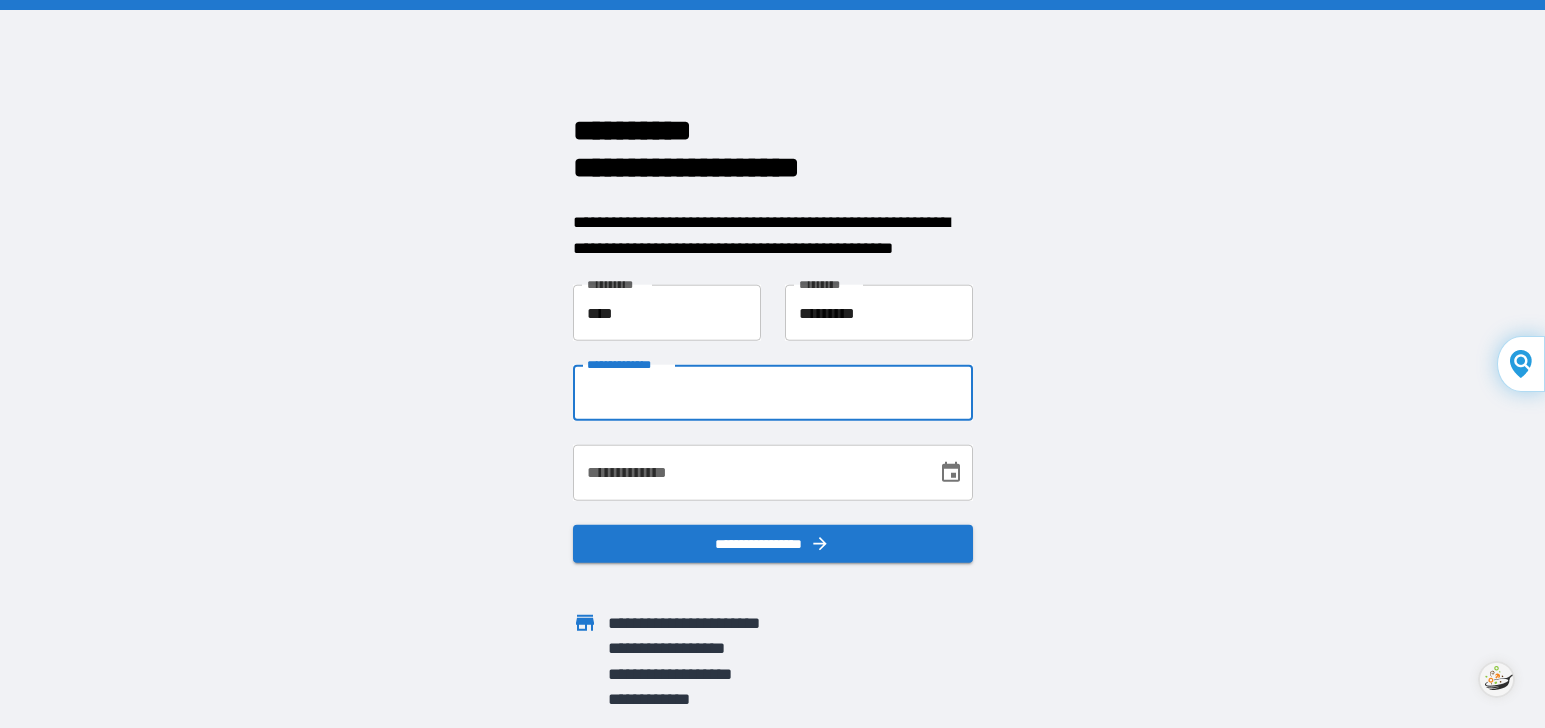 click on "**********" at bounding box center [773, 393] 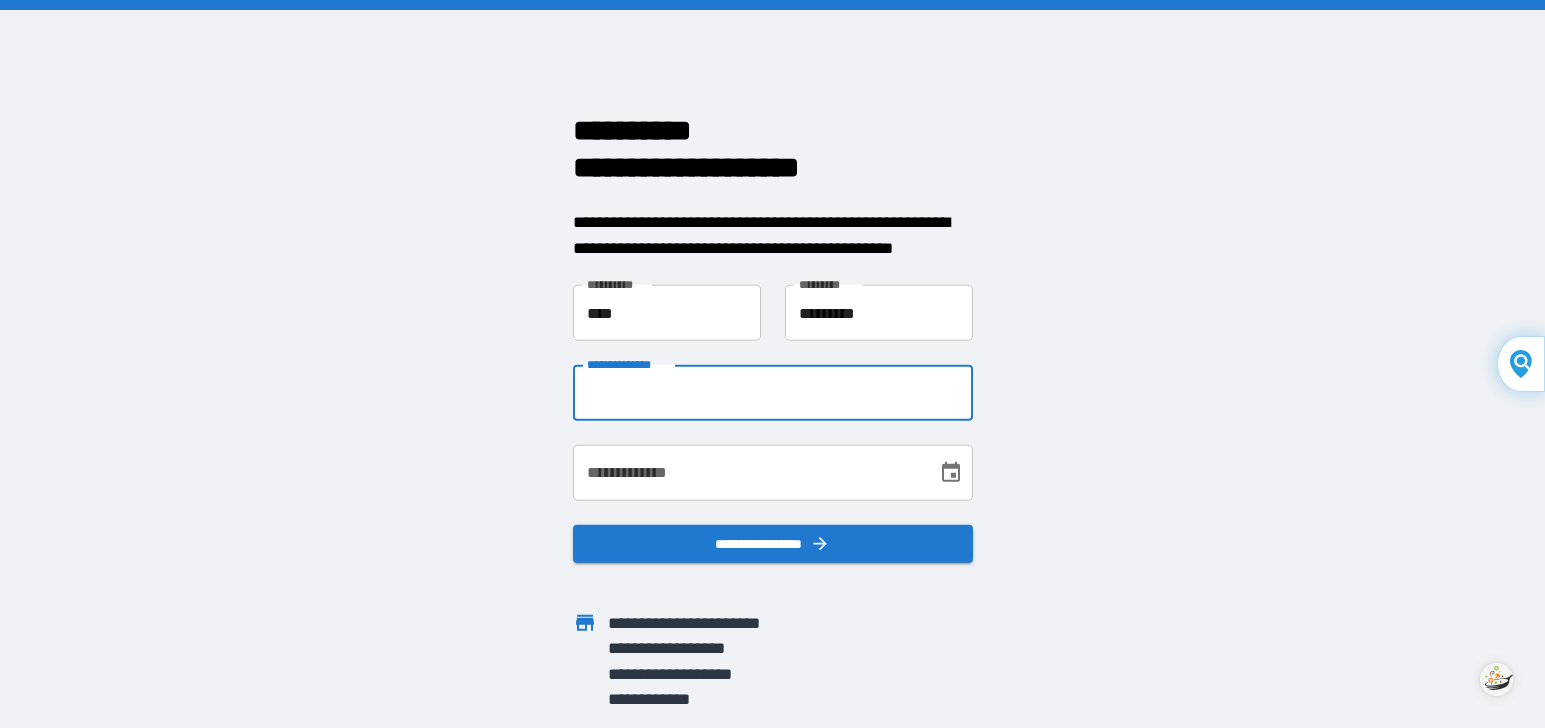 type on "**********" 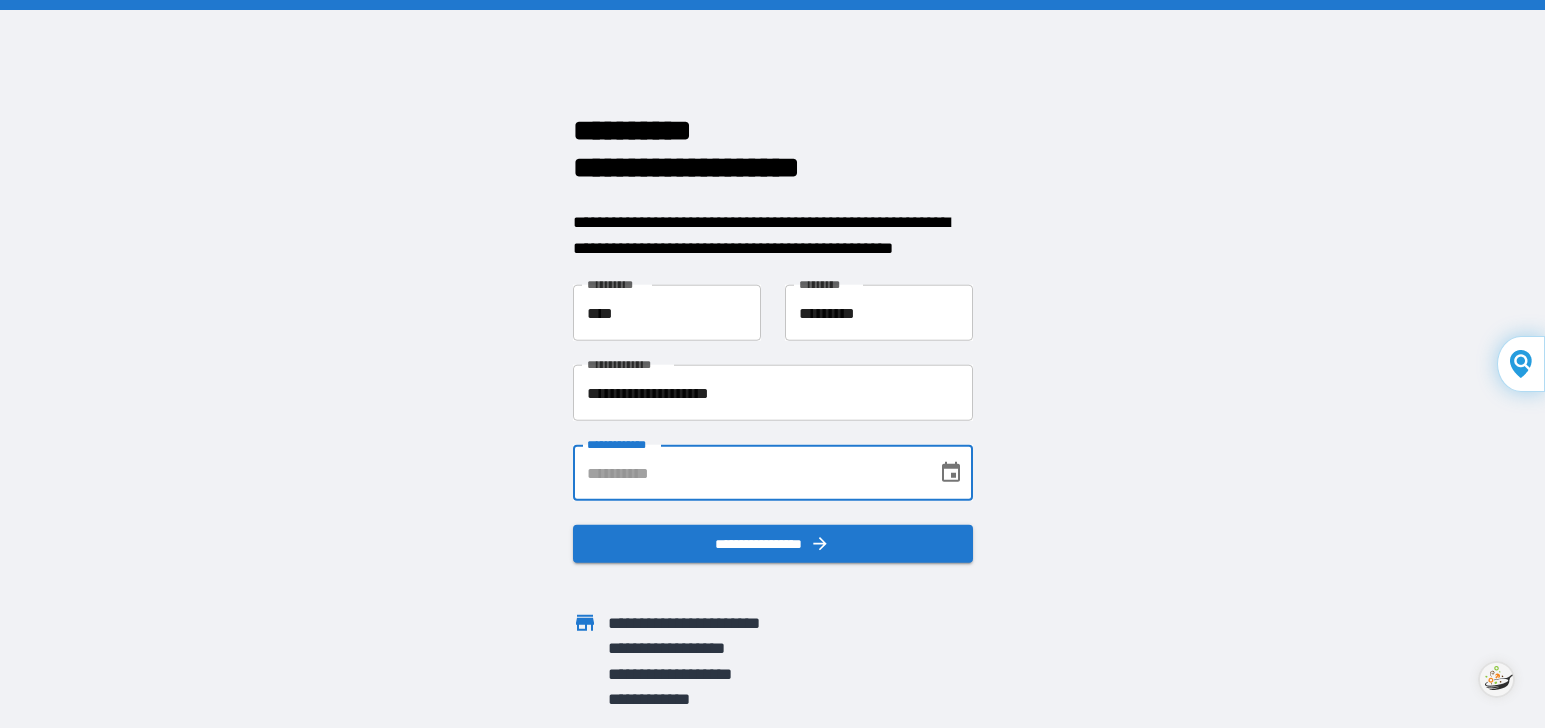 click on "**********" at bounding box center [748, 473] 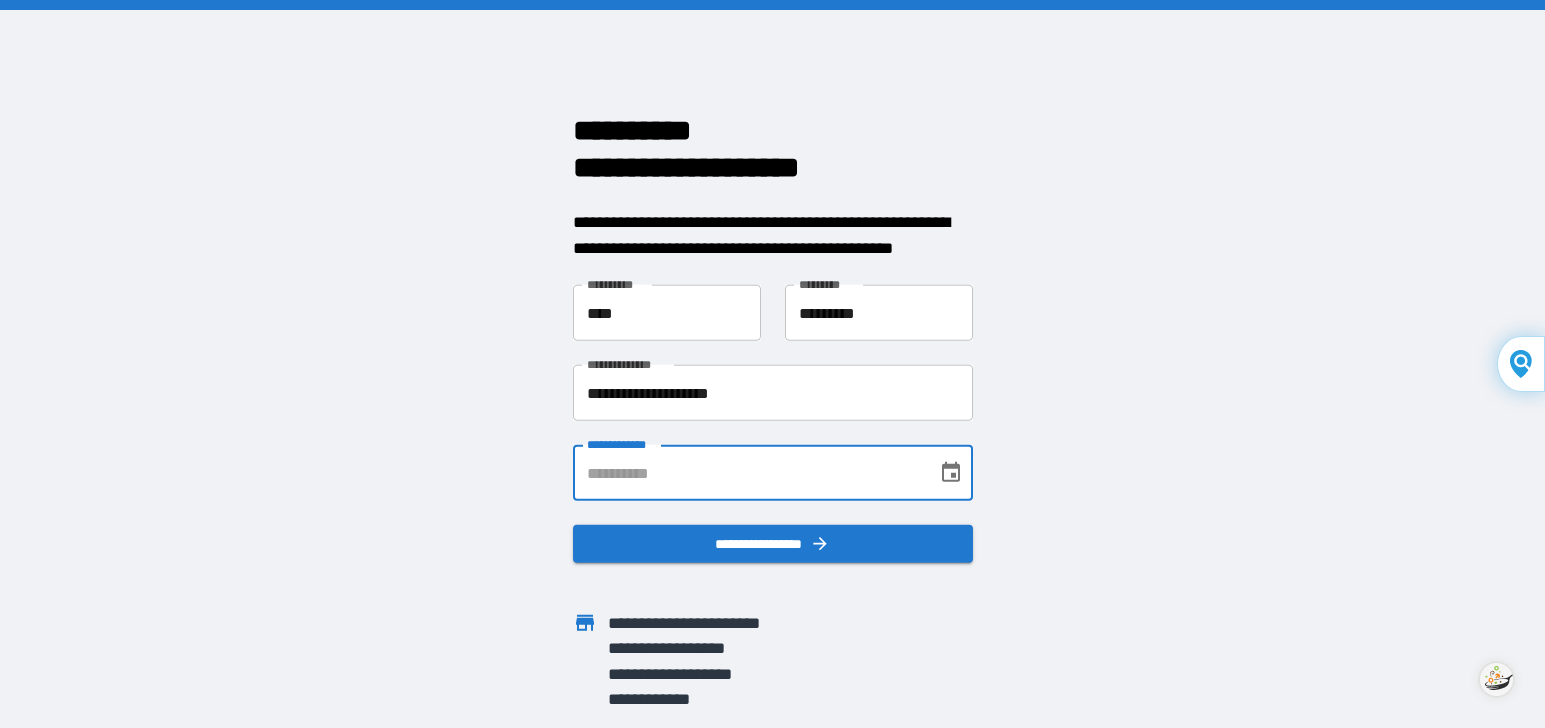 type on "**********" 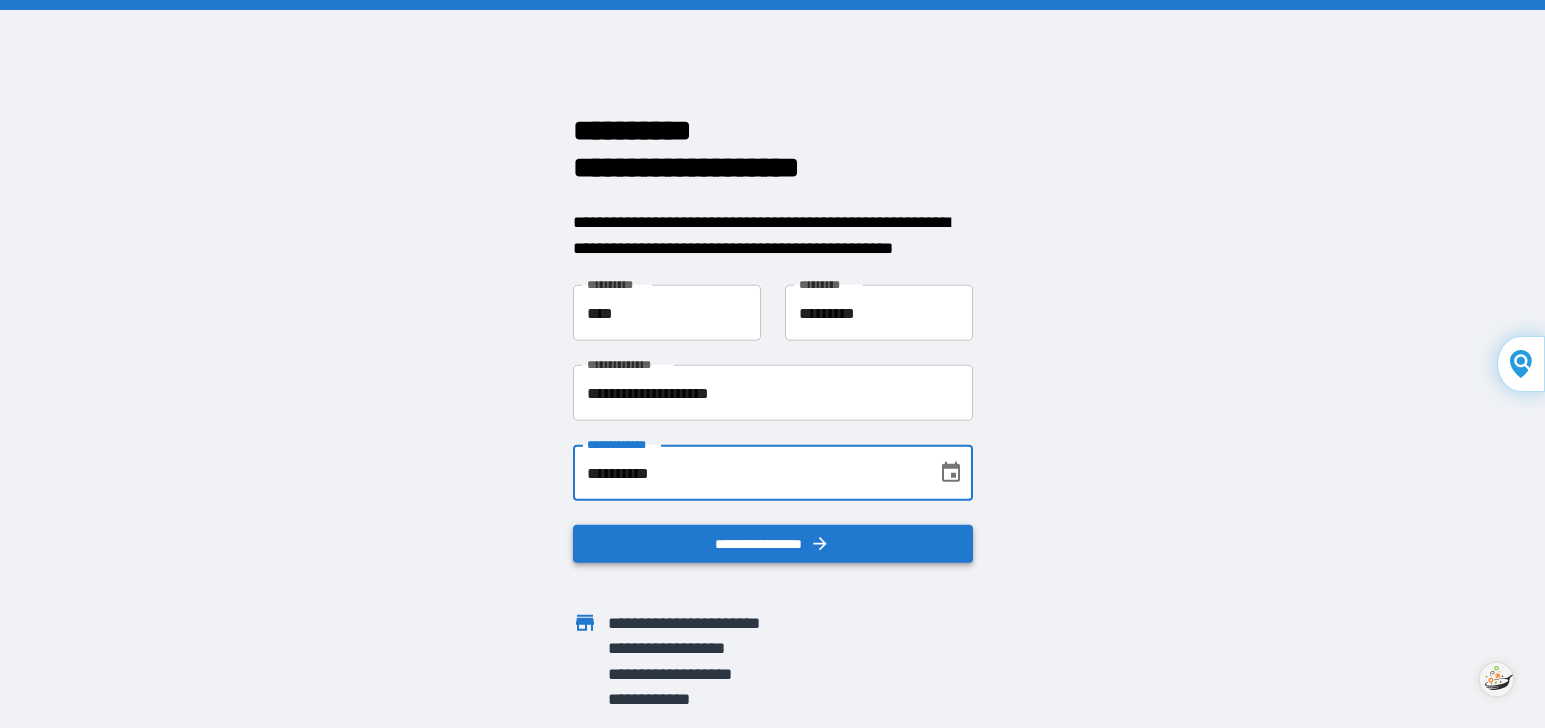 click on "**********" at bounding box center [773, 544] 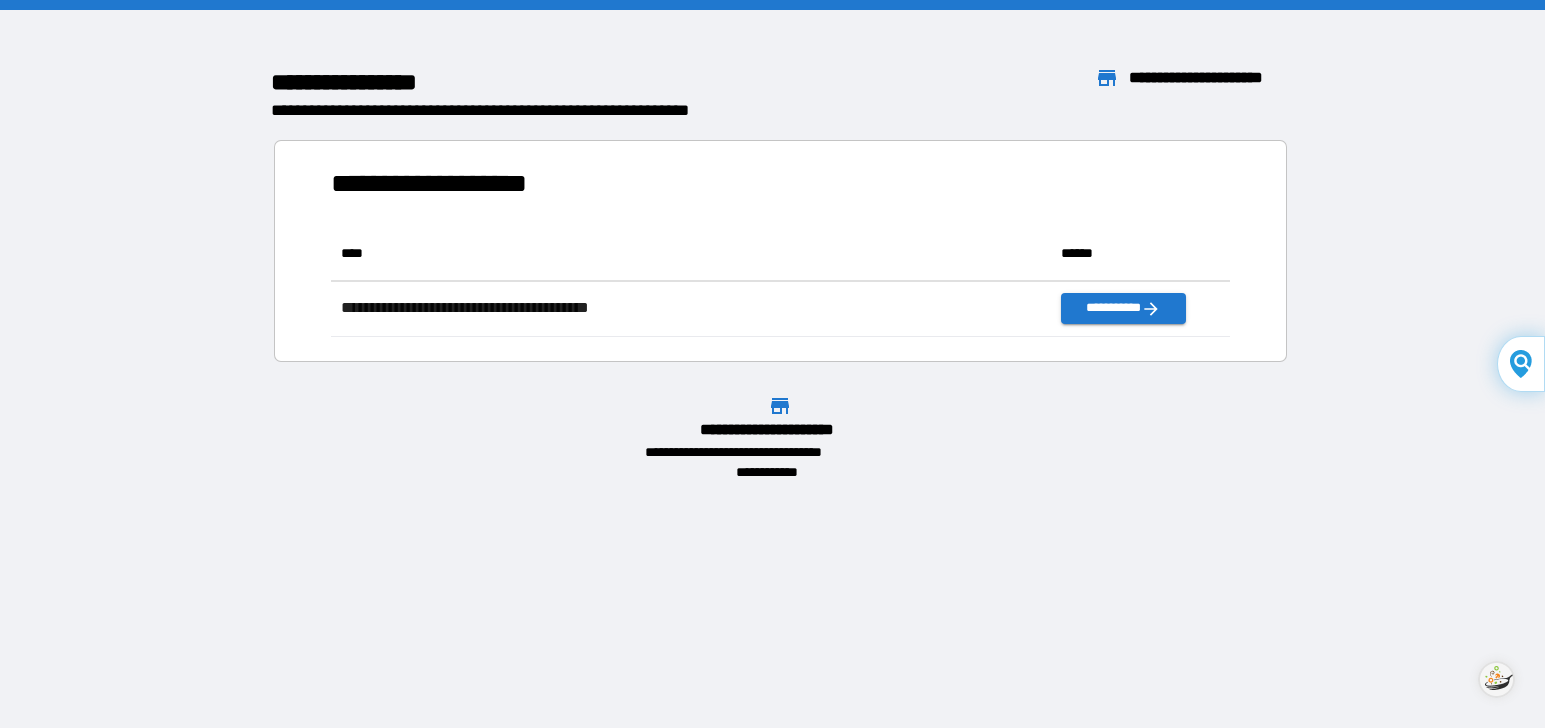 scroll, scrollTop: 16, scrollLeft: 16, axis: both 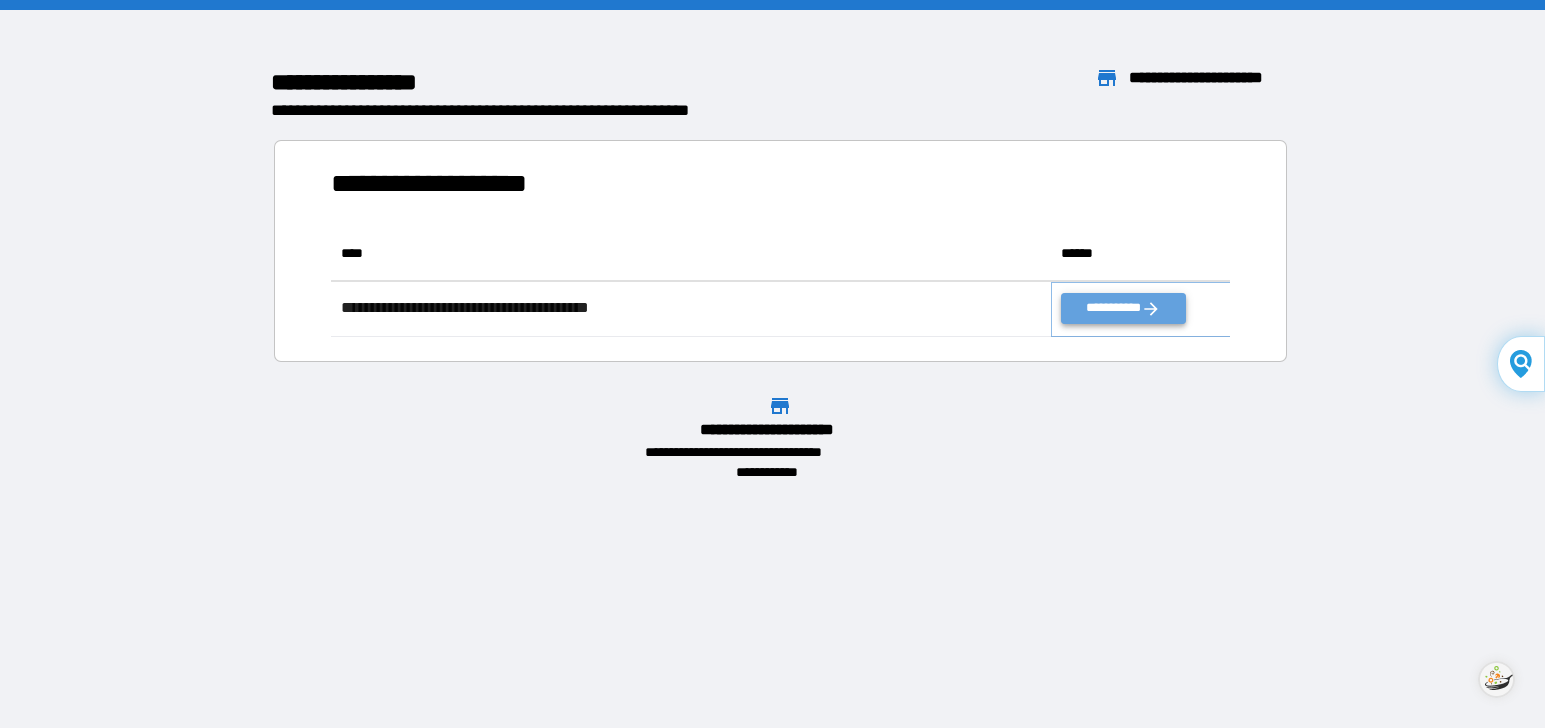 click on "**********" at bounding box center [1123, 308] 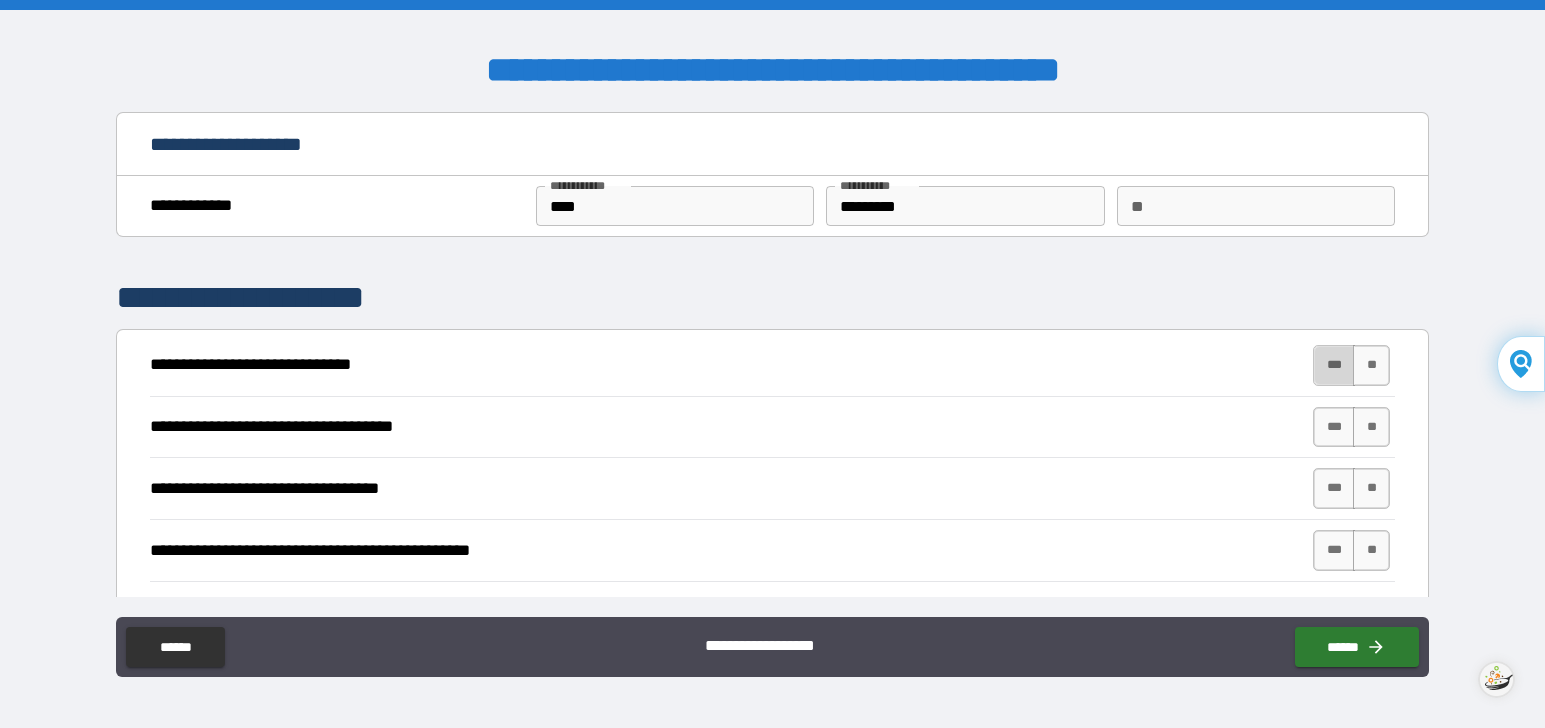 click on "***" at bounding box center (1334, 365) 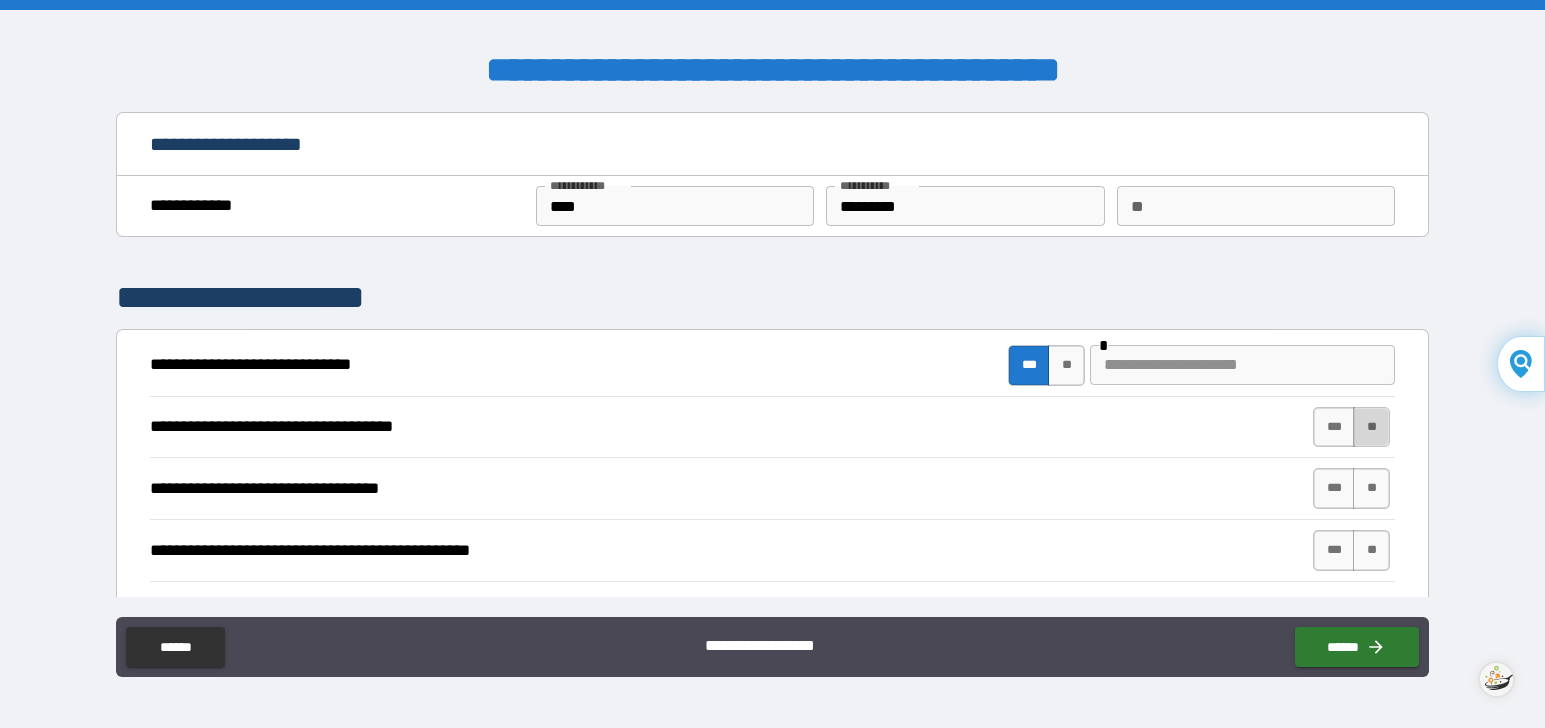 click on "**" at bounding box center [1371, 427] 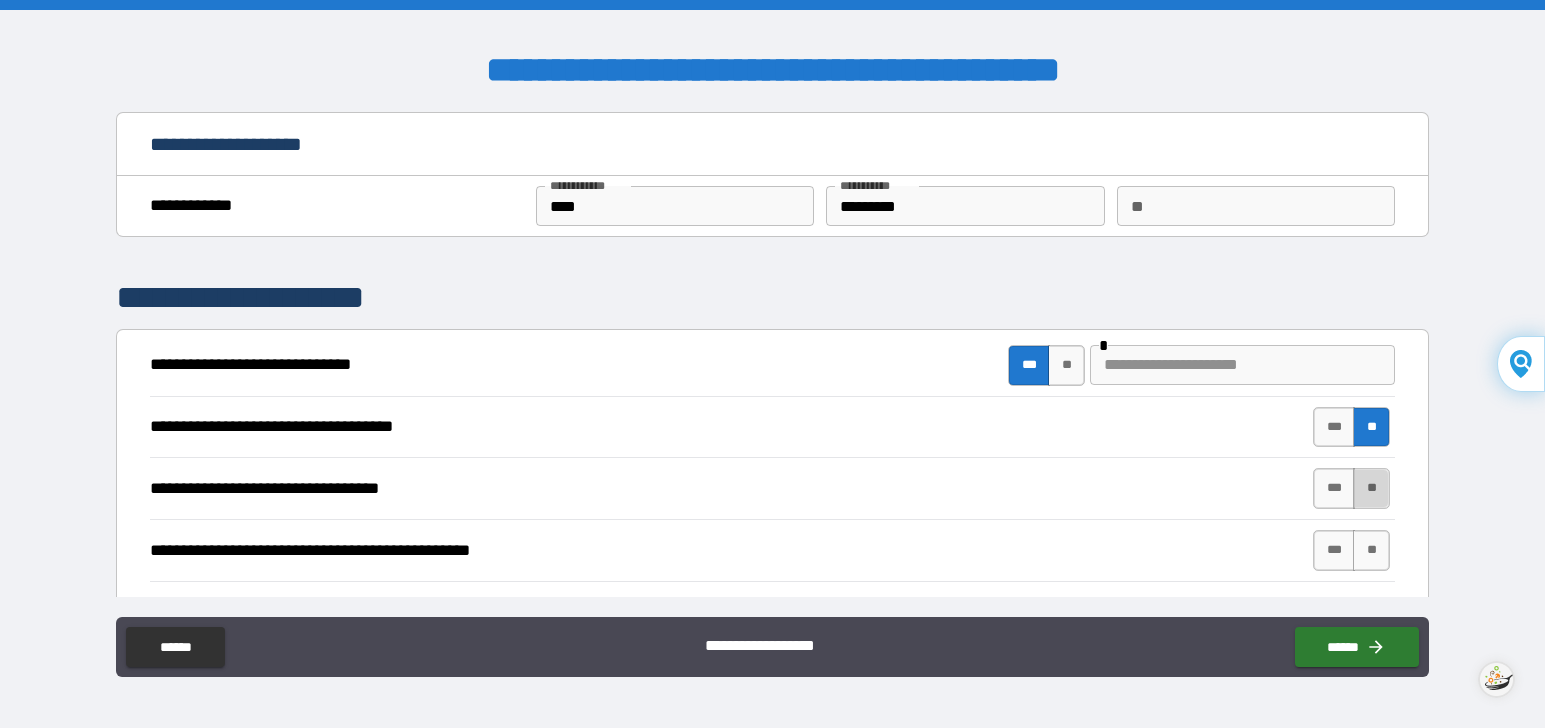 click on "**" at bounding box center [1371, 488] 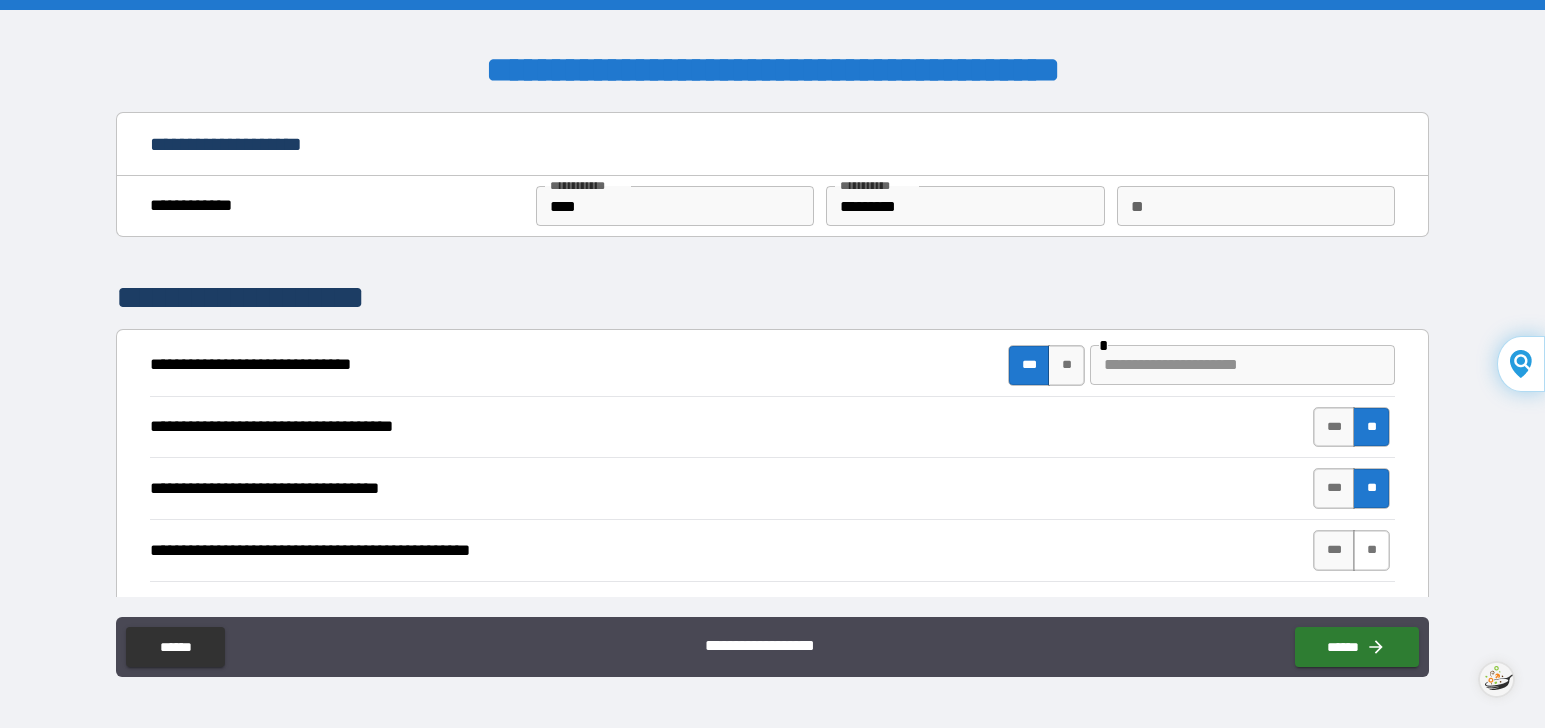 click on "**" at bounding box center [1371, 550] 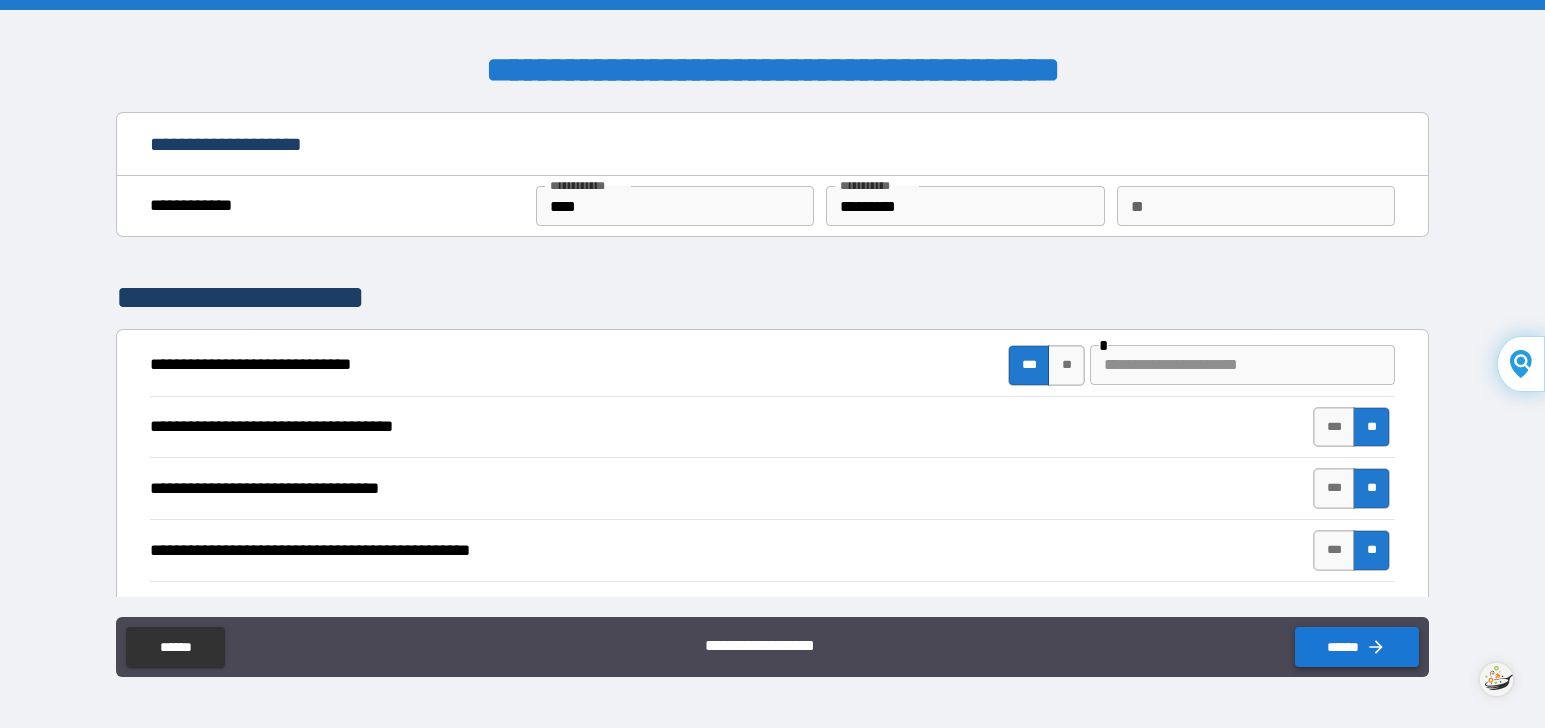 click on "******" at bounding box center [1357, 647] 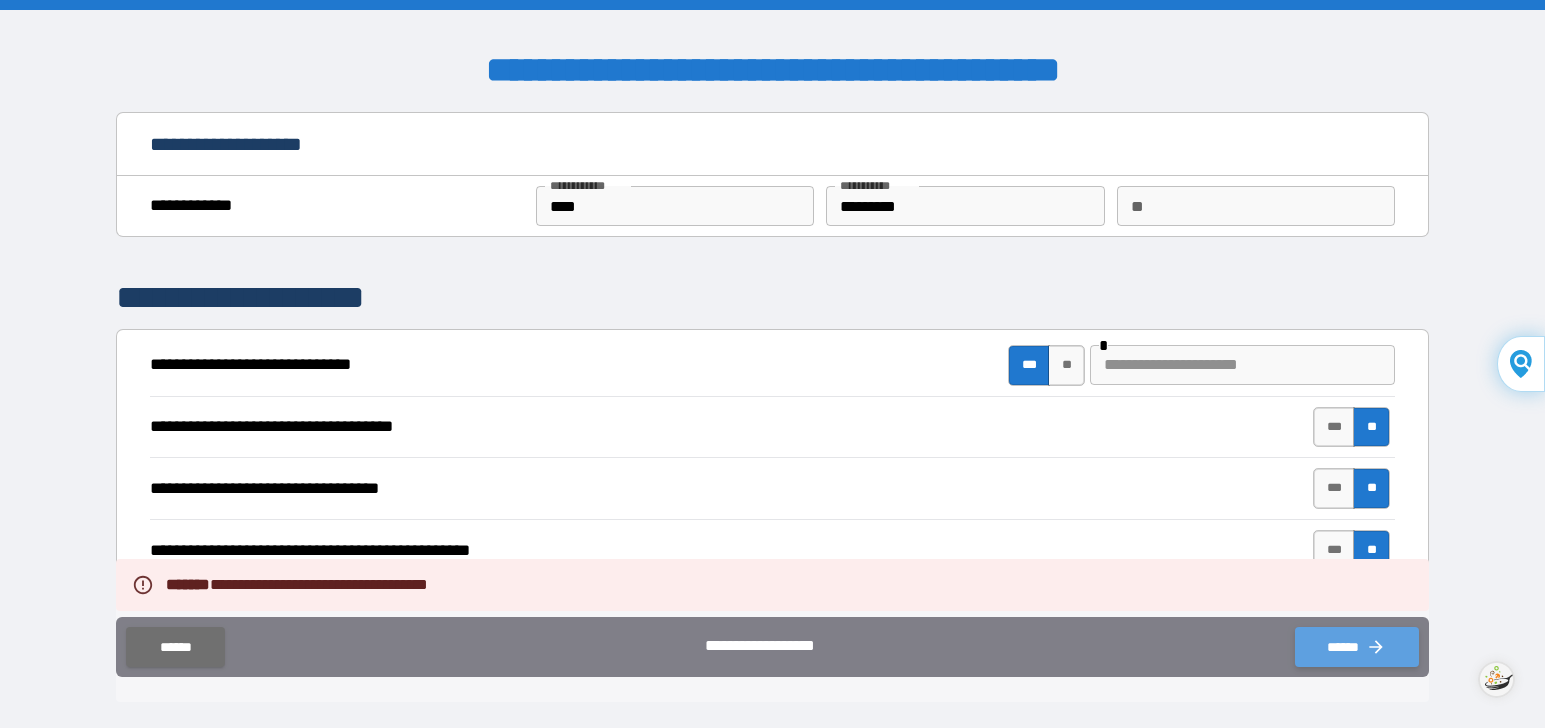 click on "******" at bounding box center [1357, 647] 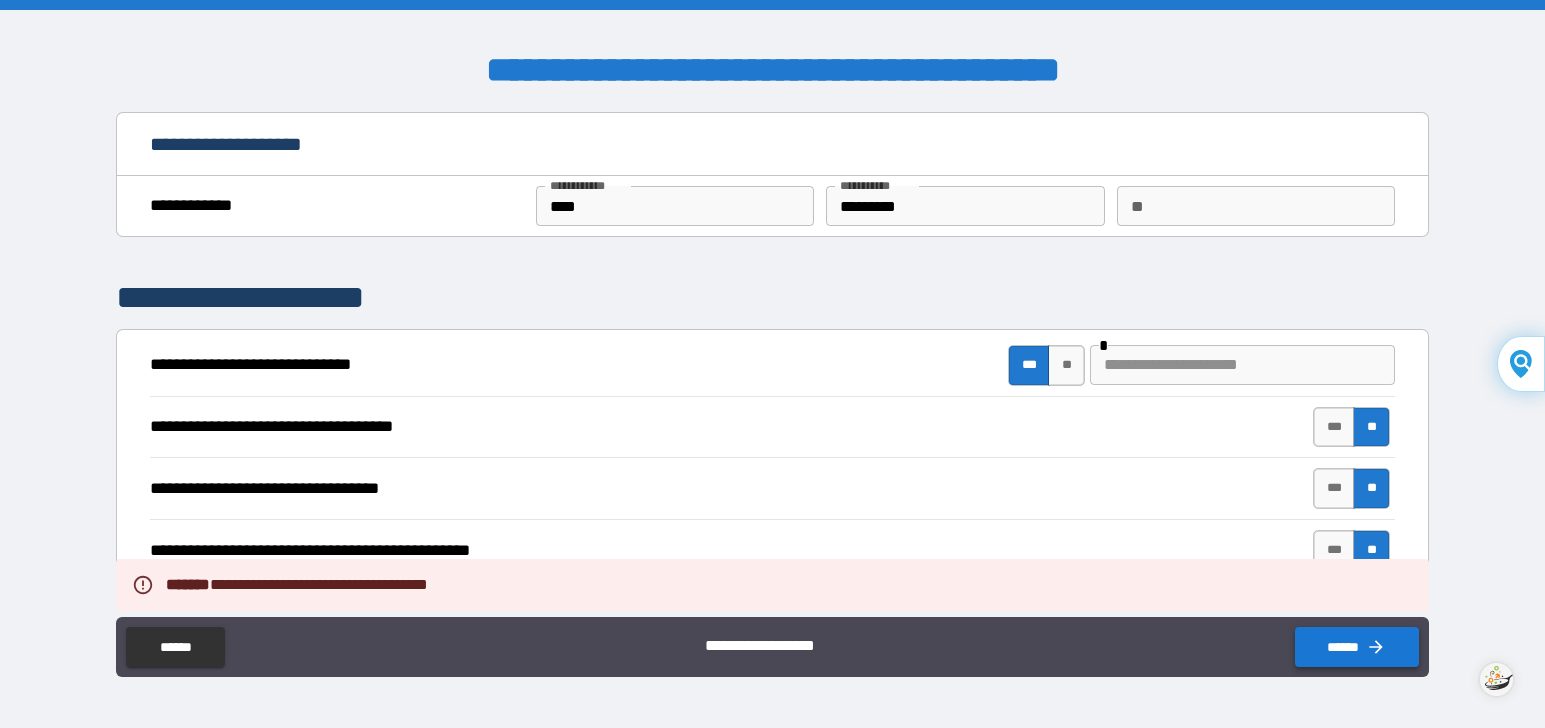 click on "******" at bounding box center [1357, 647] 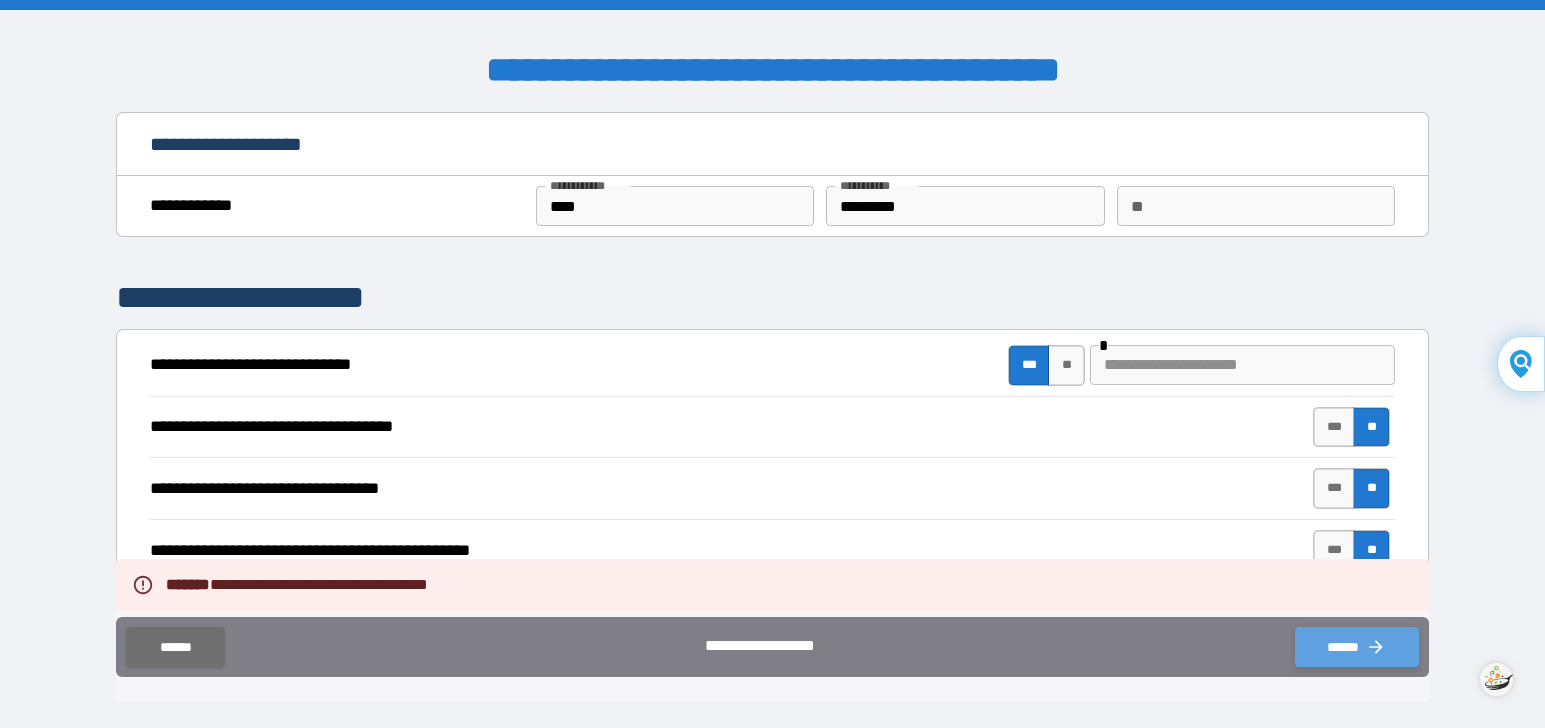 click on "******" at bounding box center [1357, 647] 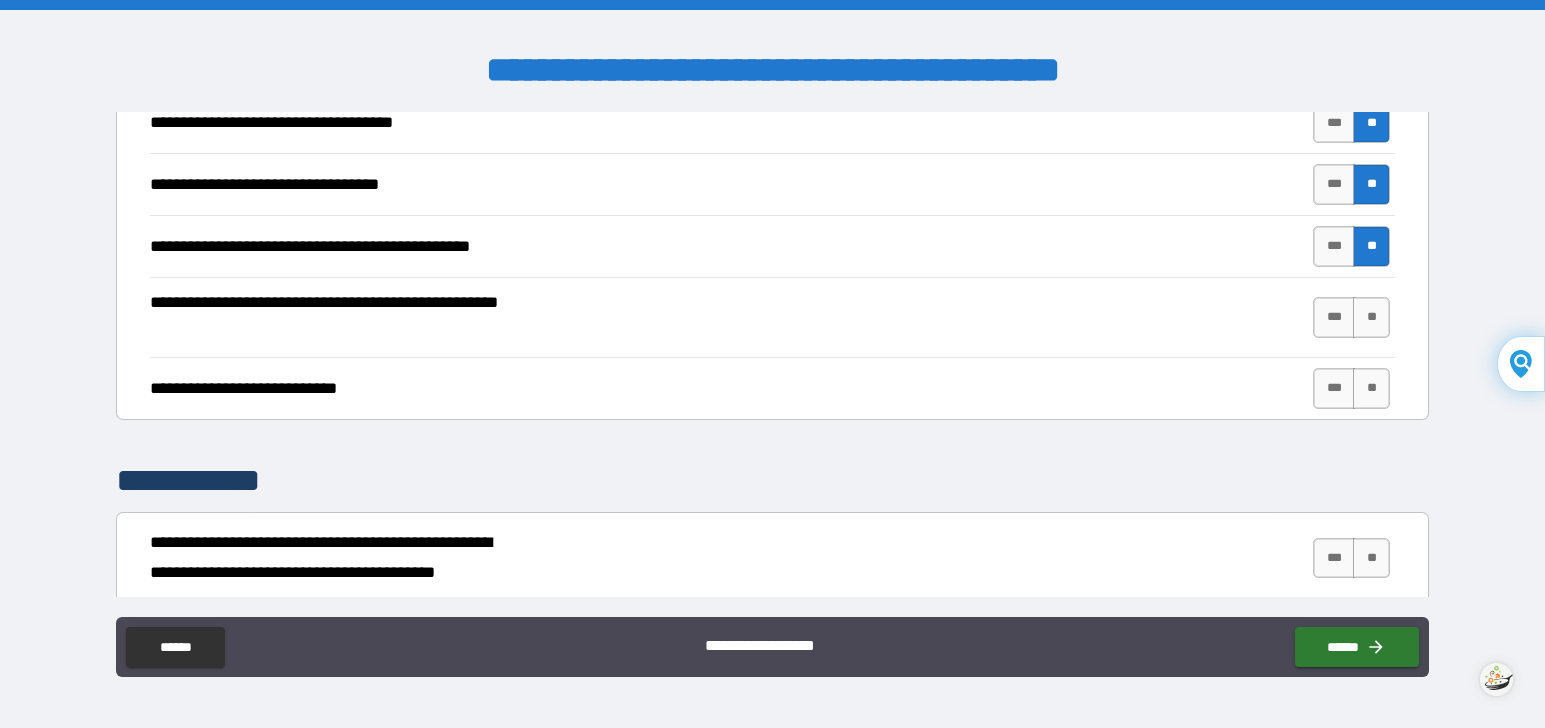 scroll, scrollTop: 300, scrollLeft: 0, axis: vertical 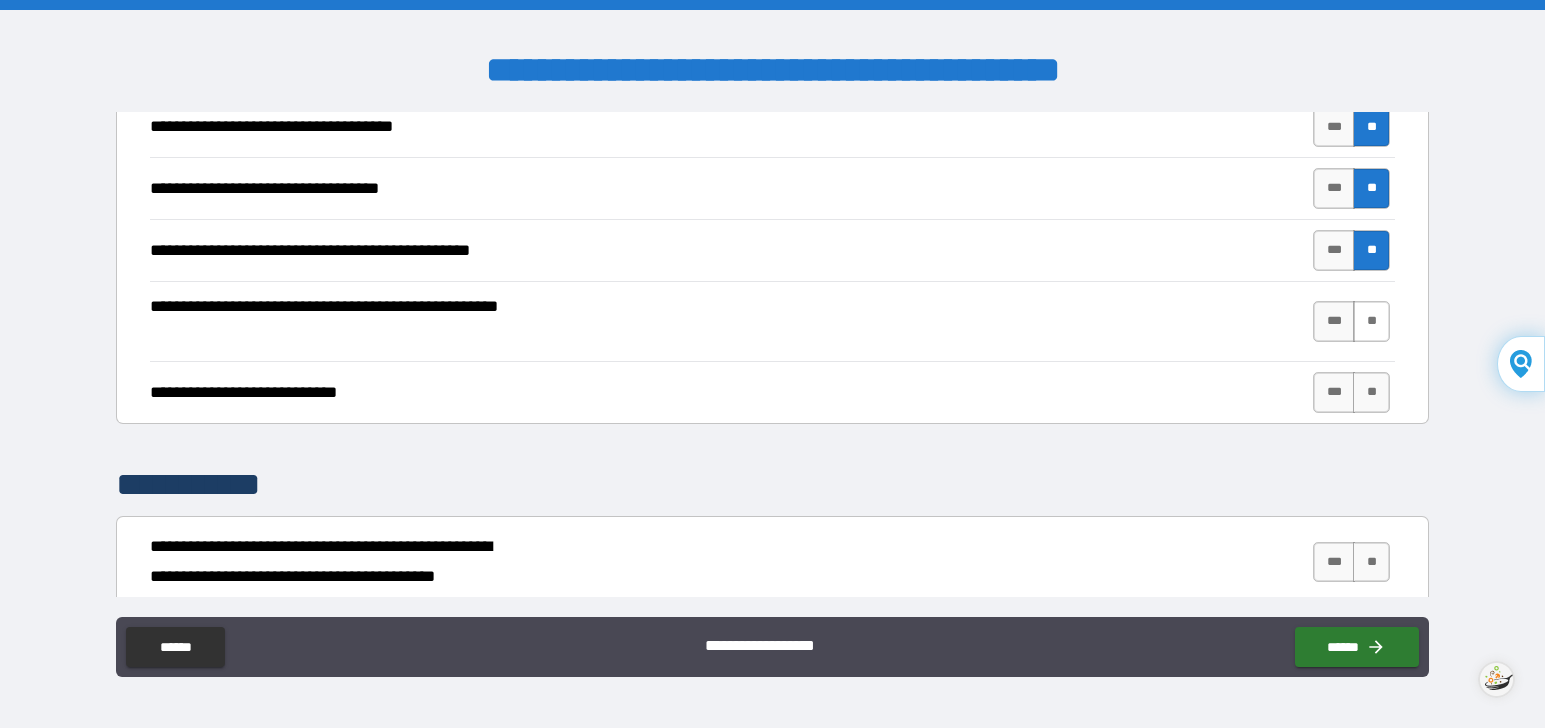 click on "**" at bounding box center (1371, 321) 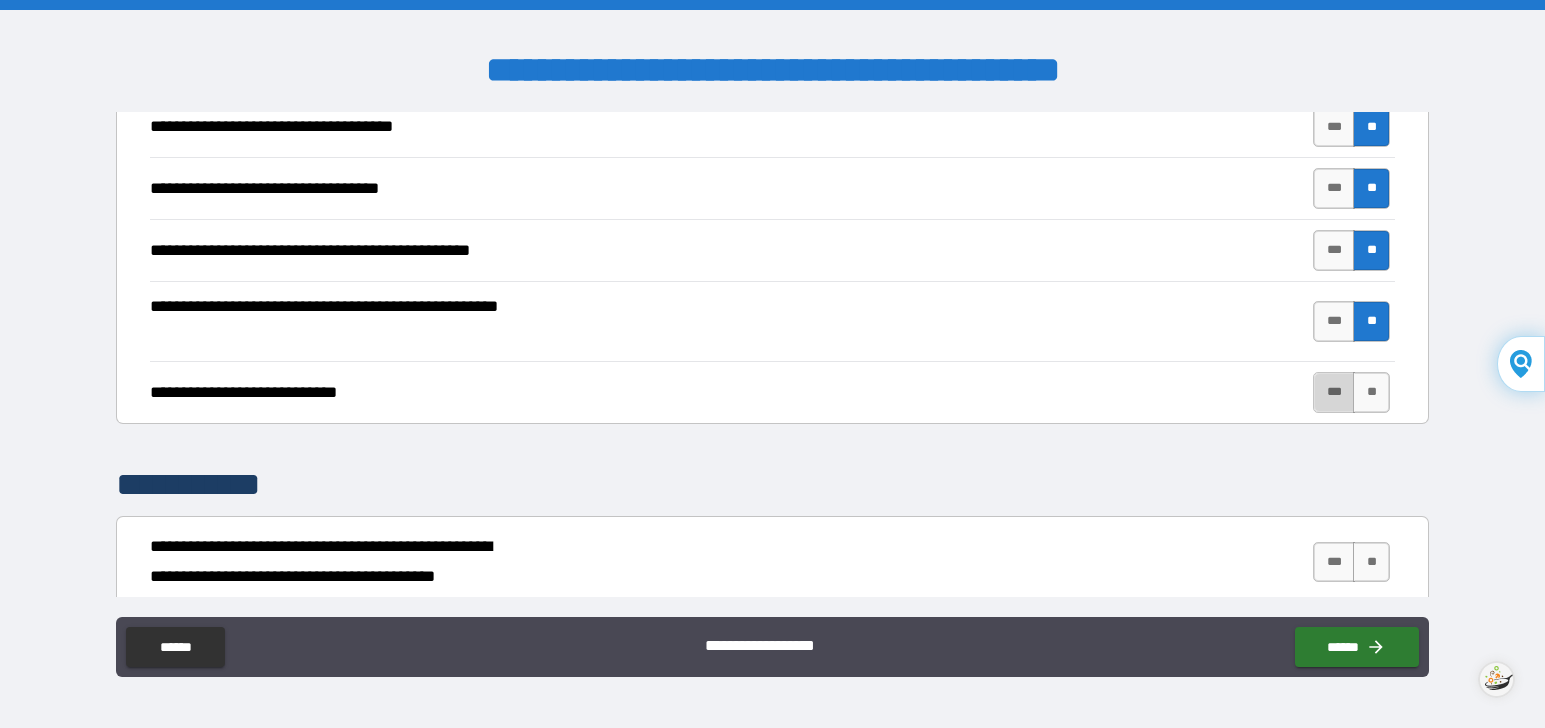 click on "***" at bounding box center (1334, 392) 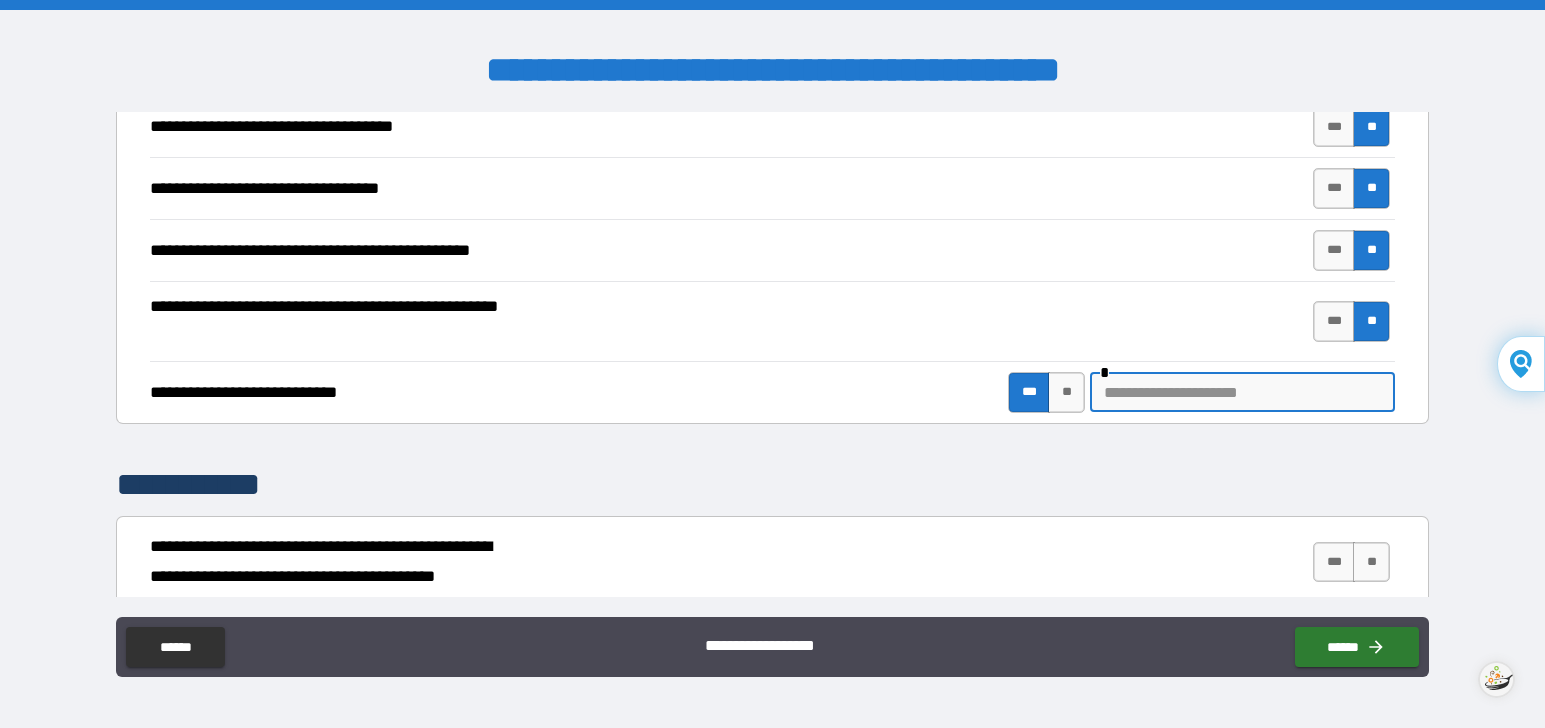 click at bounding box center (1242, 392) 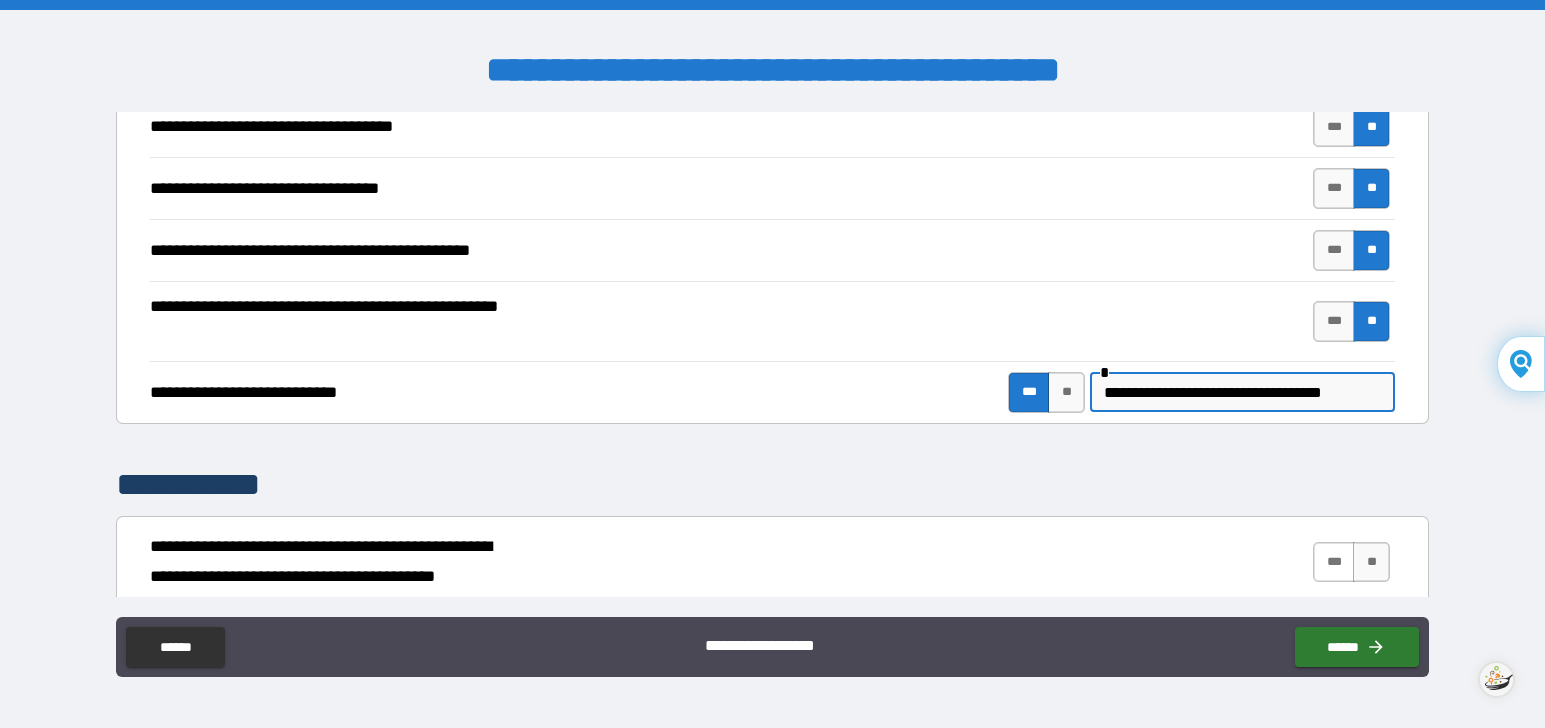 type on "**********" 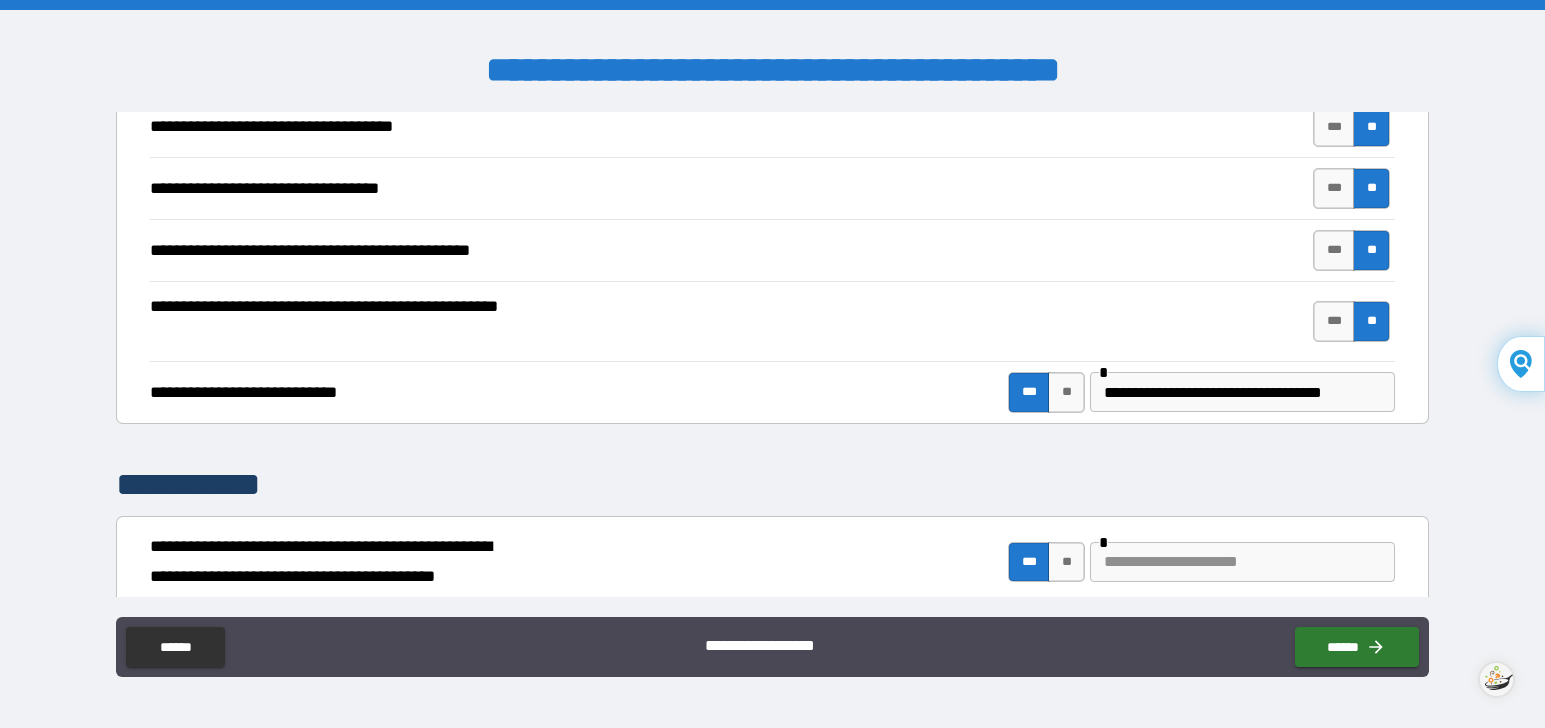 click at bounding box center (1242, 562) 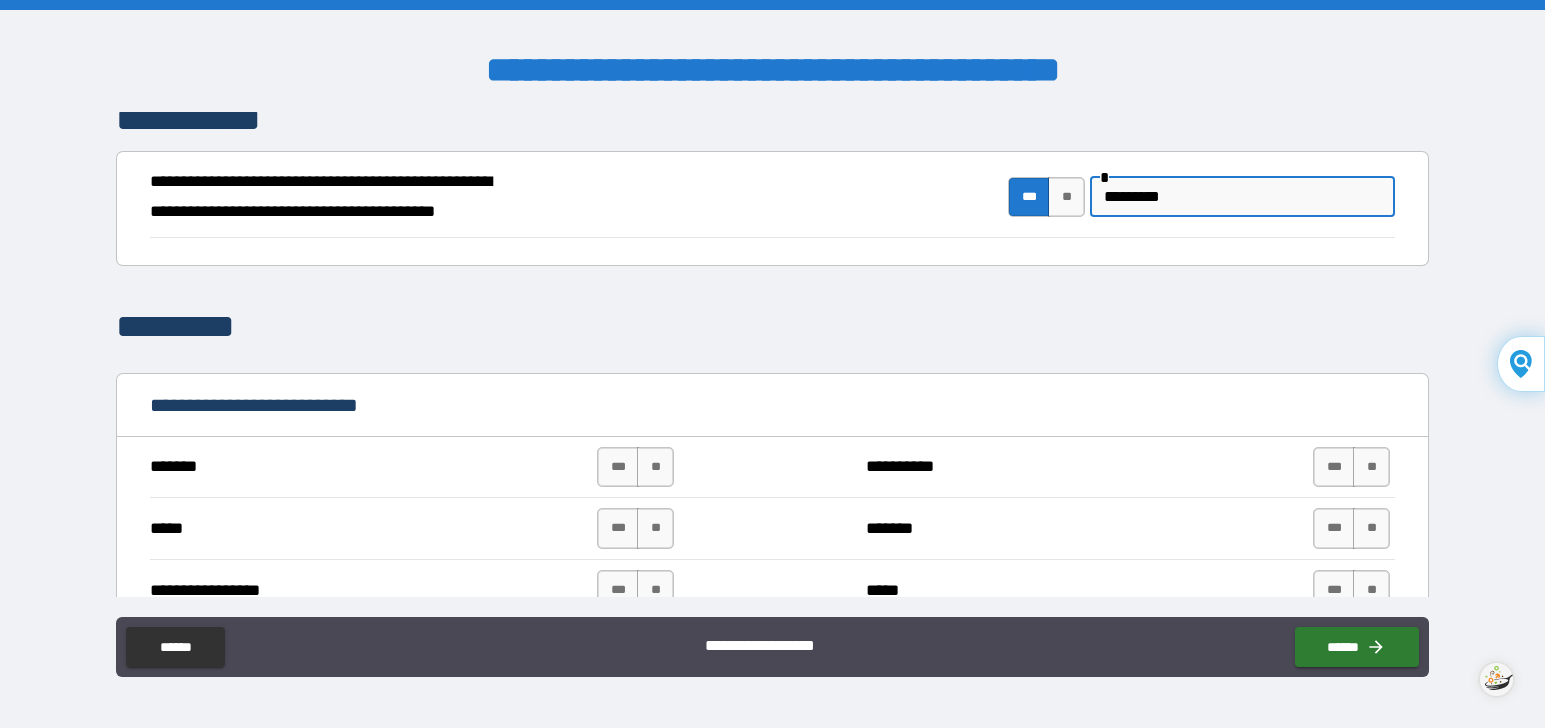 scroll, scrollTop: 700, scrollLeft: 0, axis: vertical 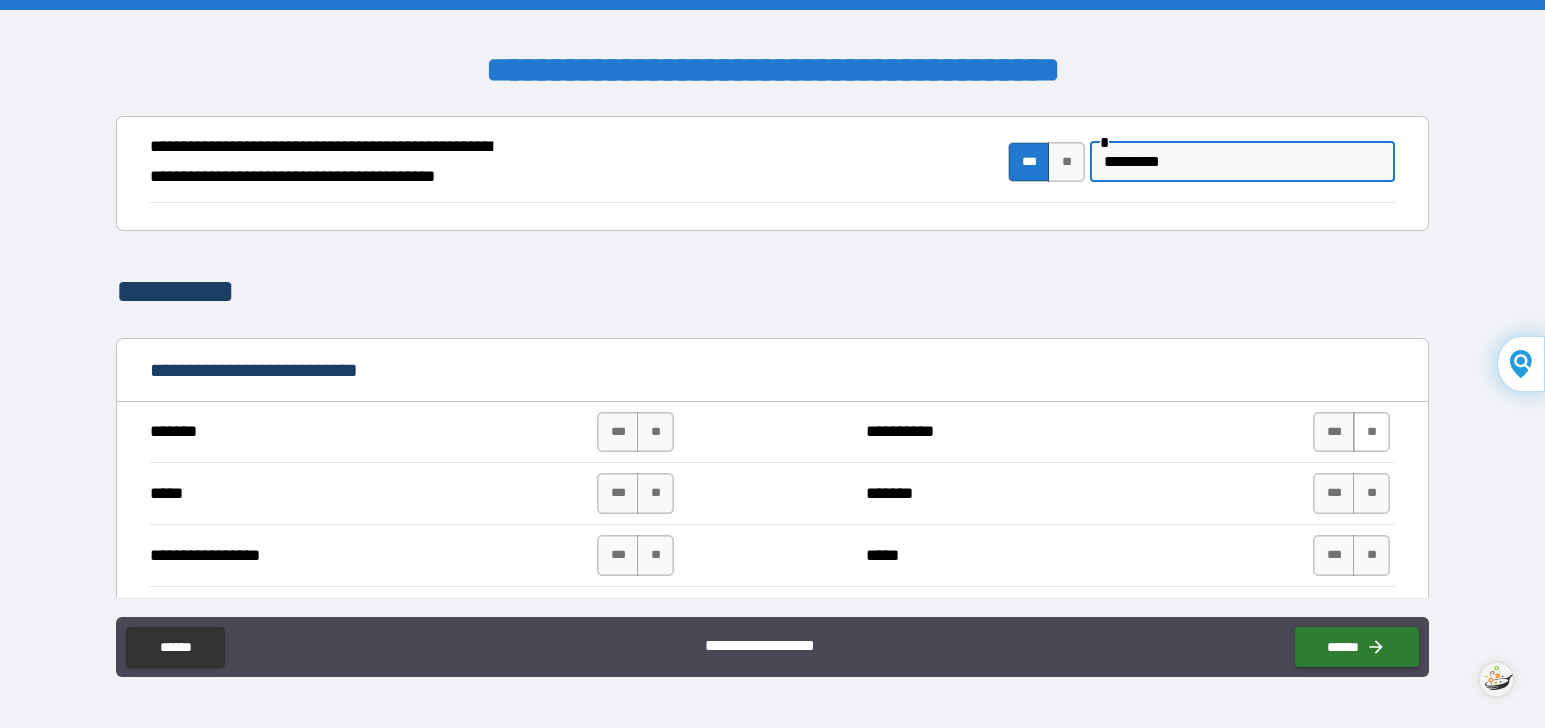 type on "*********" 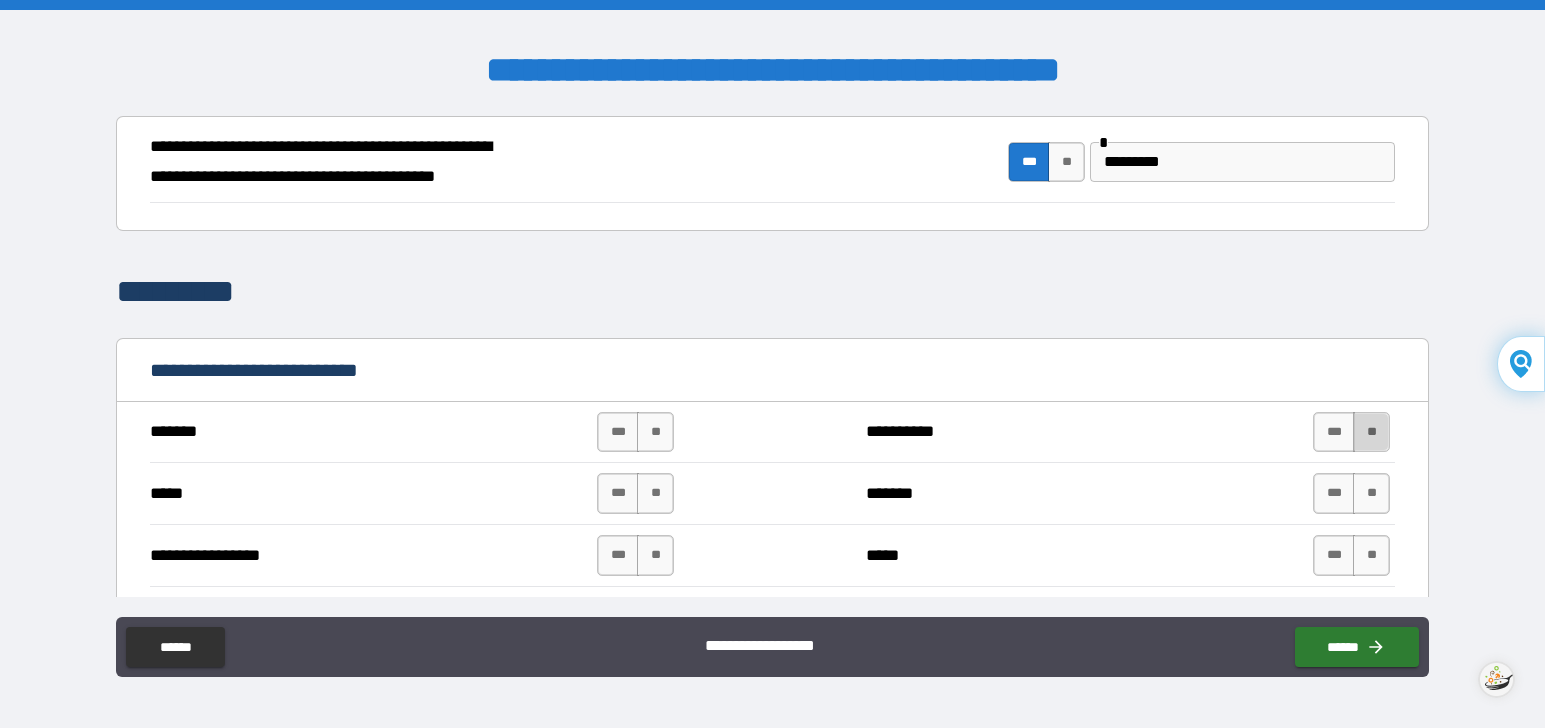 click on "**" at bounding box center (1371, 432) 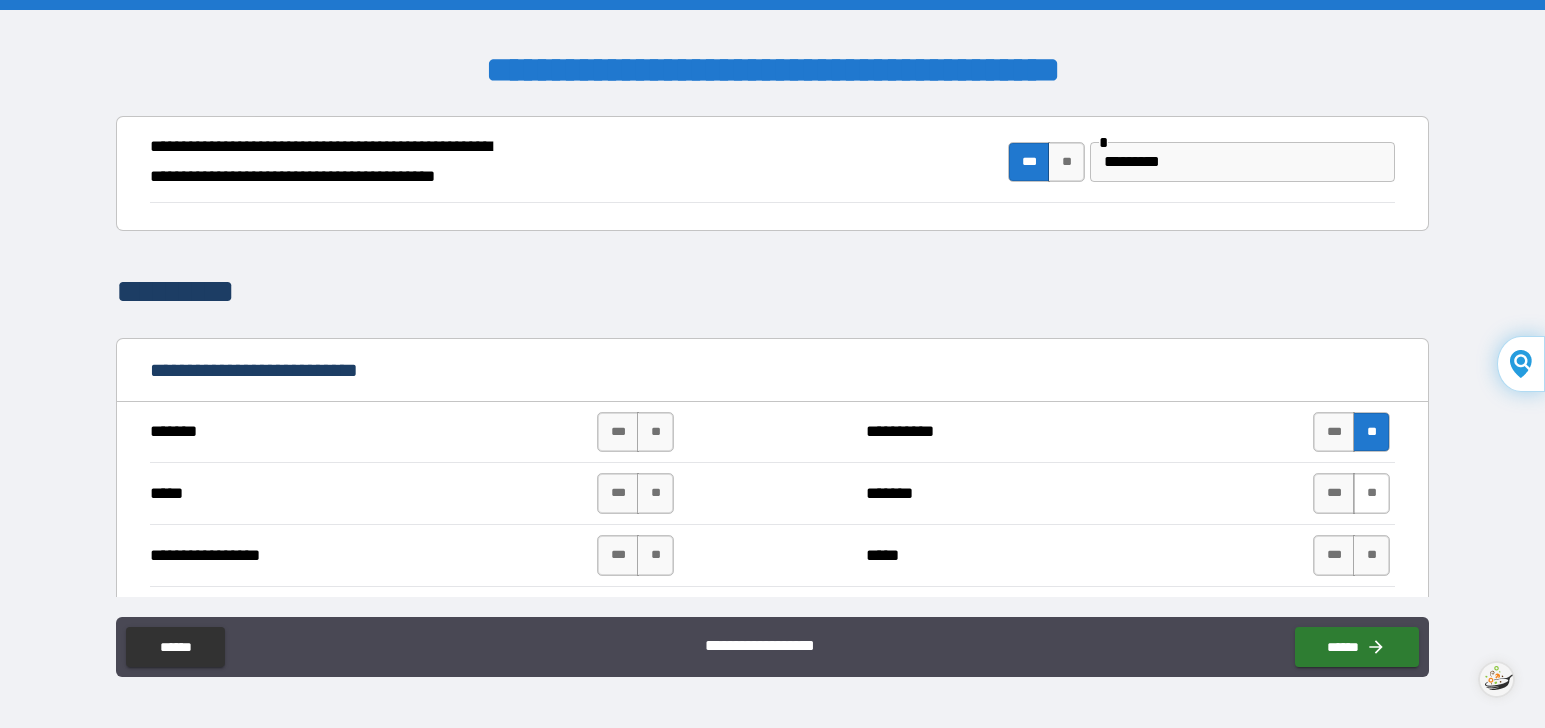 click on "**" at bounding box center (1371, 493) 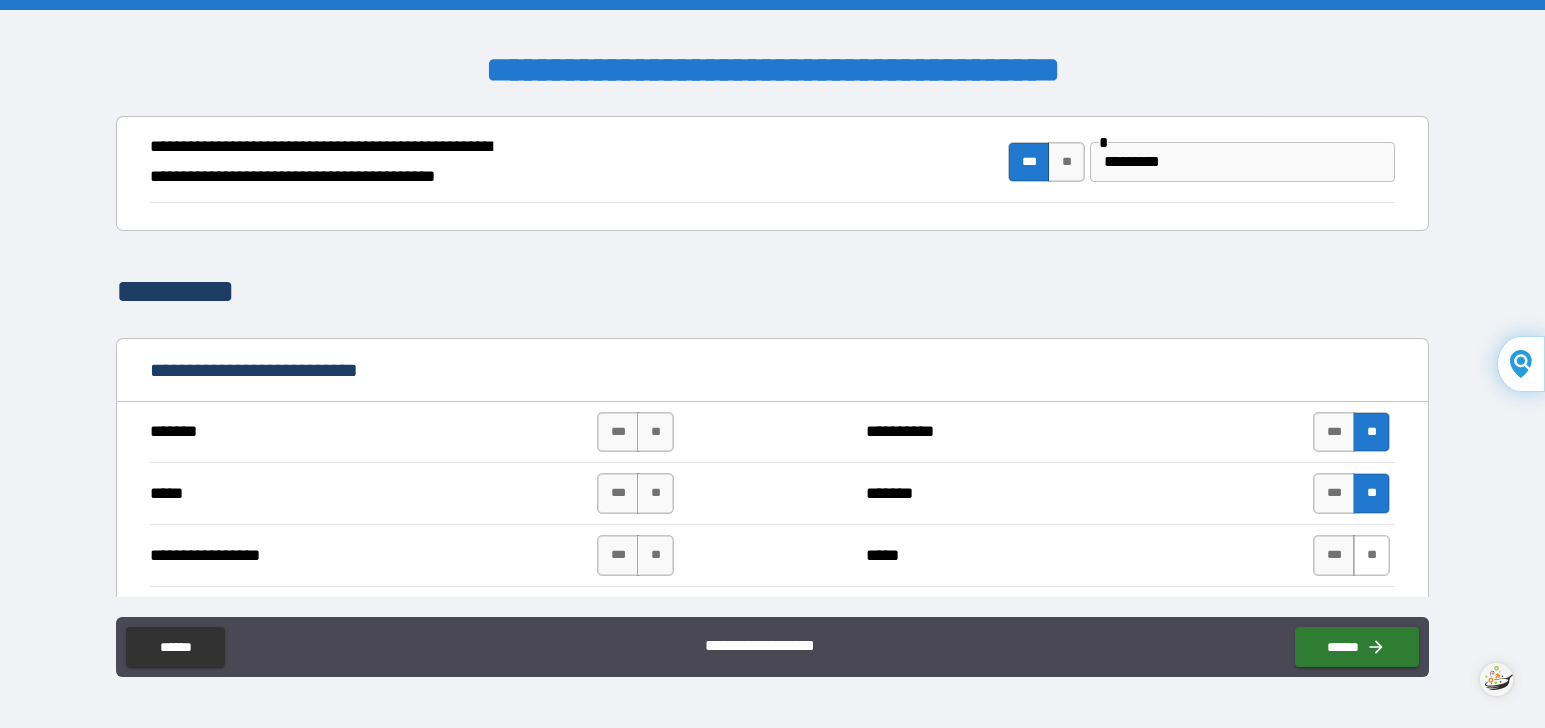 click on "**" at bounding box center (1371, 555) 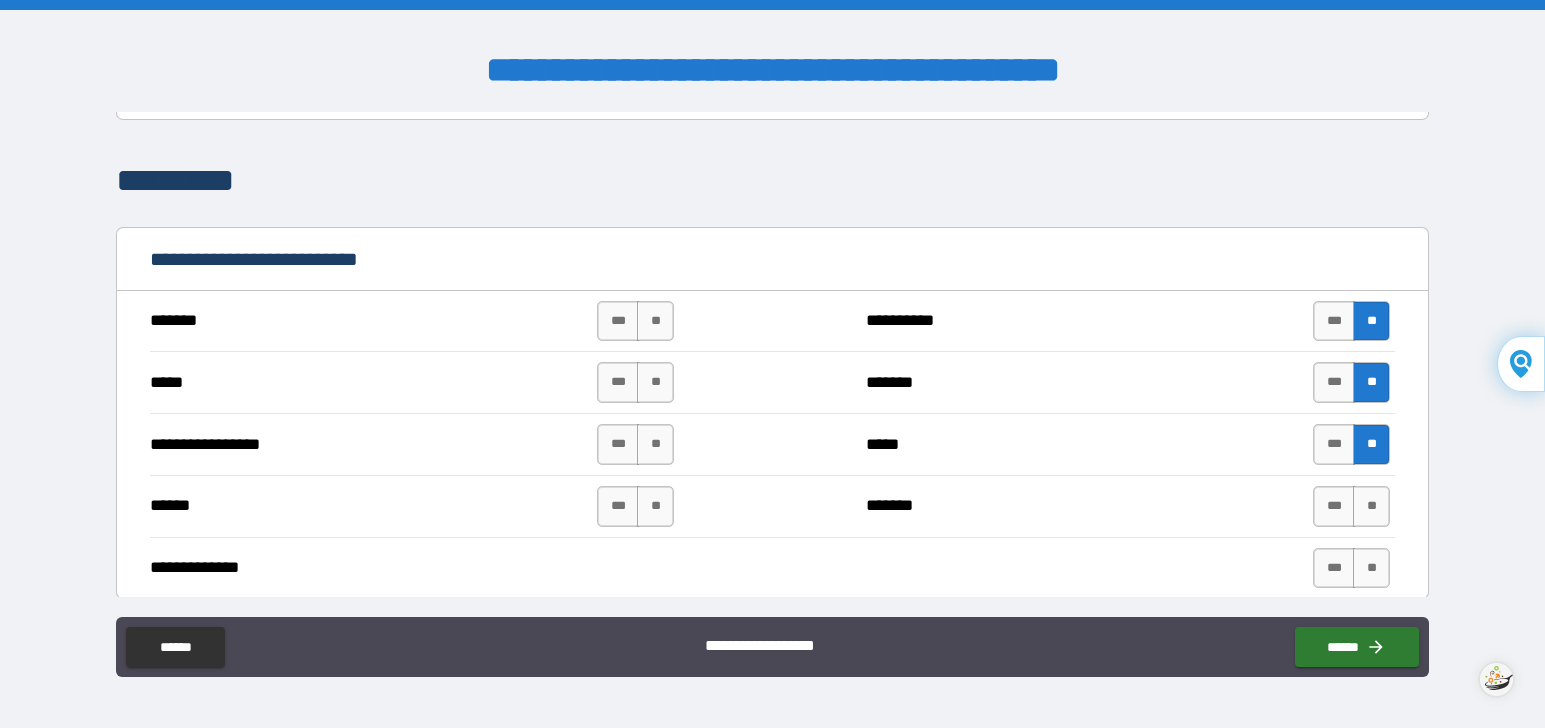 scroll, scrollTop: 1000, scrollLeft: 0, axis: vertical 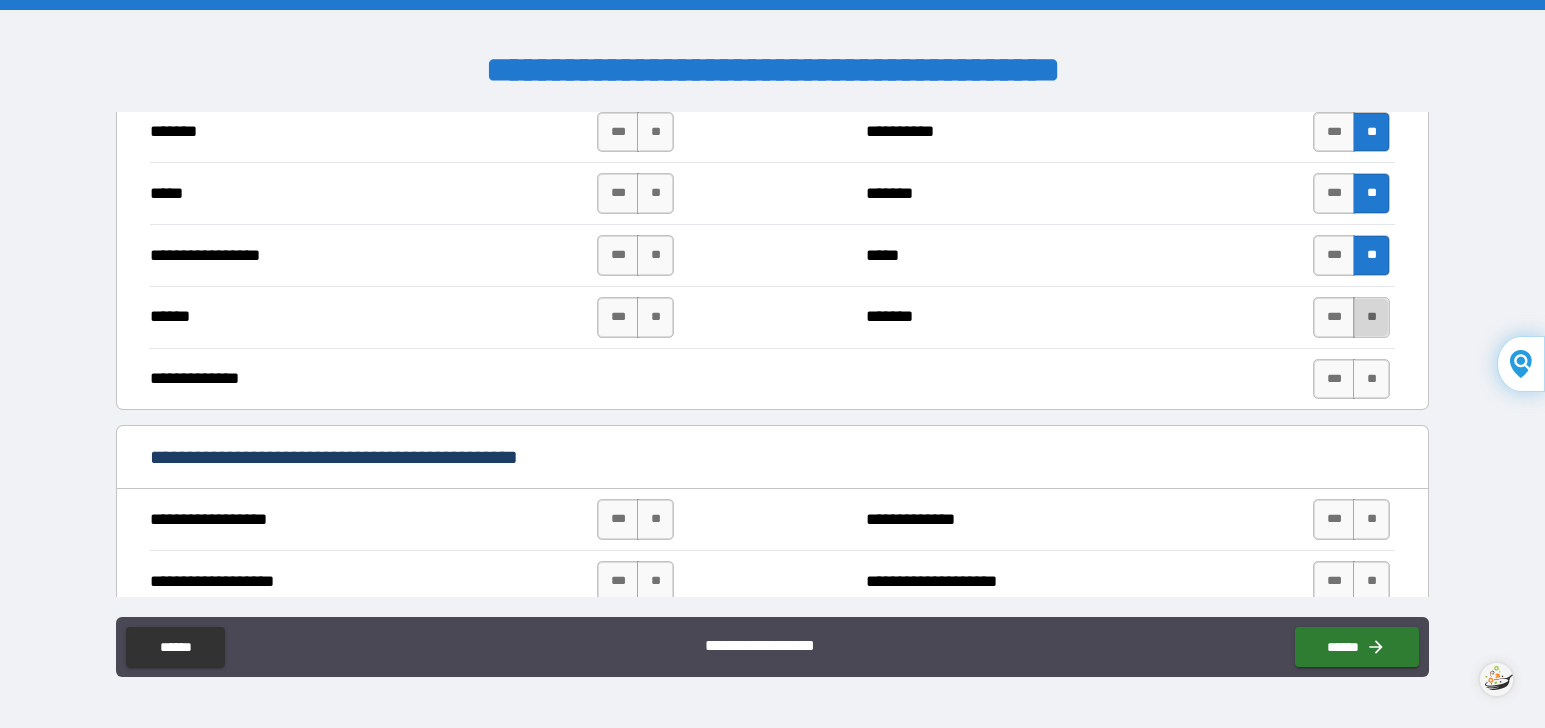click on "**" at bounding box center (1371, 317) 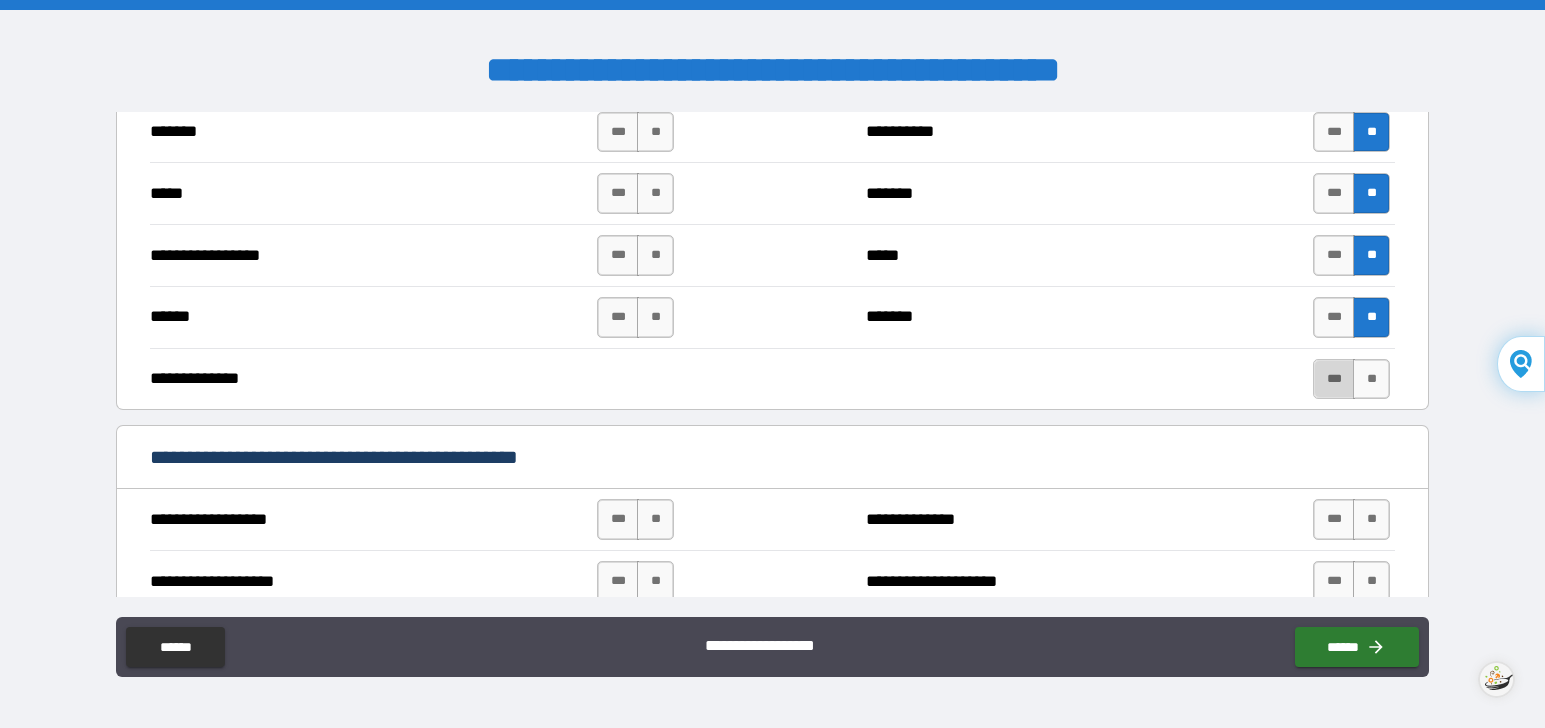 click on "***" at bounding box center [1334, 379] 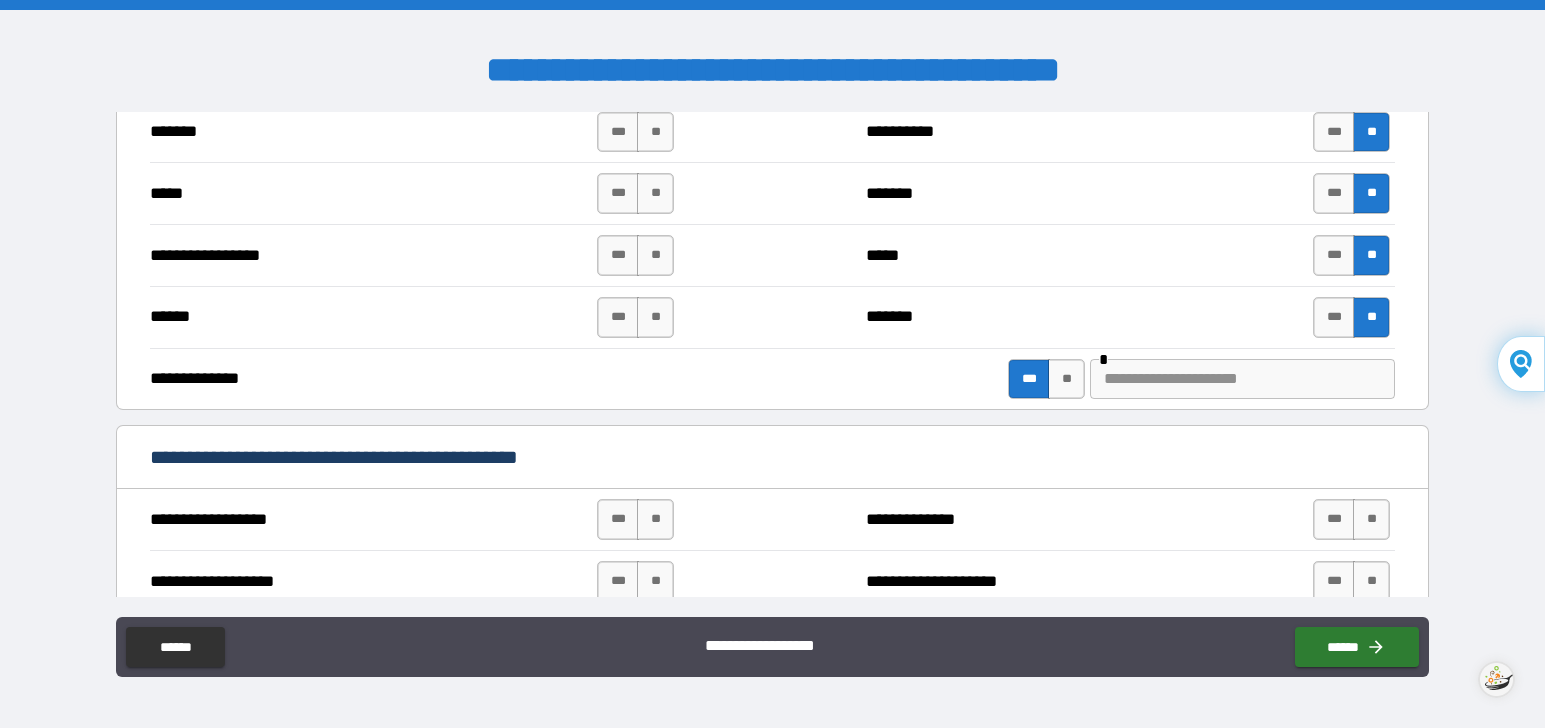 click at bounding box center [1242, 379] 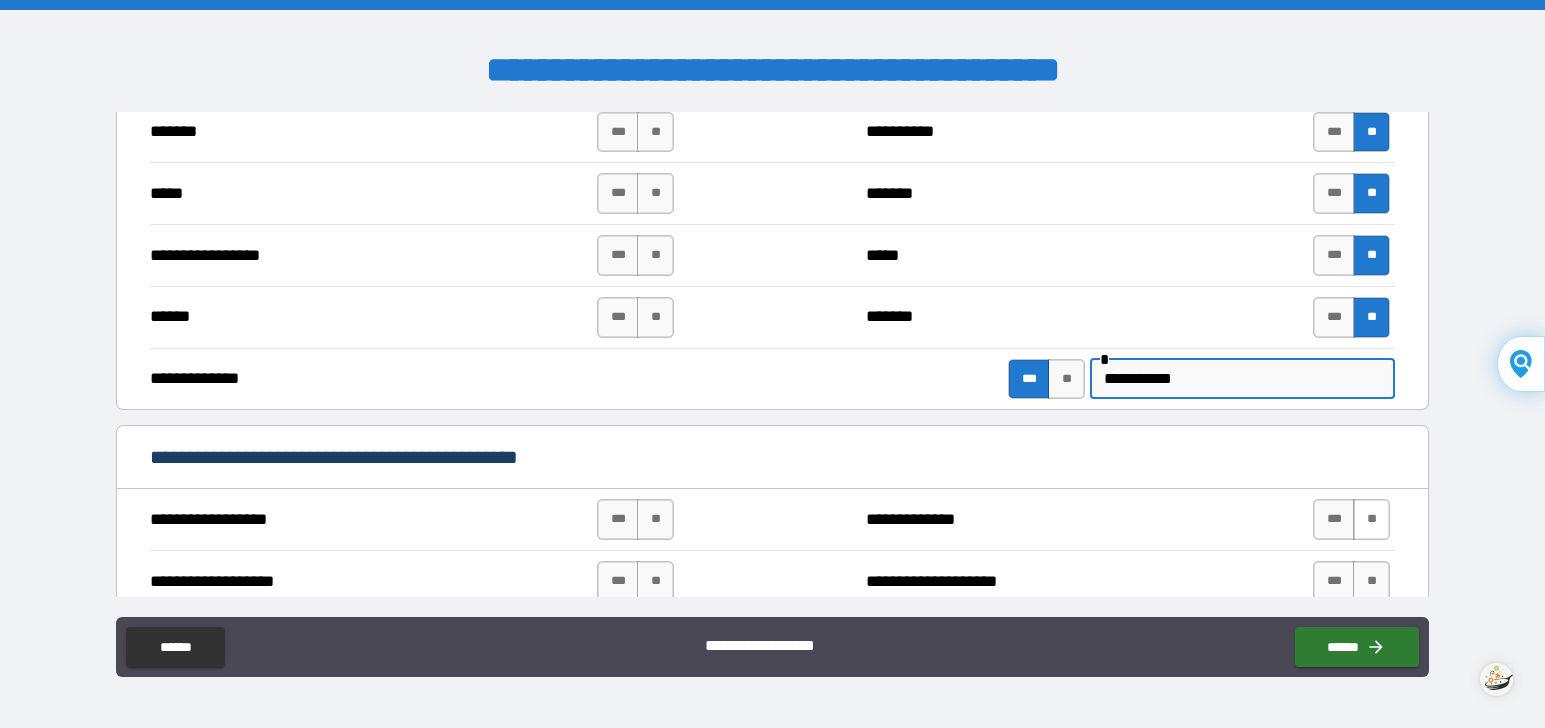 type on "**********" 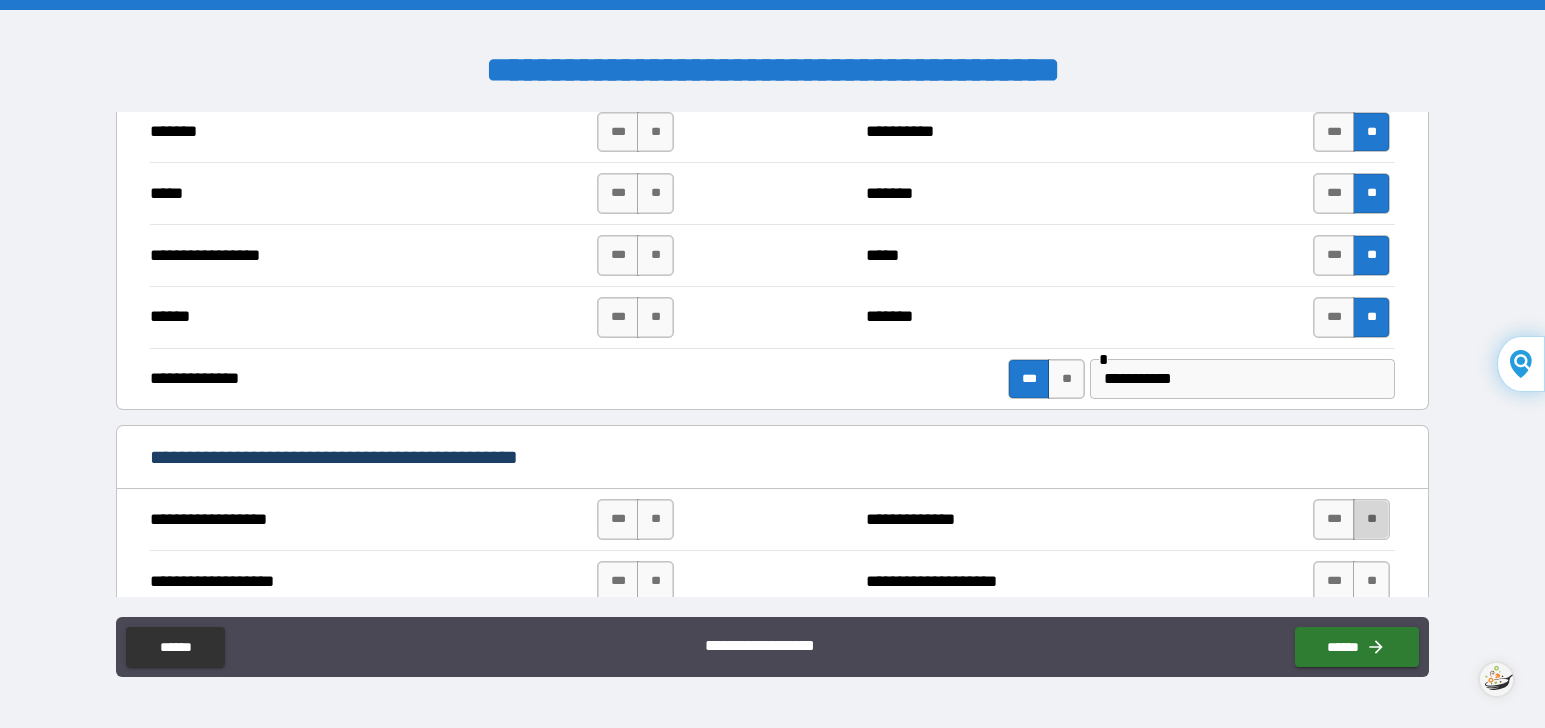 click on "**" at bounding box center (1371, 519) 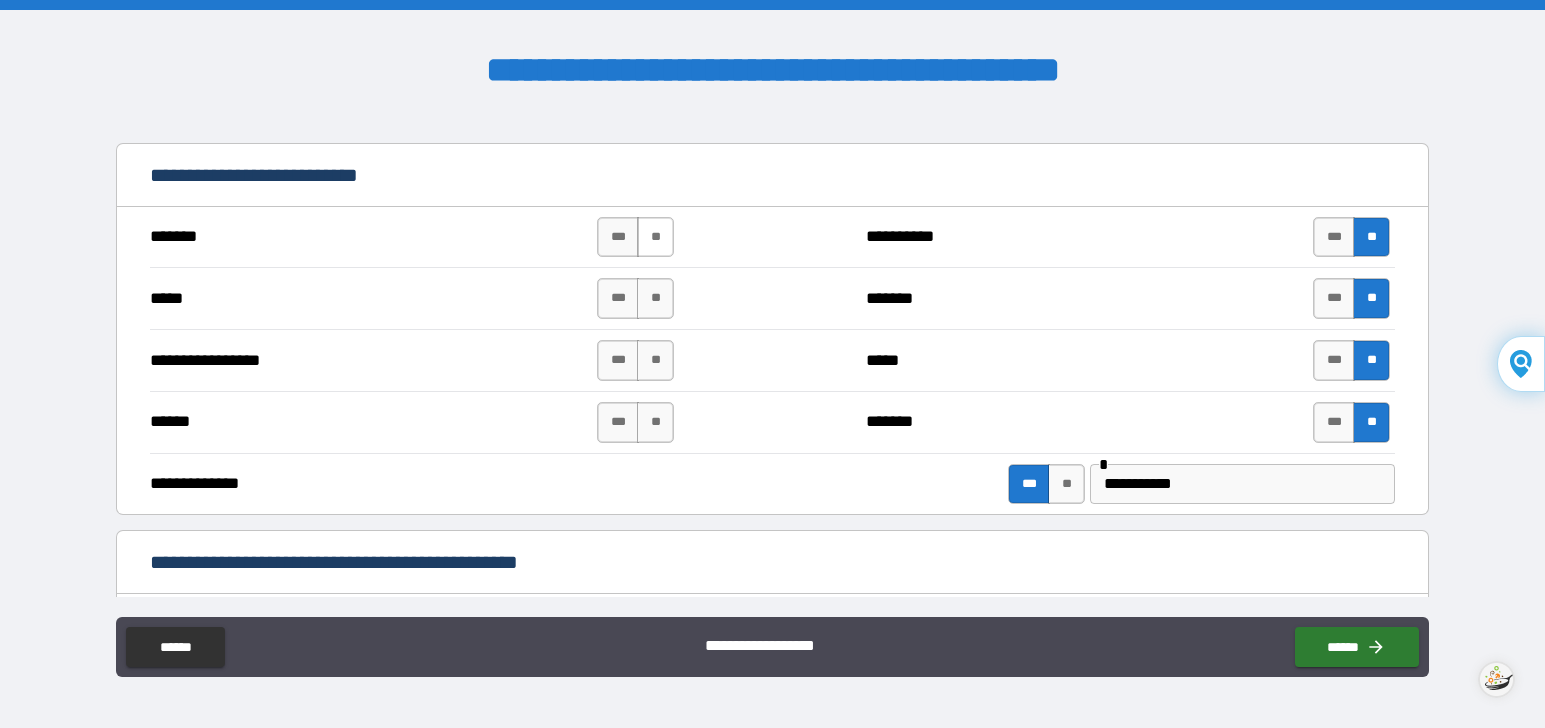 scroll, scrollTop: 800, scrollLeft: 0, axis: vertical 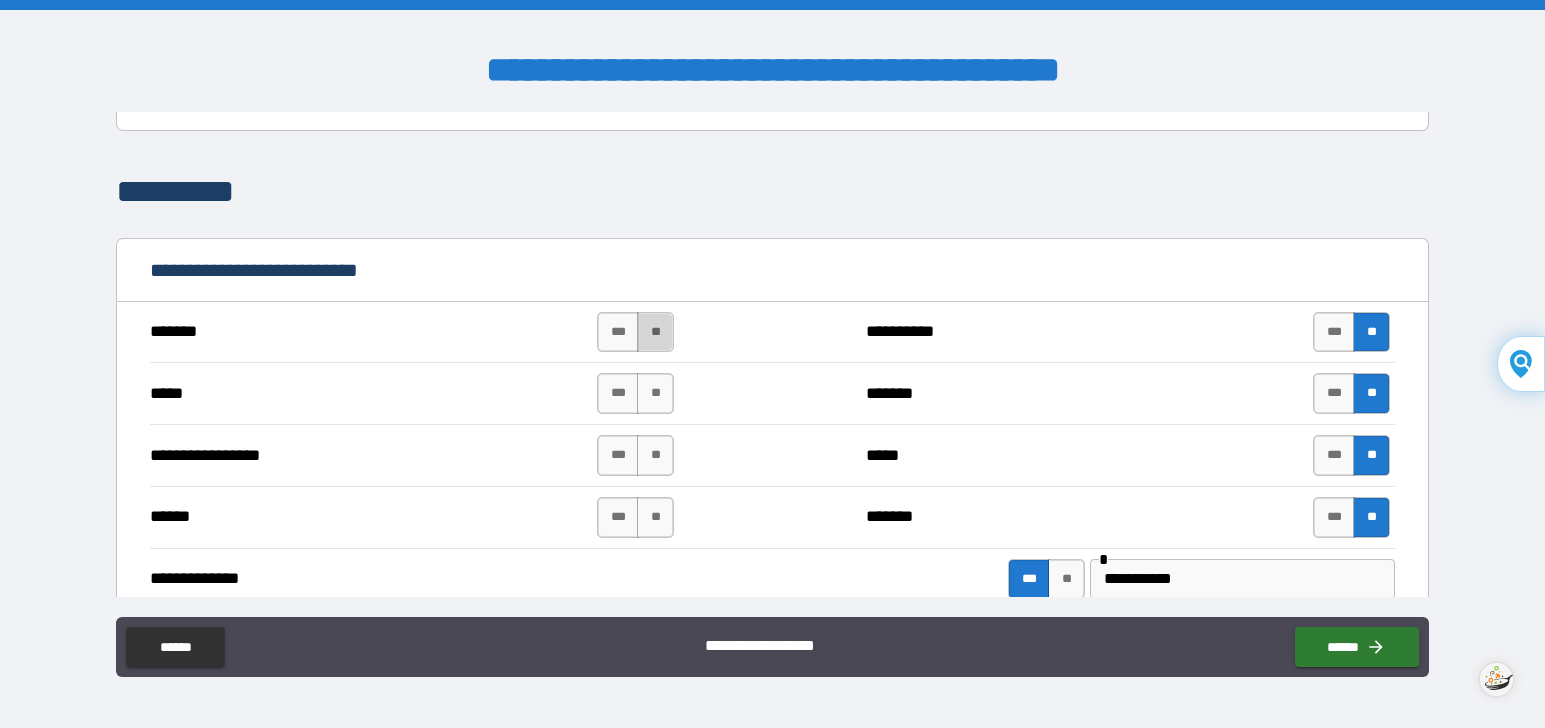 click on "**" at bounding box center [655, 332] 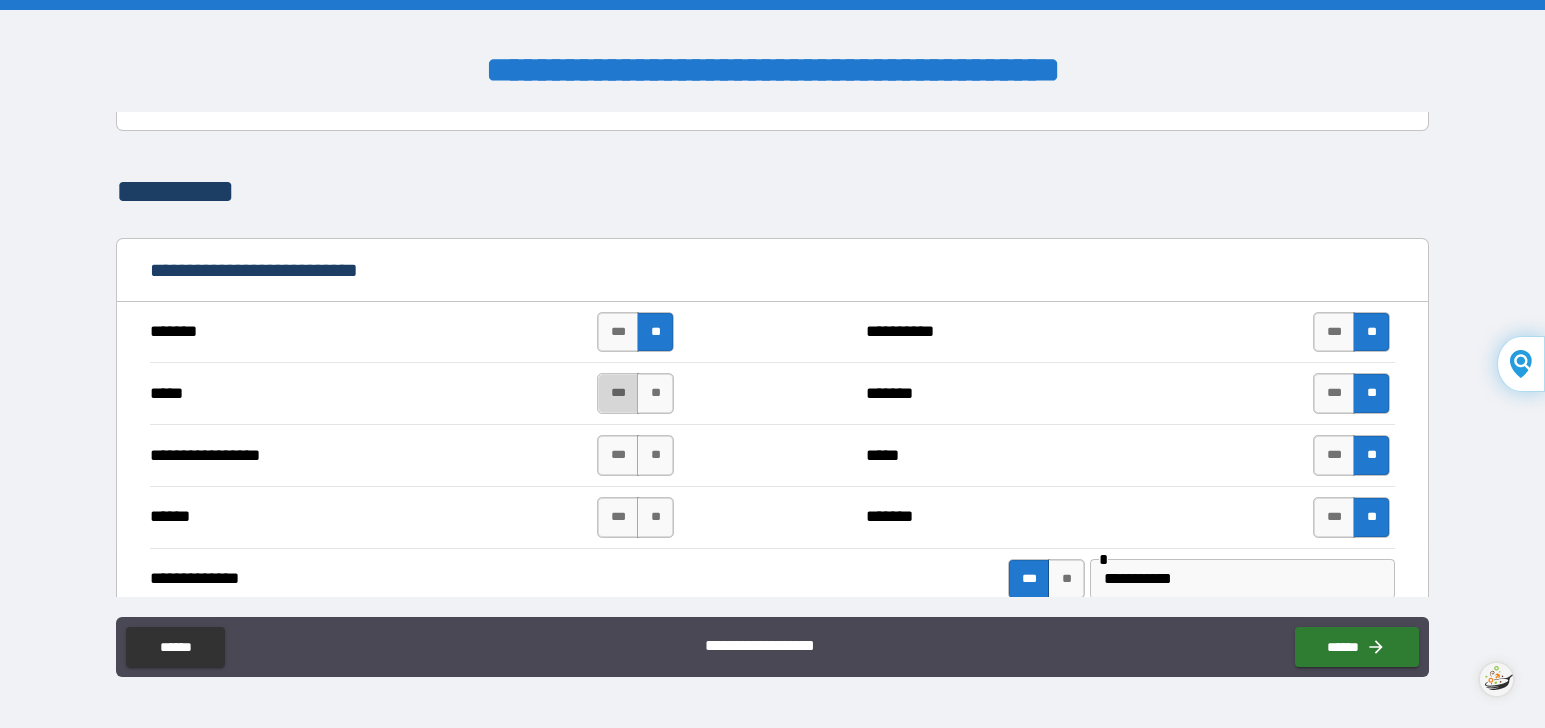 click on "***" at bounding box center [618, 393] 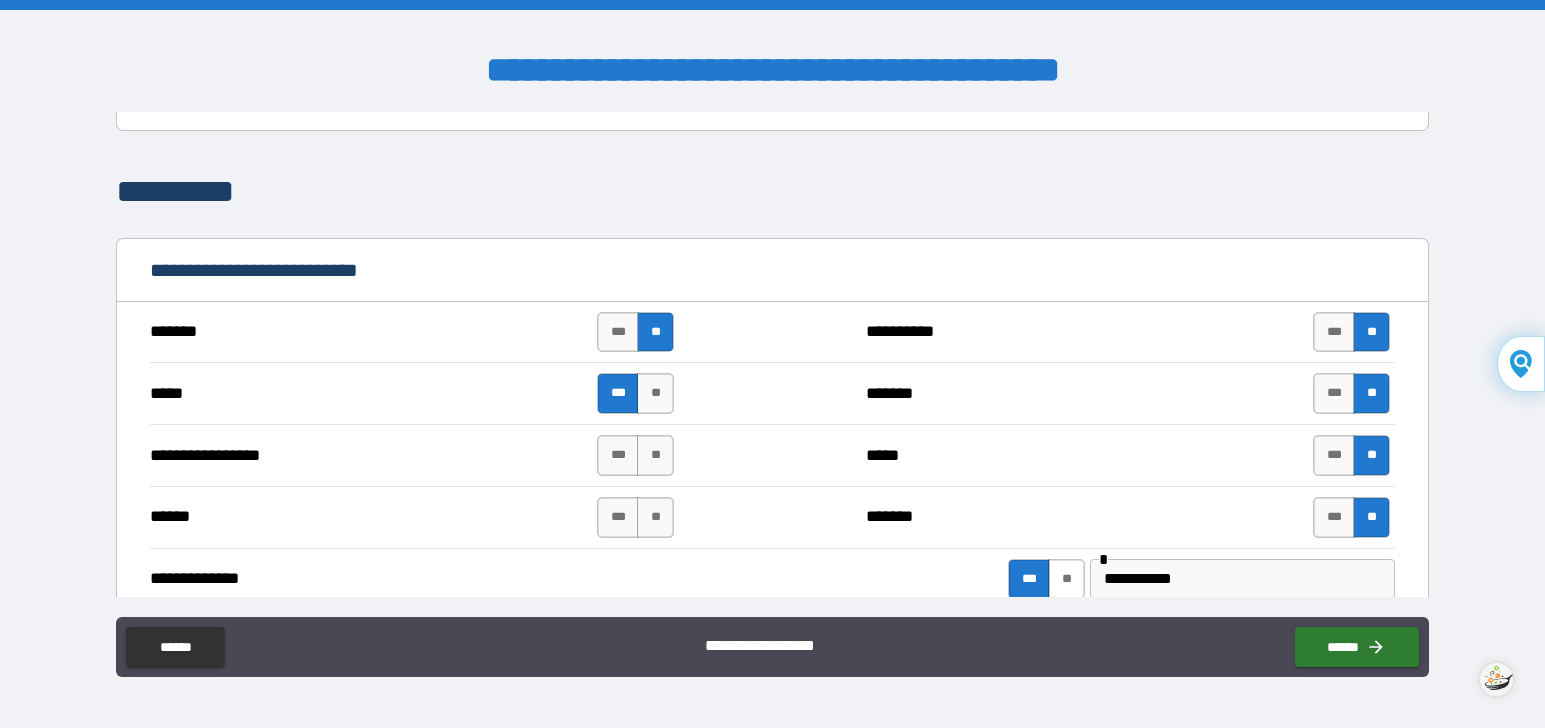 click on "**" at bounding box center [1066, 579] 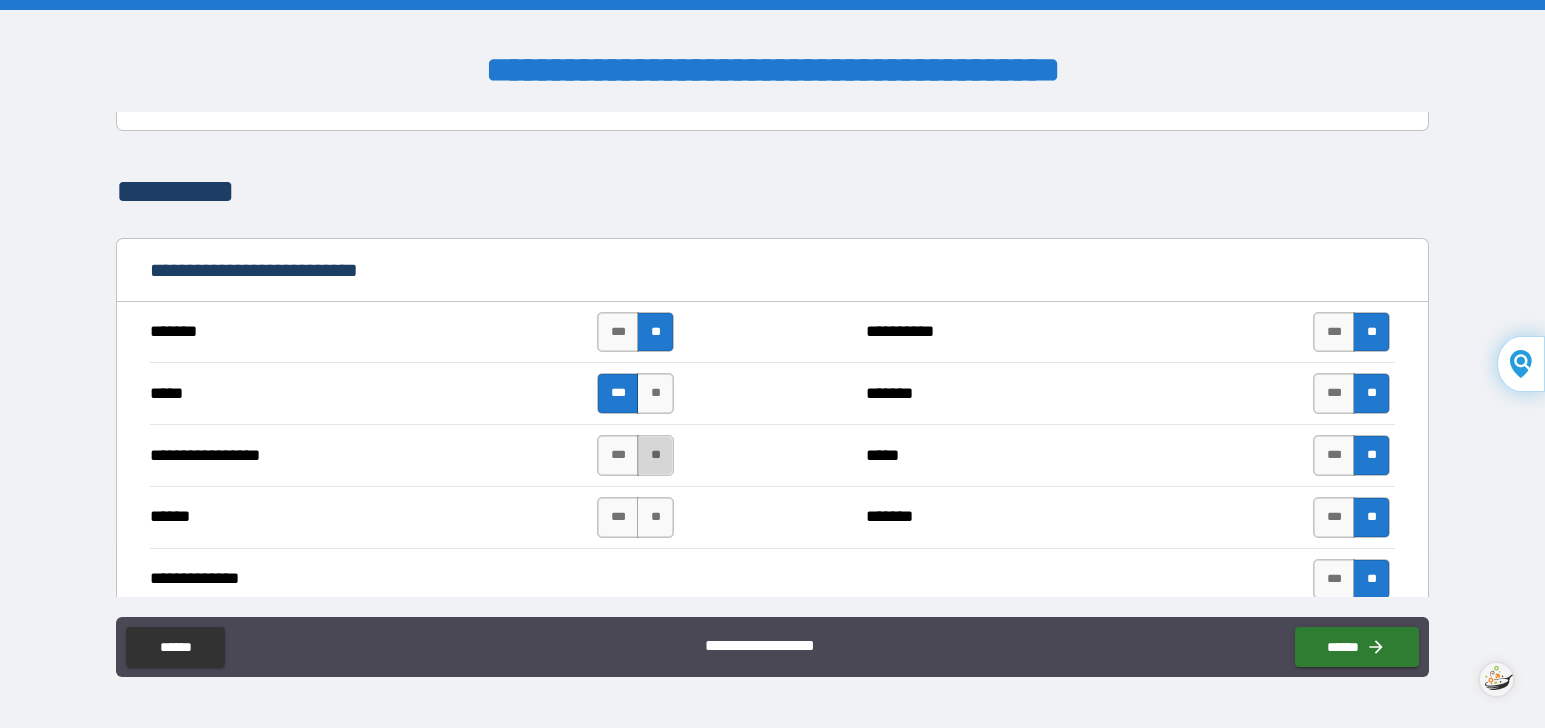 click on "**" at bounding box center [655, 455] 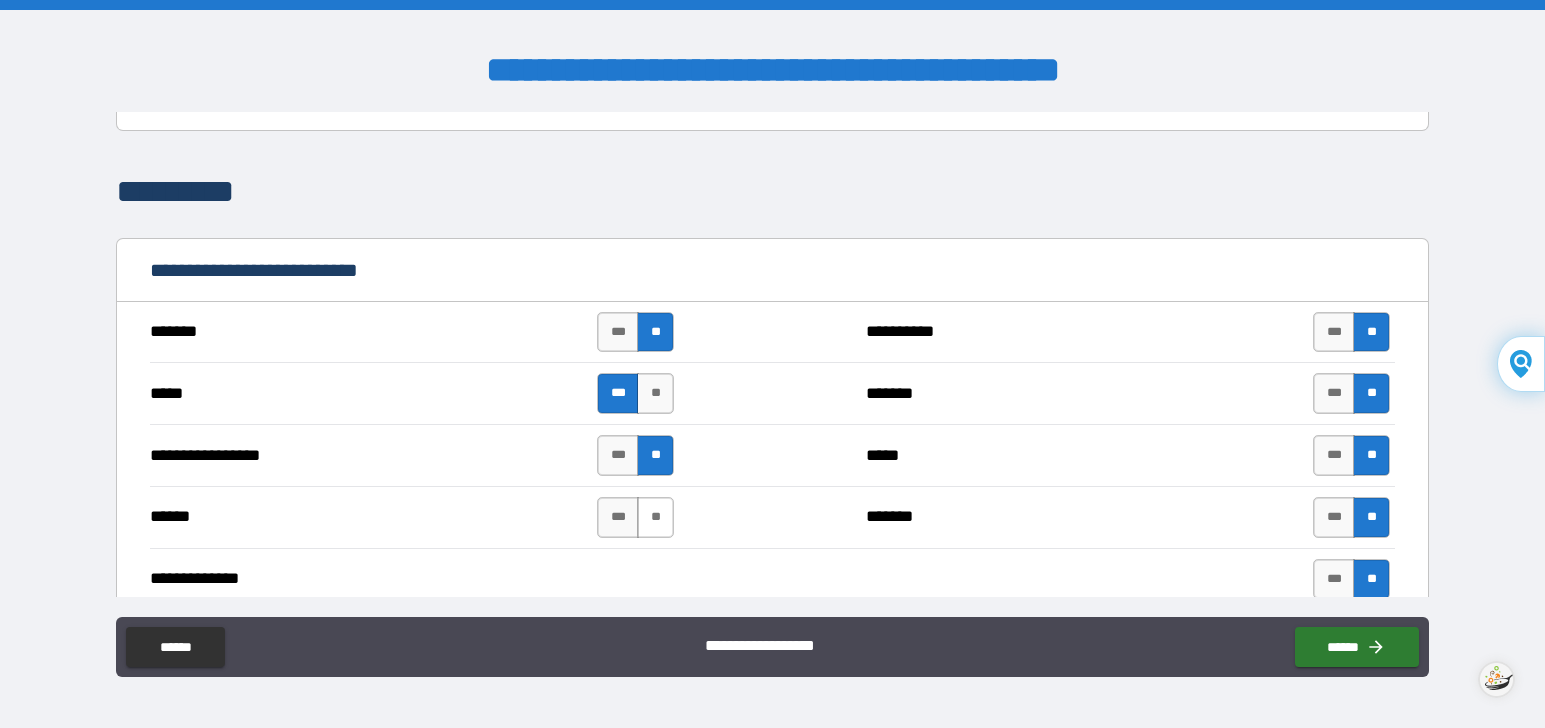 click on "**" at bounding box center (655, 517) 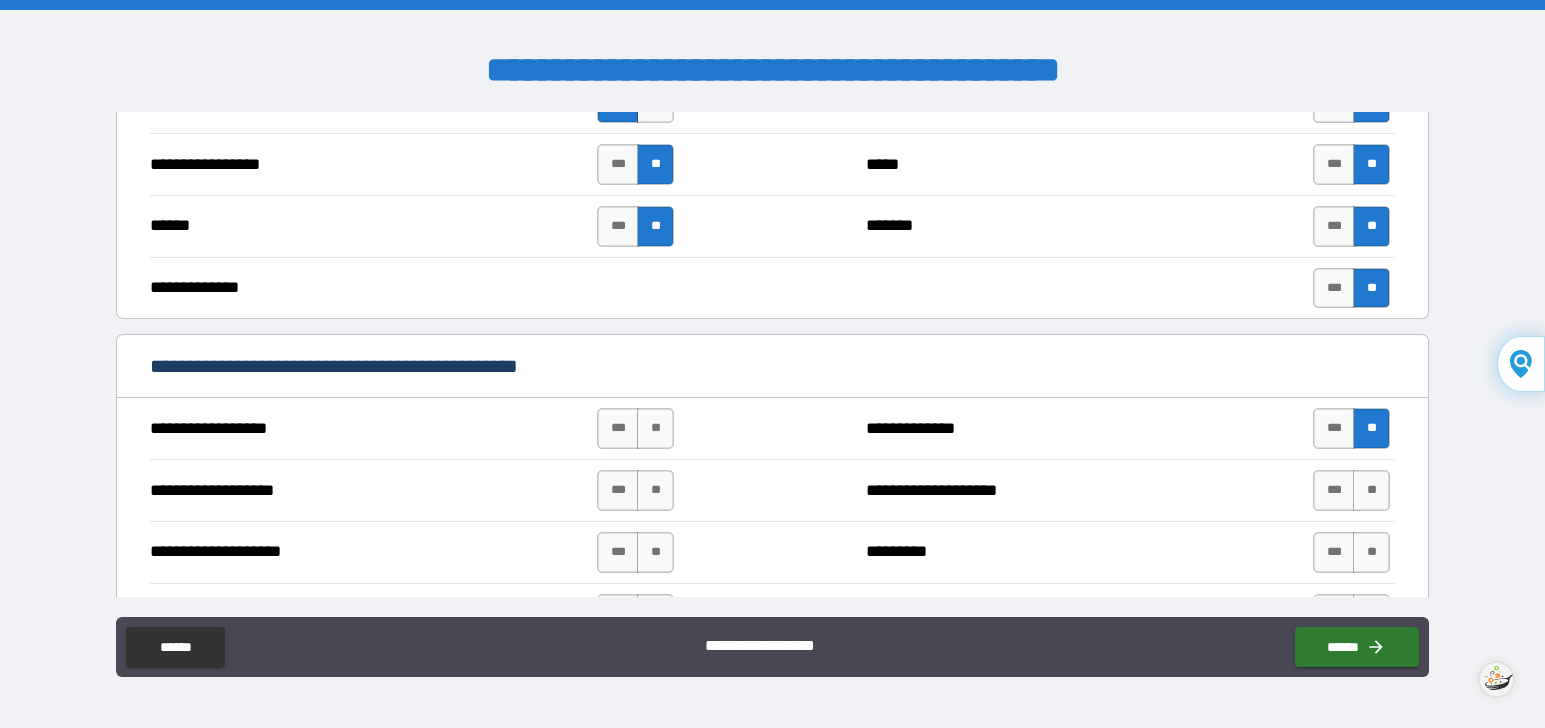 scroll, scrollTop: 1100, scrollLeft: 0, axis: vertical 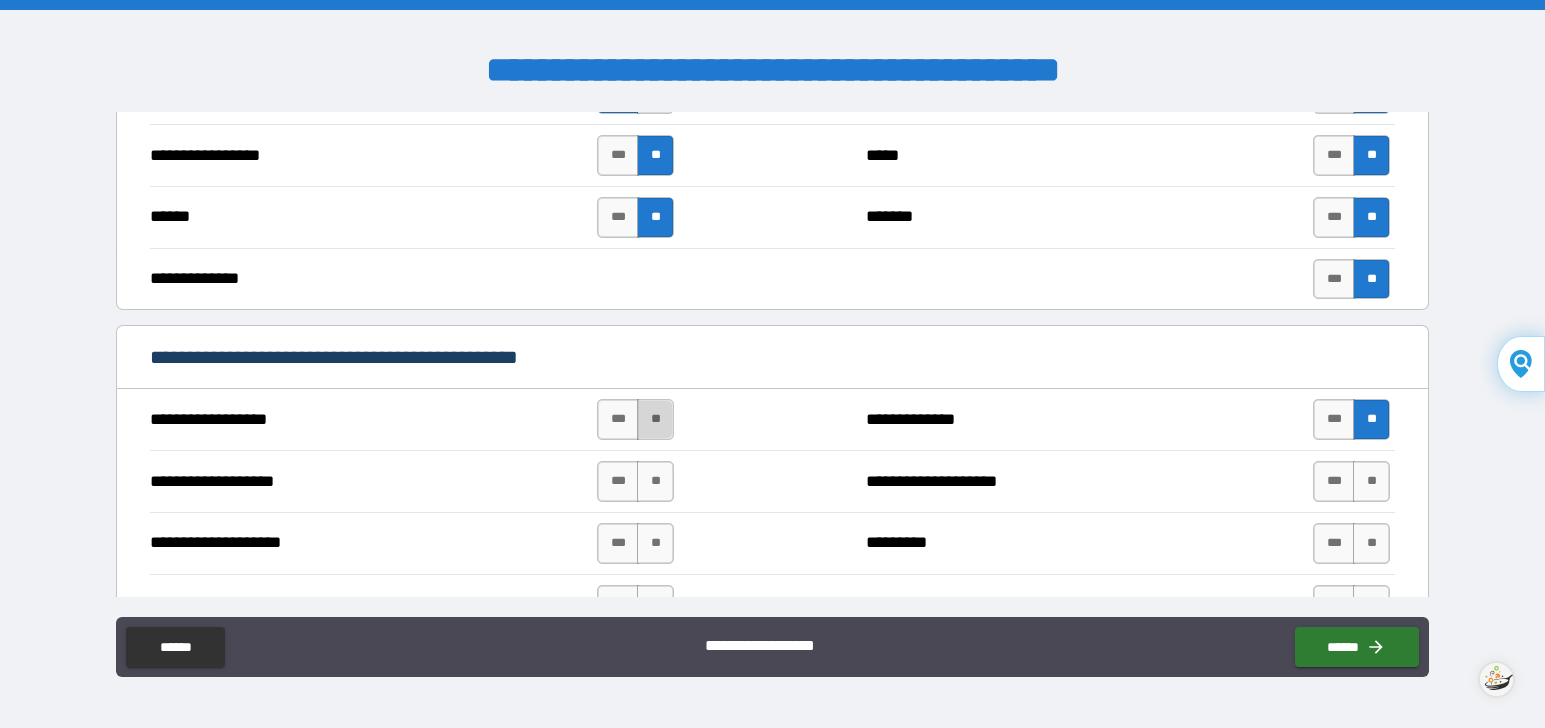 click on "**" at bounding box center (655, 419) 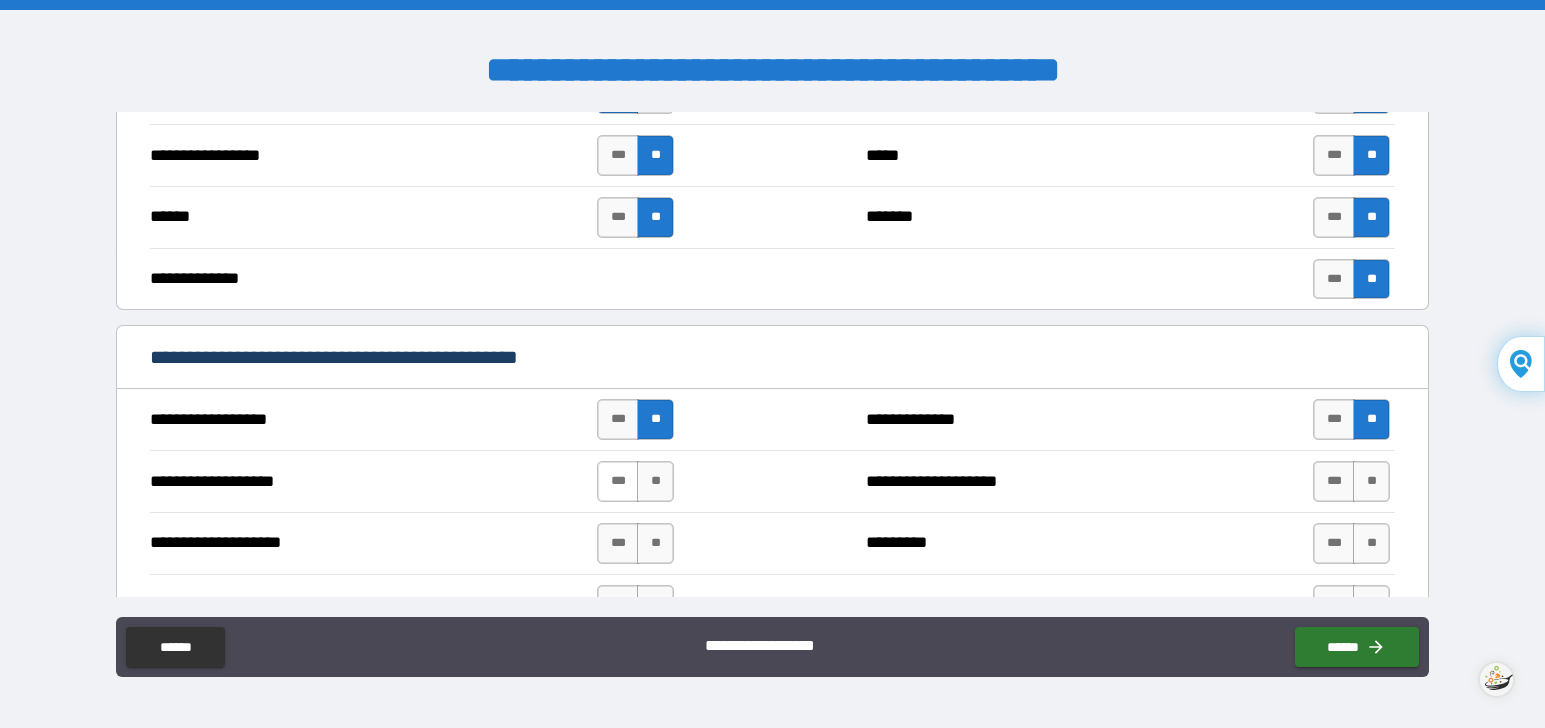 click on "***" at bounding box center [618, 481] 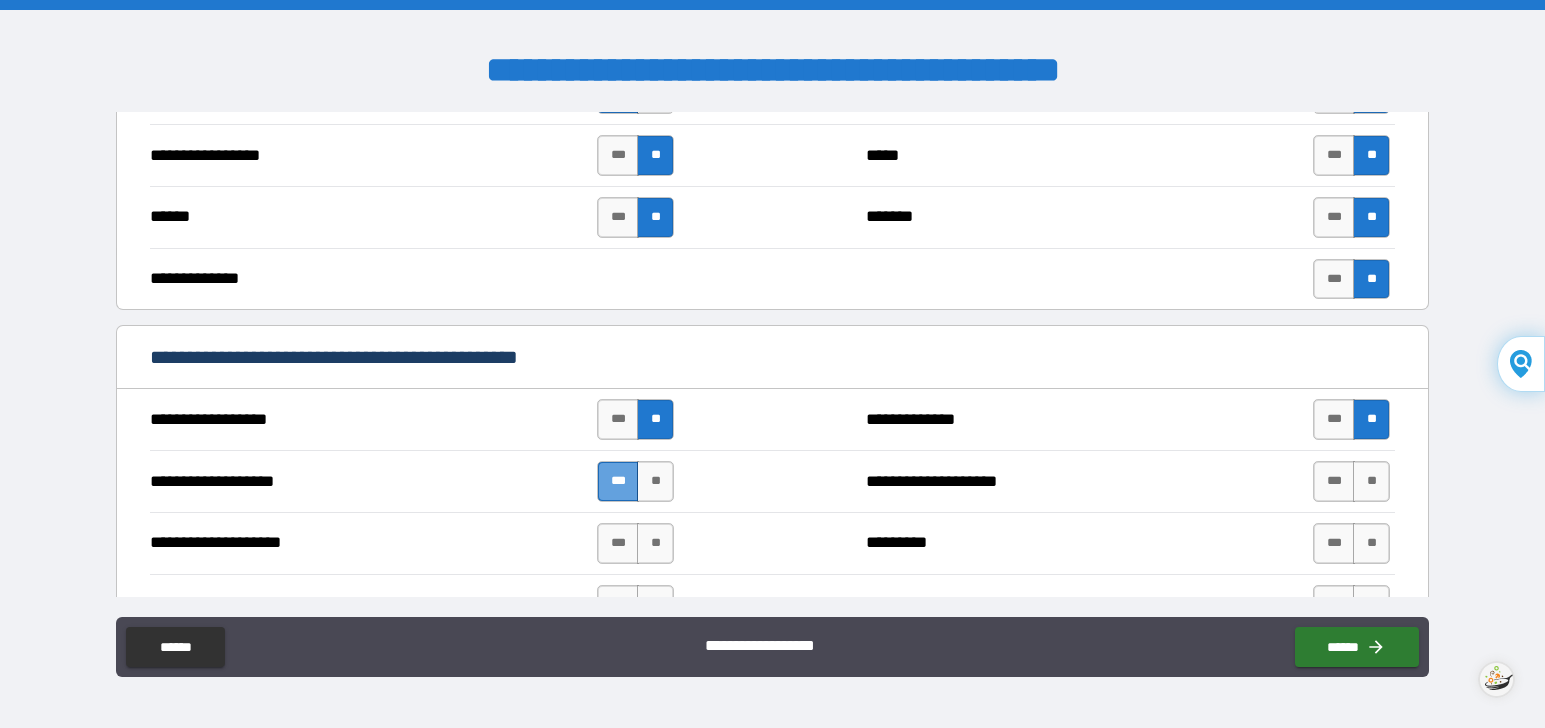 click on "***" at bounding box center [618, 481] 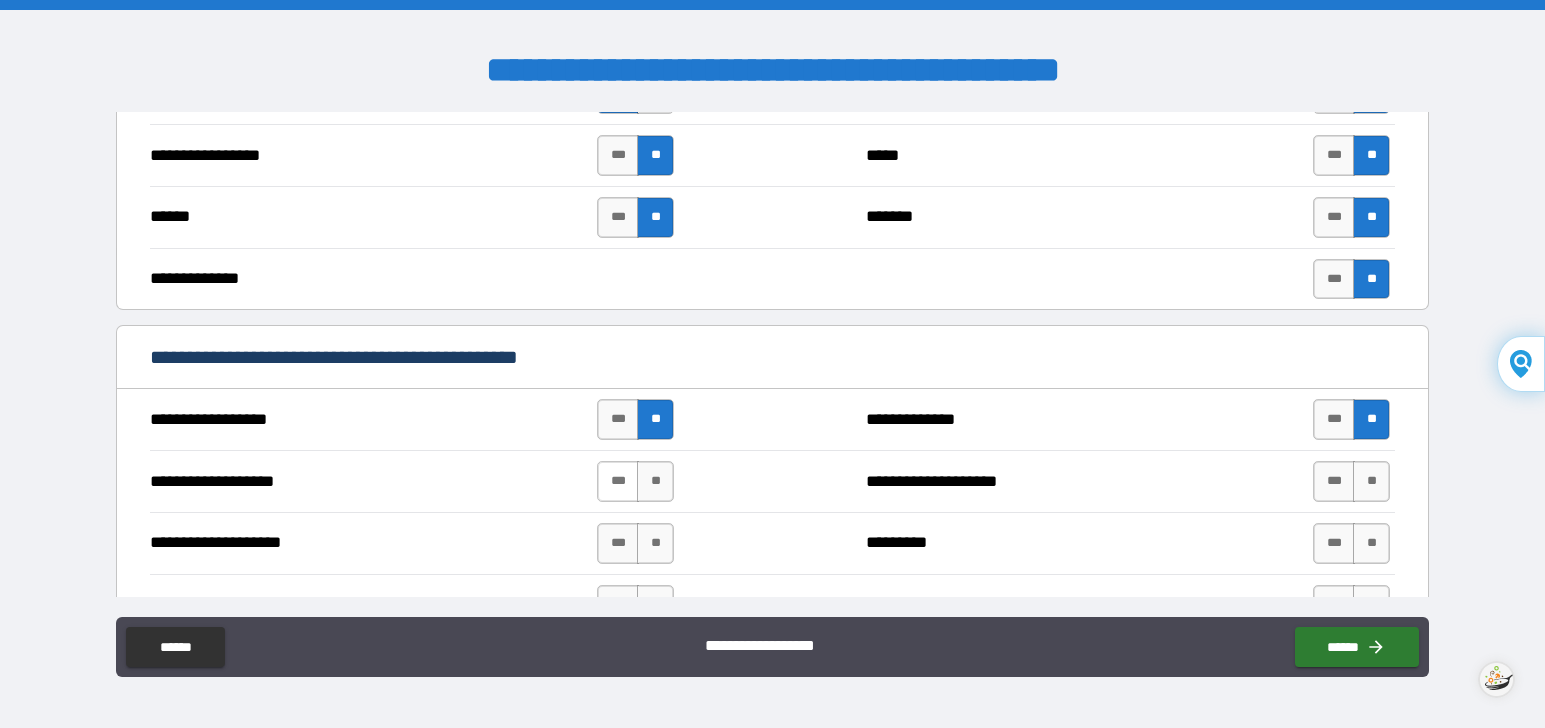 click on "***" at bounding box center (618, 481) 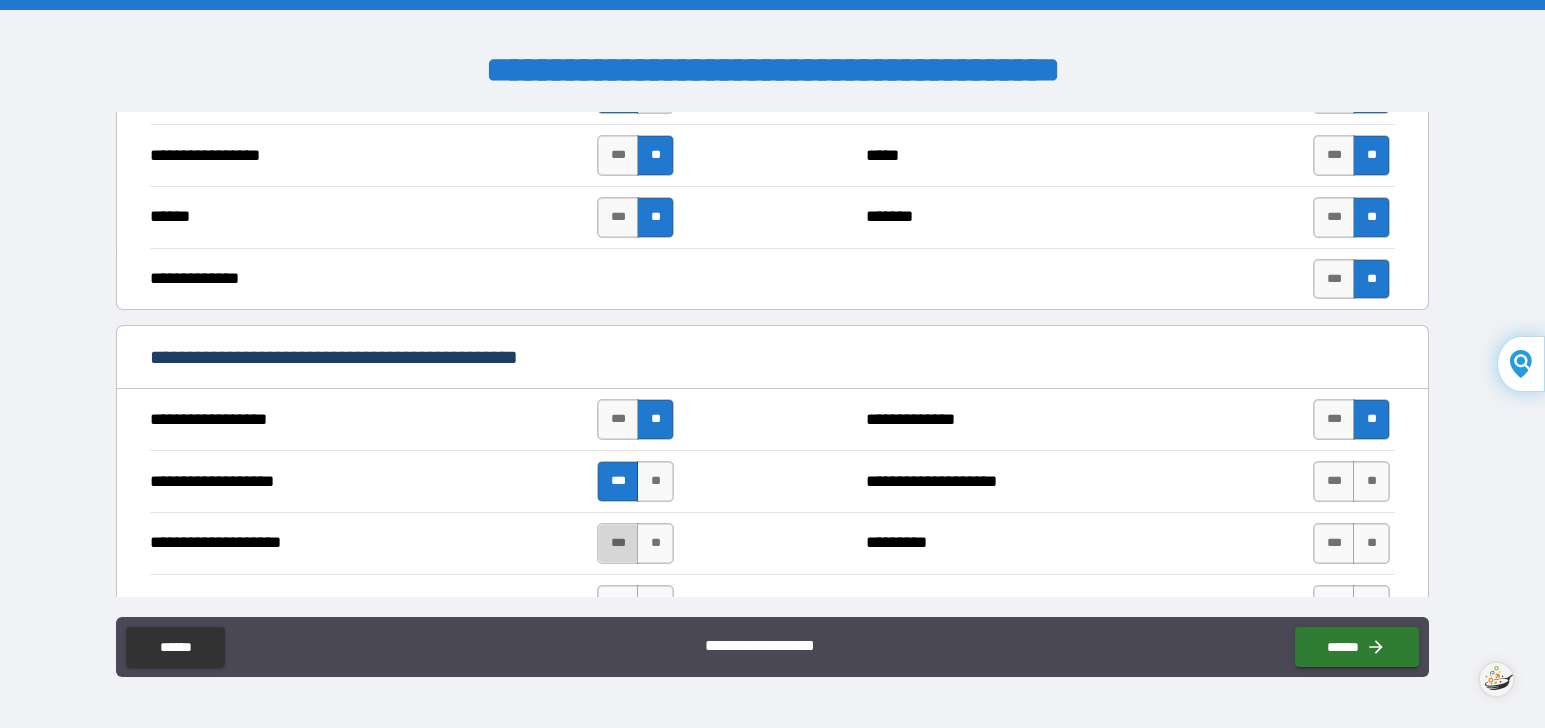 click on "***" at bounding box center [618, 543] 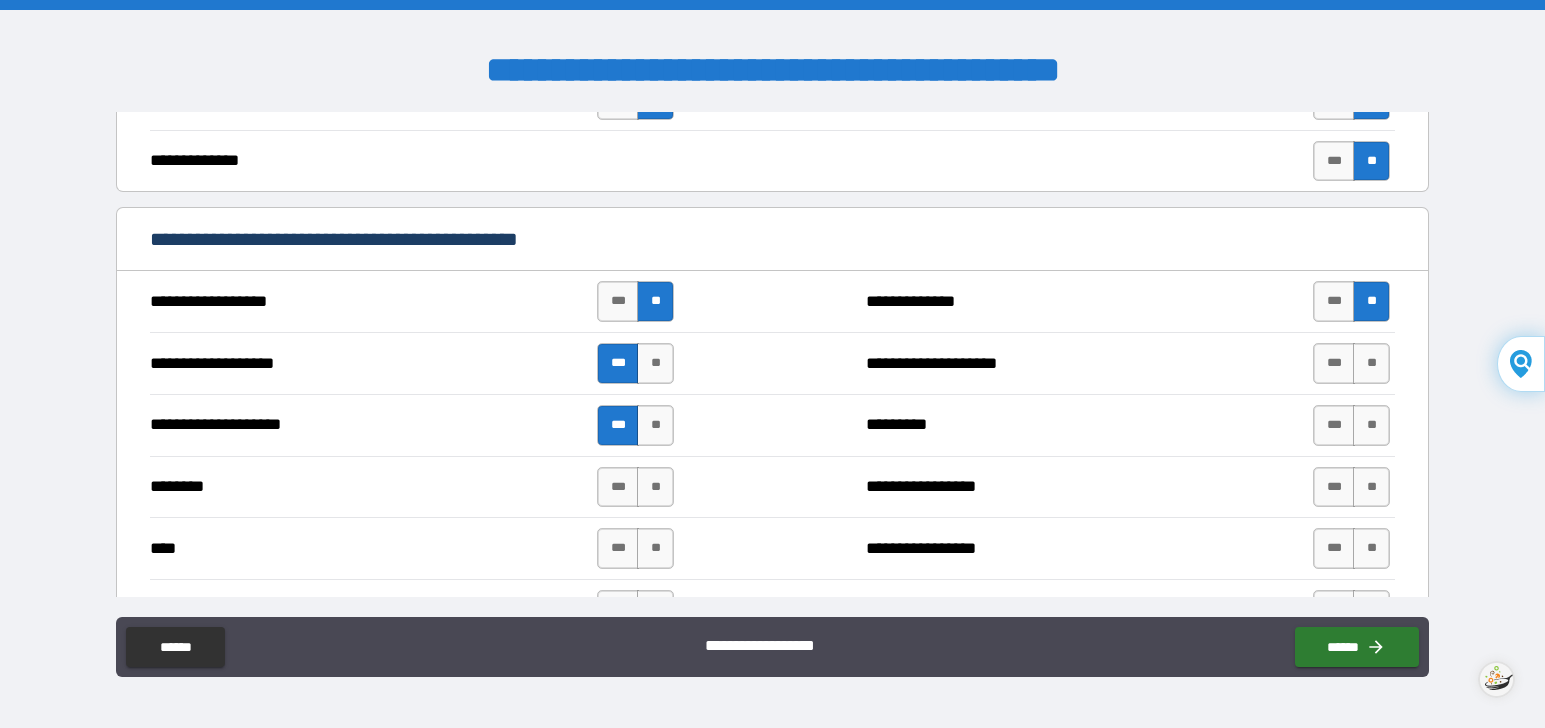 scroll, scrollTop: 1400, scrollLeft: 0, axis: vertical 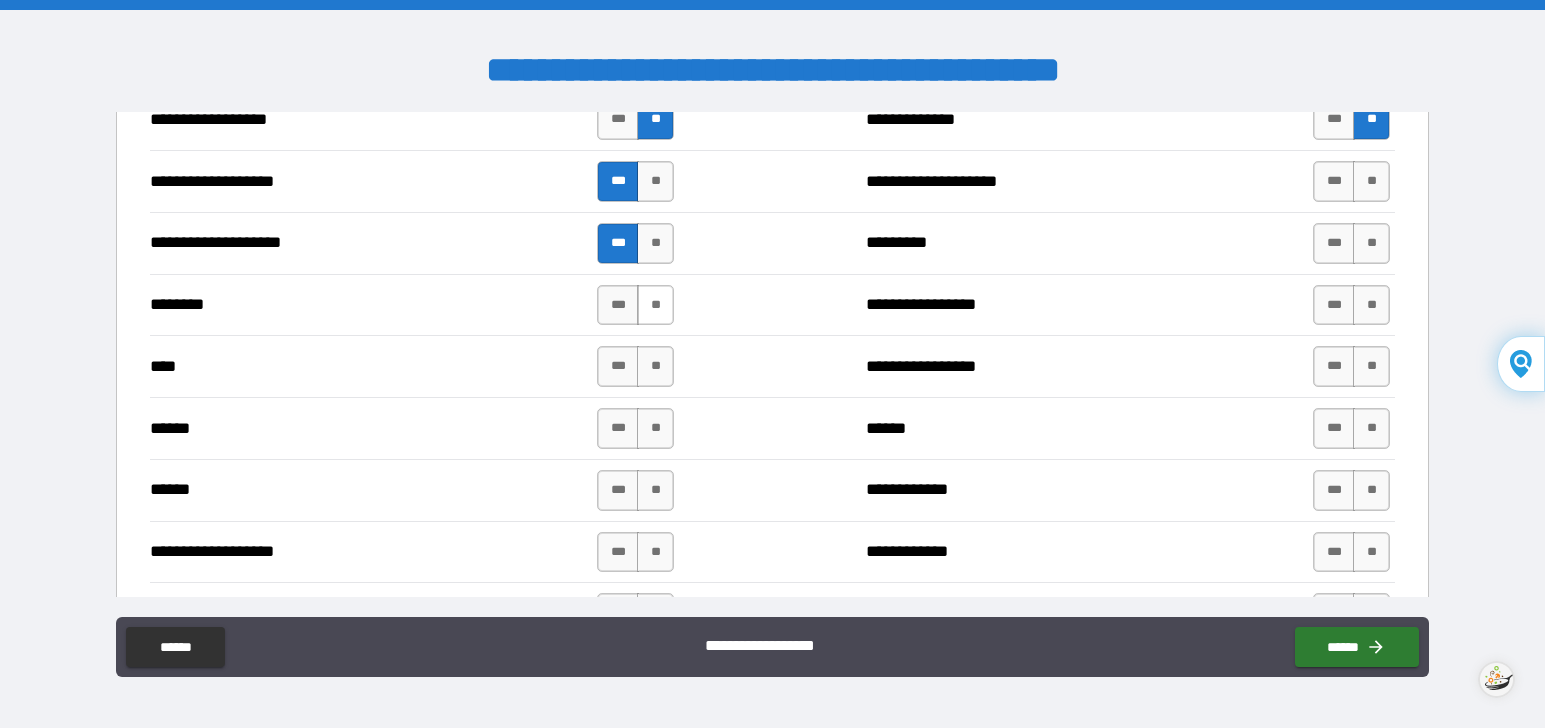 click on "**" at bounding box center [655, 305] 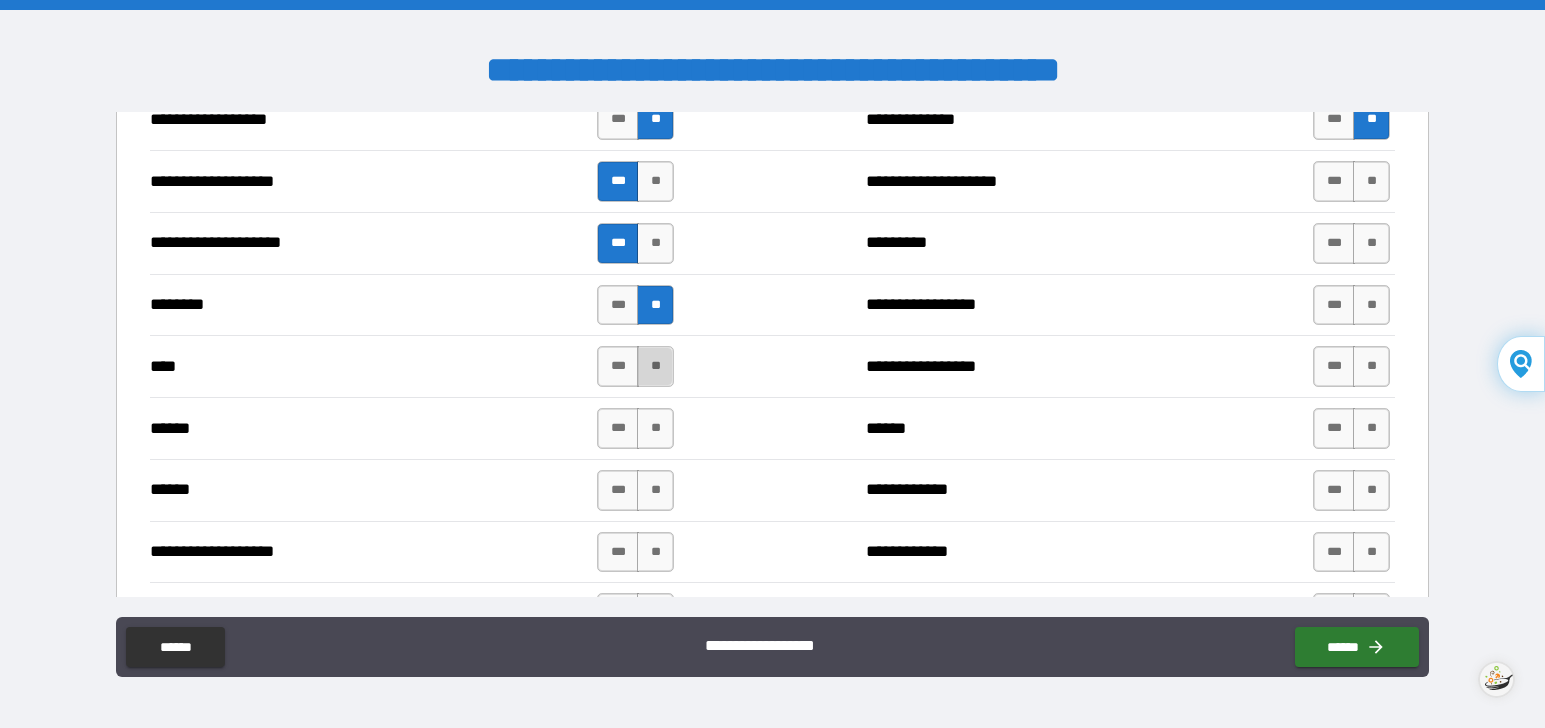 click on "**" at bounding box center (655, 366) 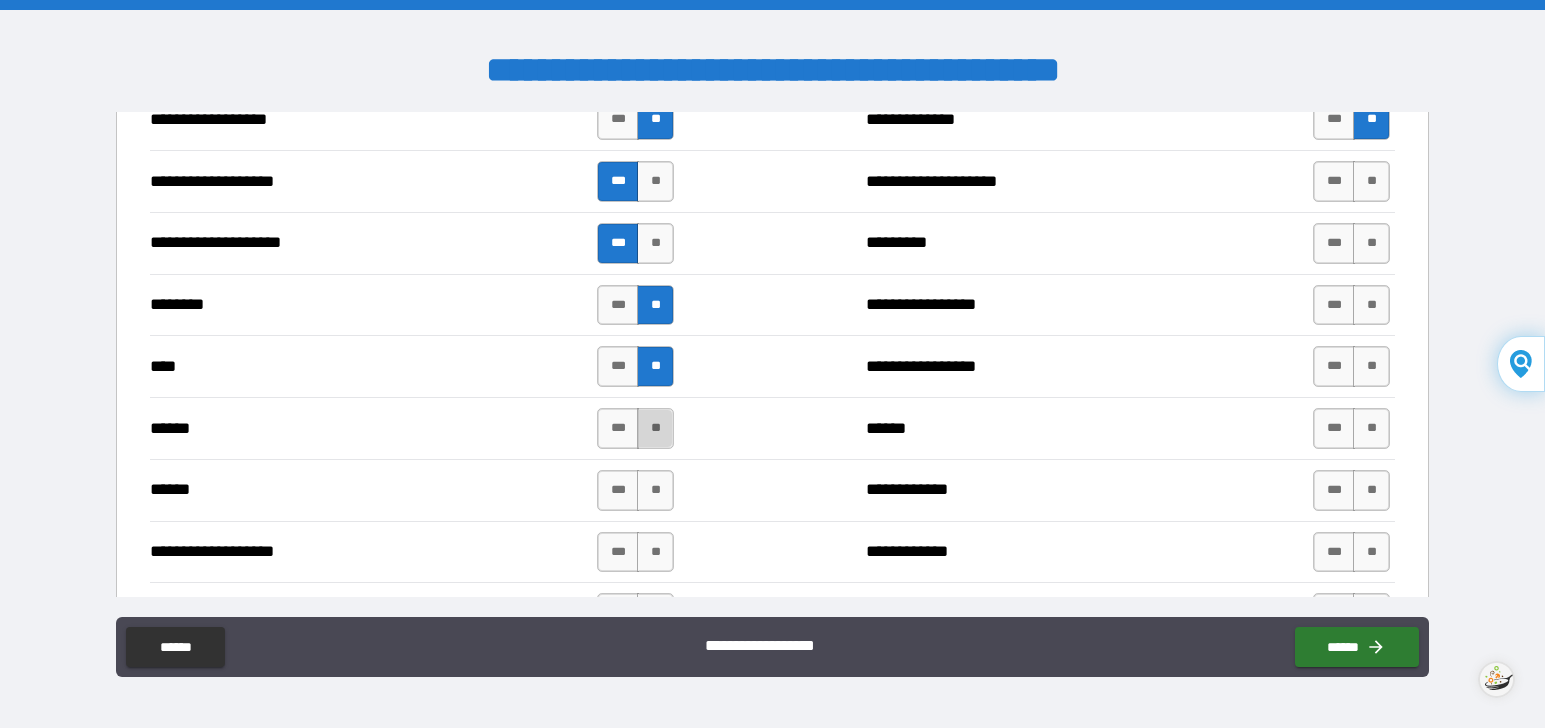 click on "**" at bounding box center [655, 428] 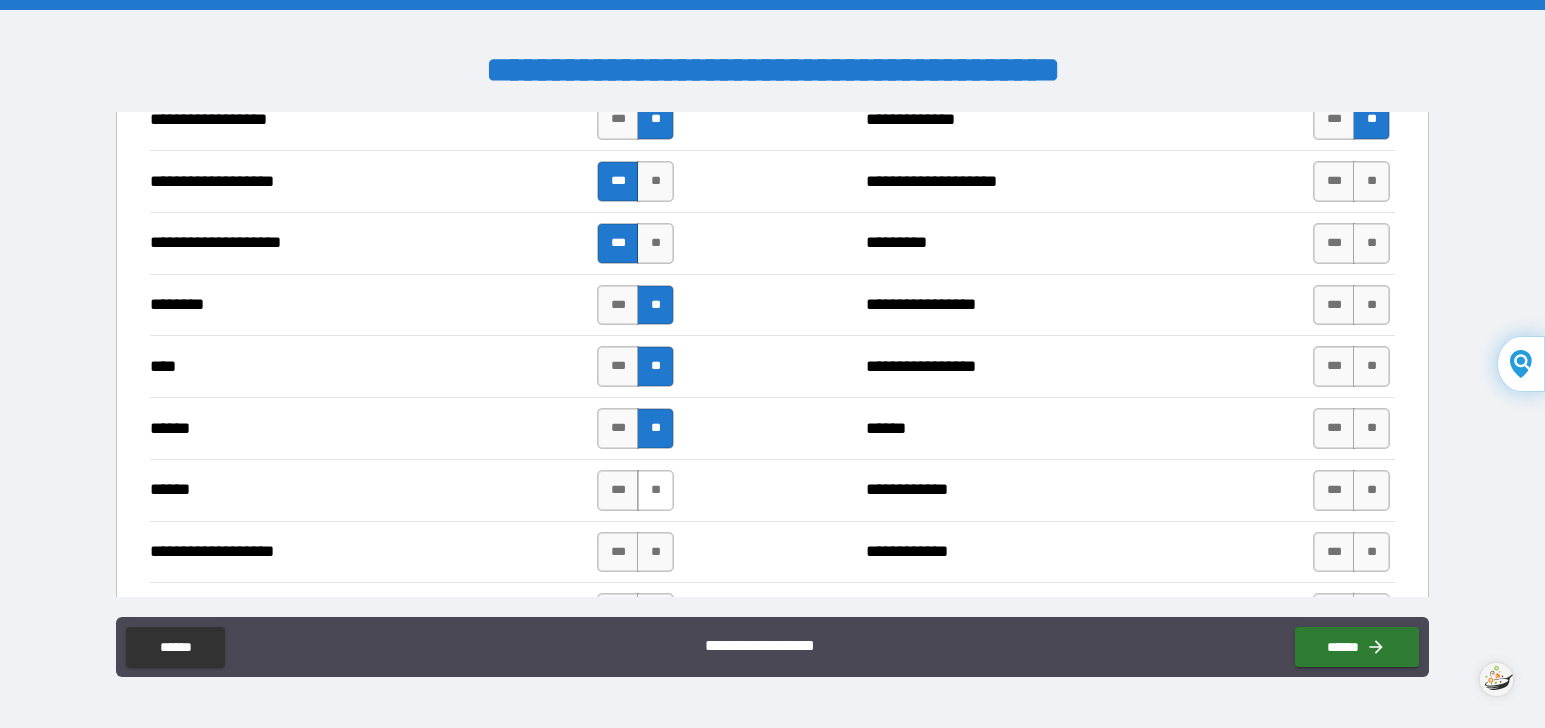 click on "**" at bounding box center (655, 490) 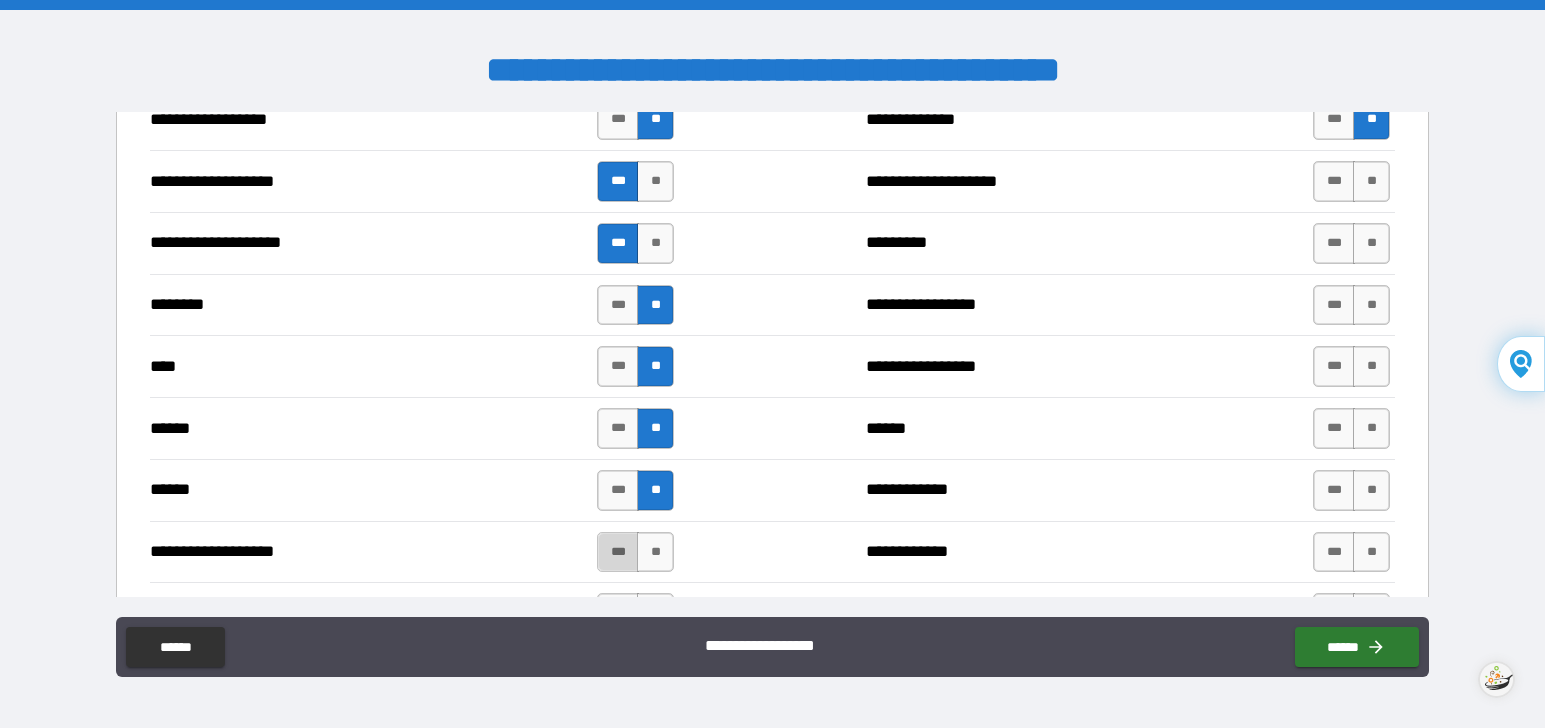 click on "***" at bounding box center (618, 552) 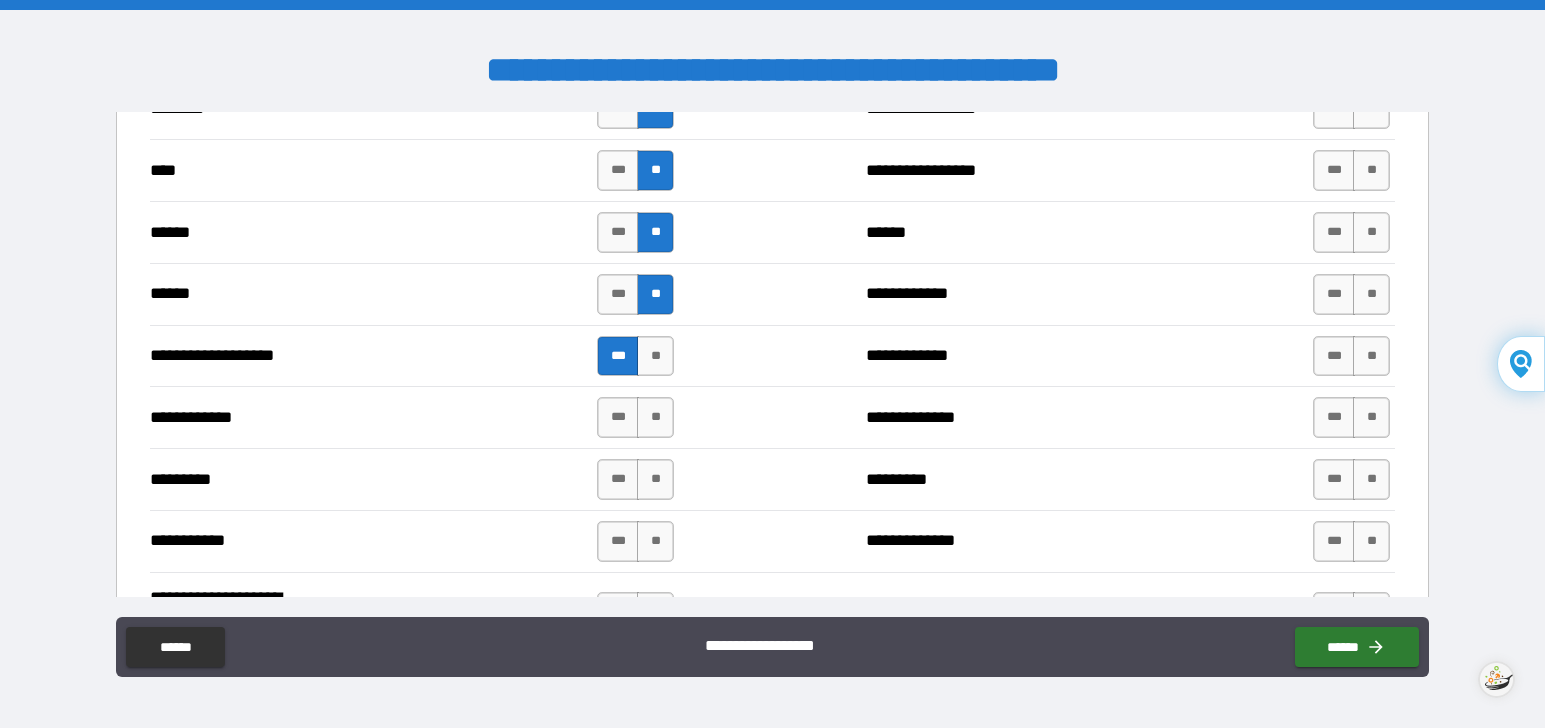 scroll, scrollTop: 1600, scrollLeft: 0, axis: vertical 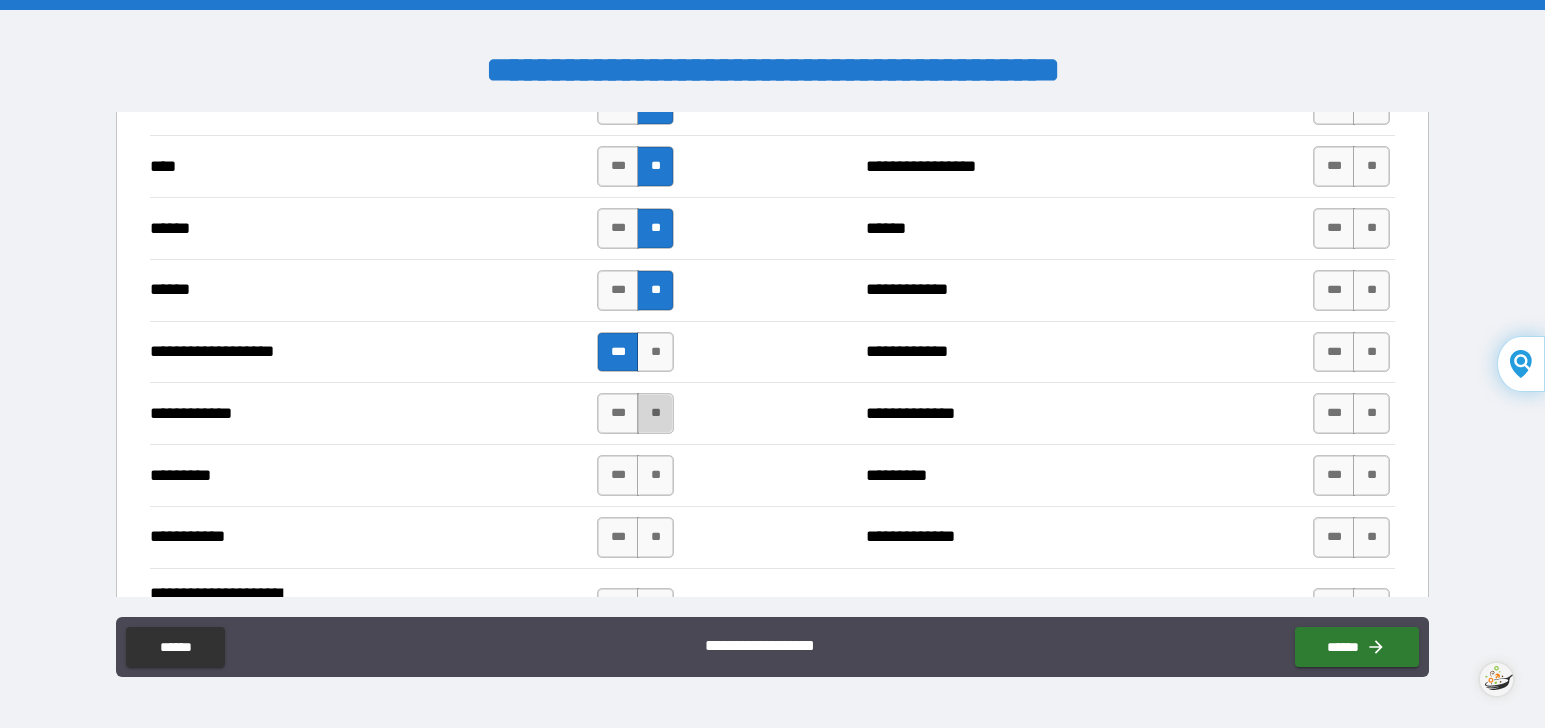 click on "**" at bounding box center (655, 413) 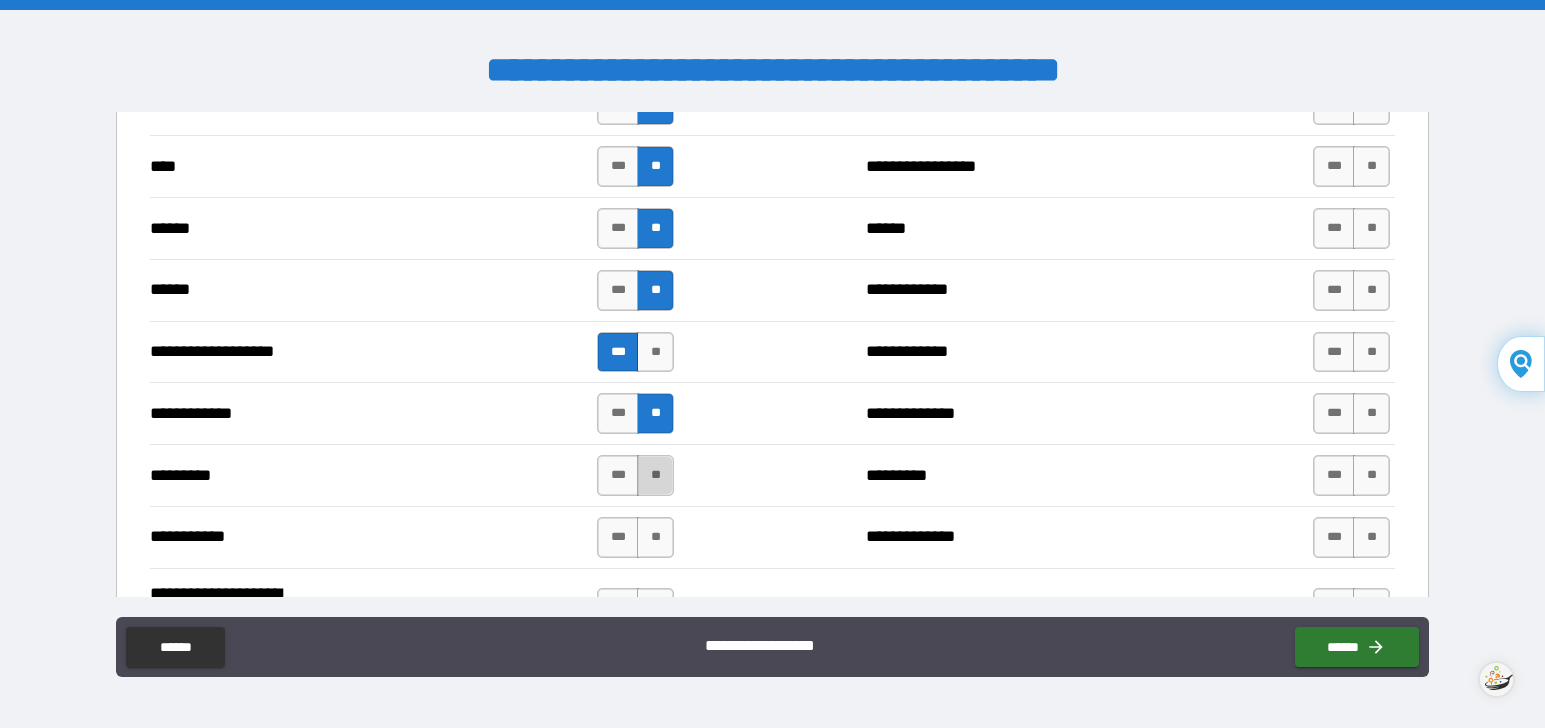 click on "**" at bounding box center [655, 475] 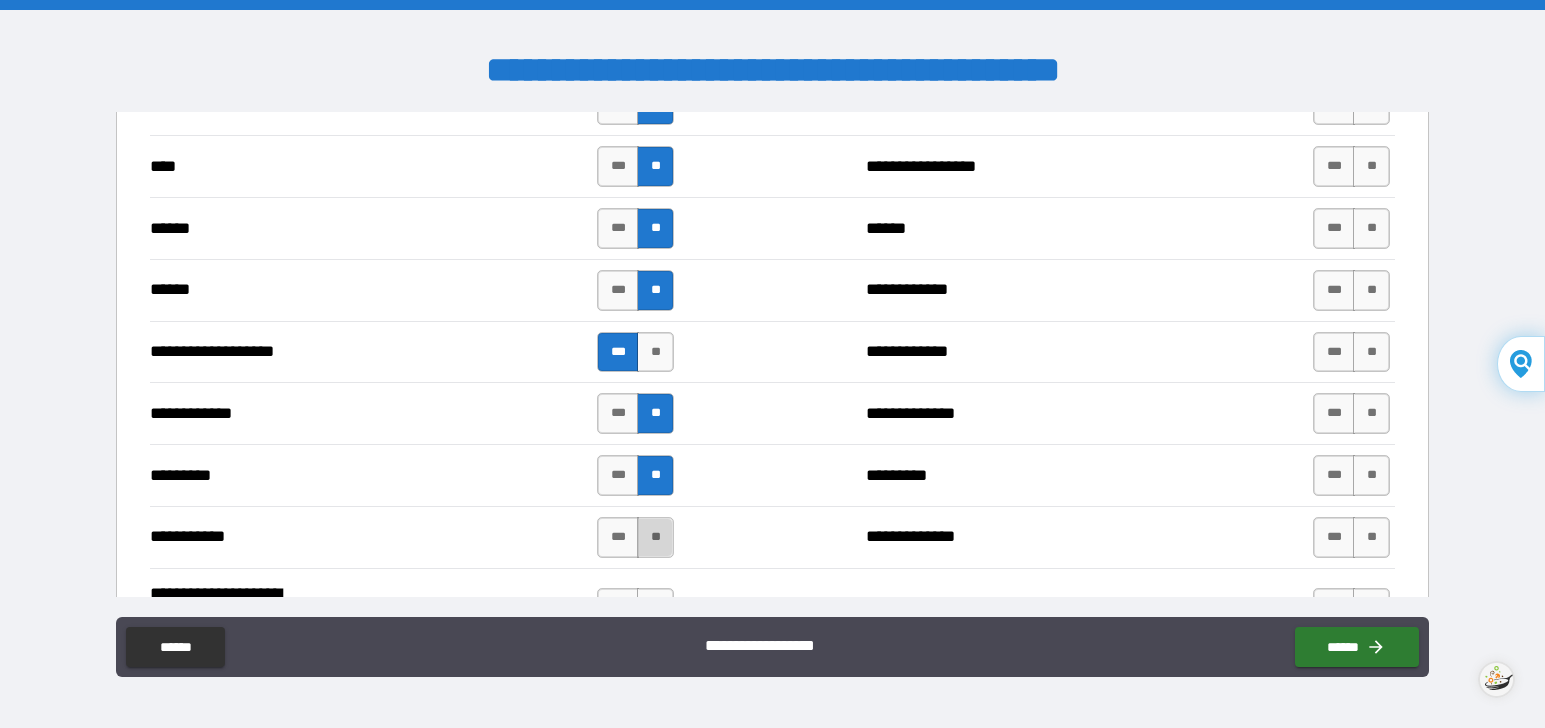 click on "**" at bounding box center (655, 537) 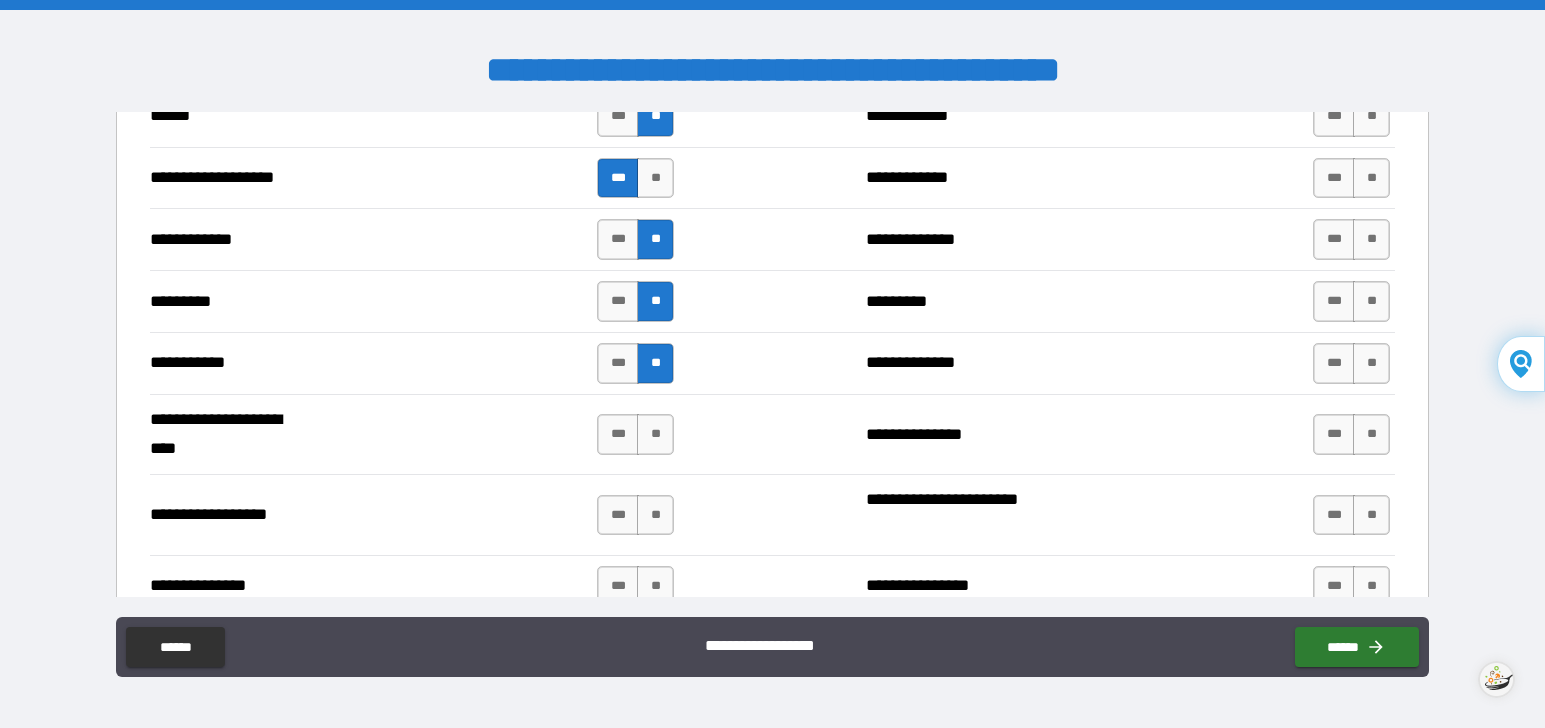 scroll, scrollTop: 1800, scrollLeft: 0, axis: vertical 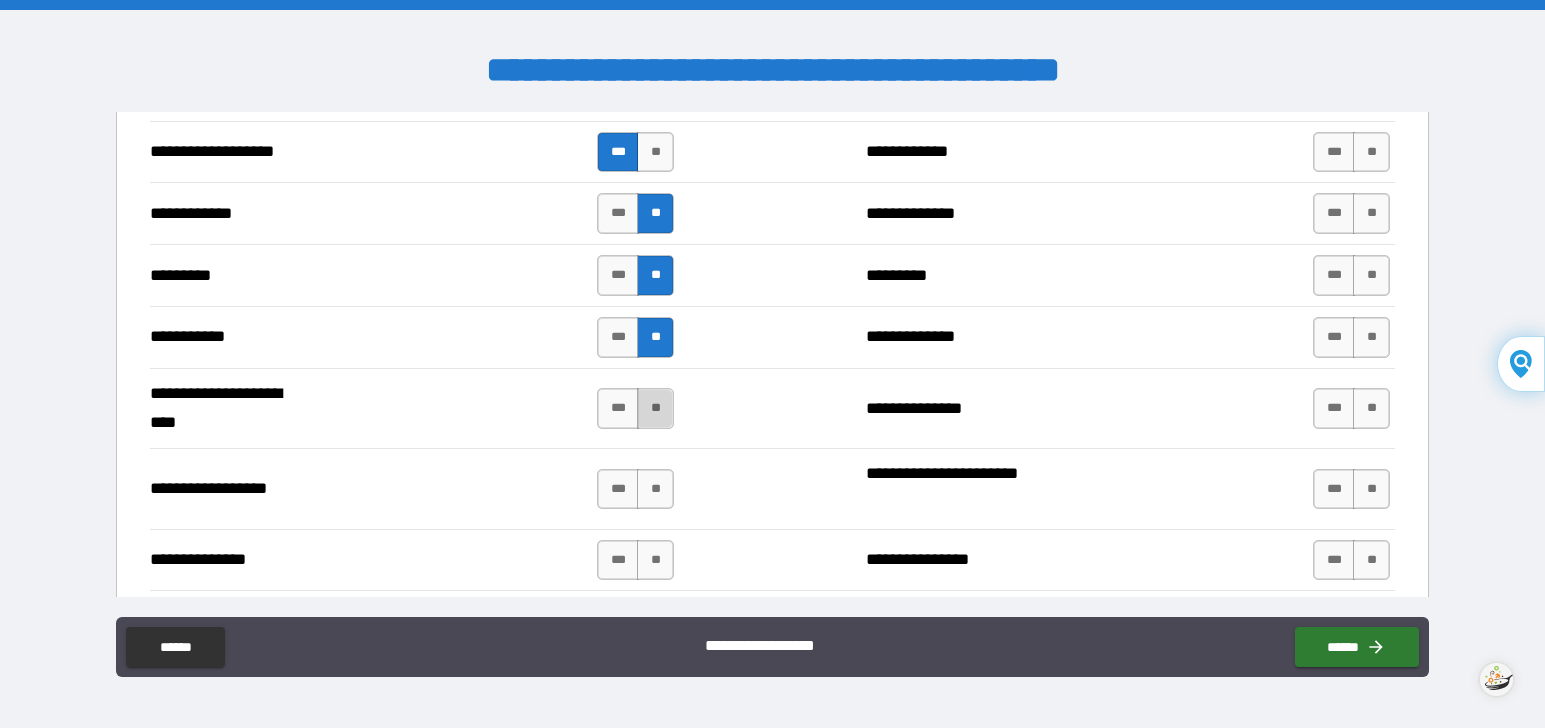 click on "**" at bounding box center (655, 408) 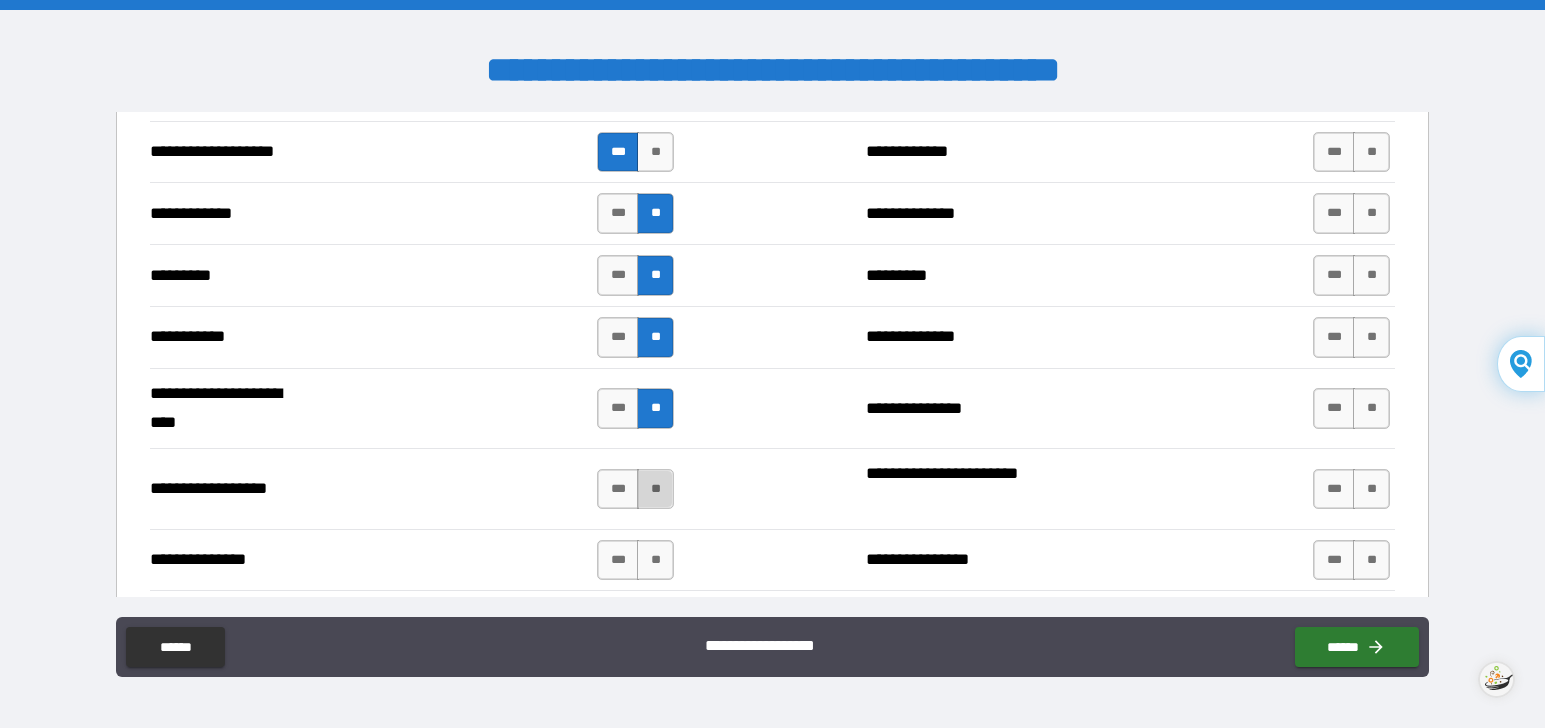 click on "**" at bounding box center (655, 489) 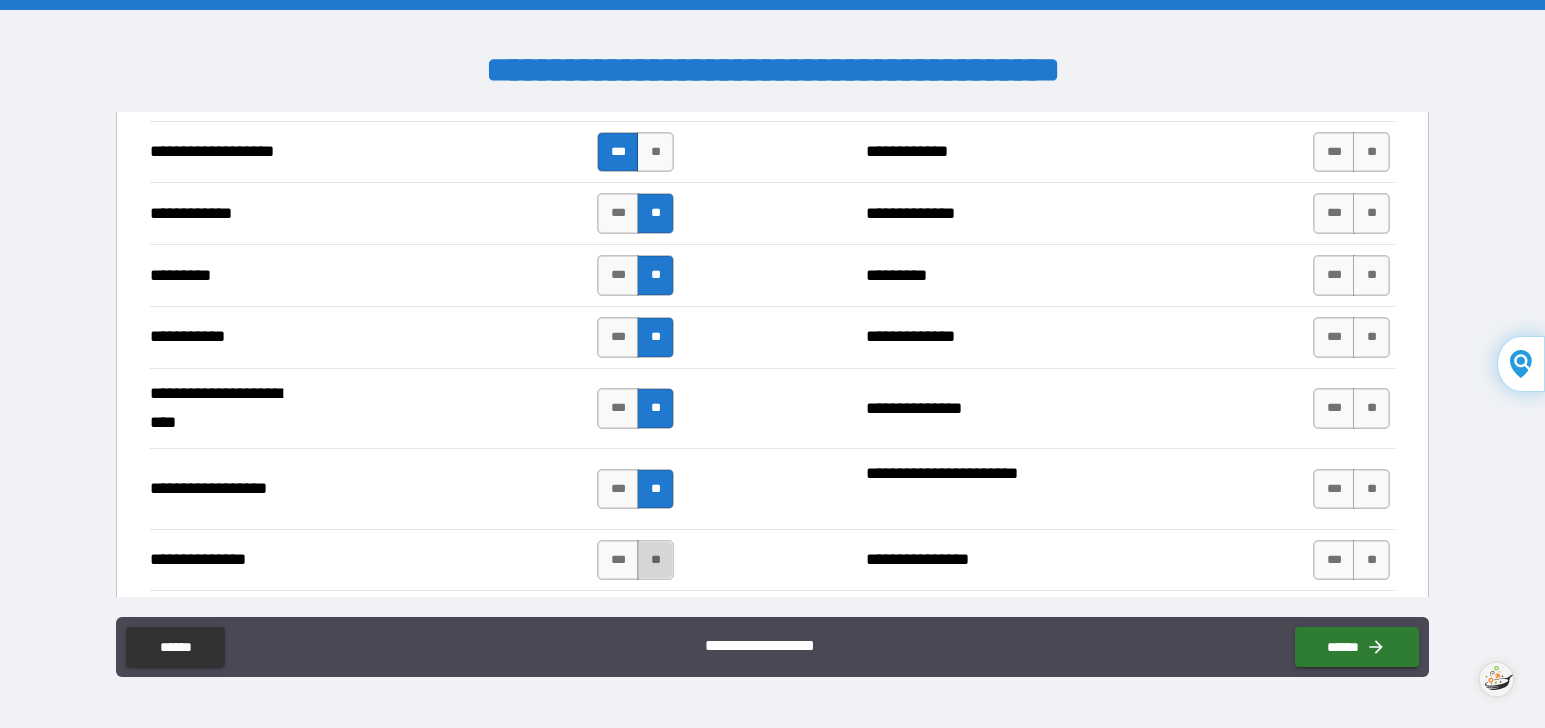 click on "**" at bounding box center (655, 560) 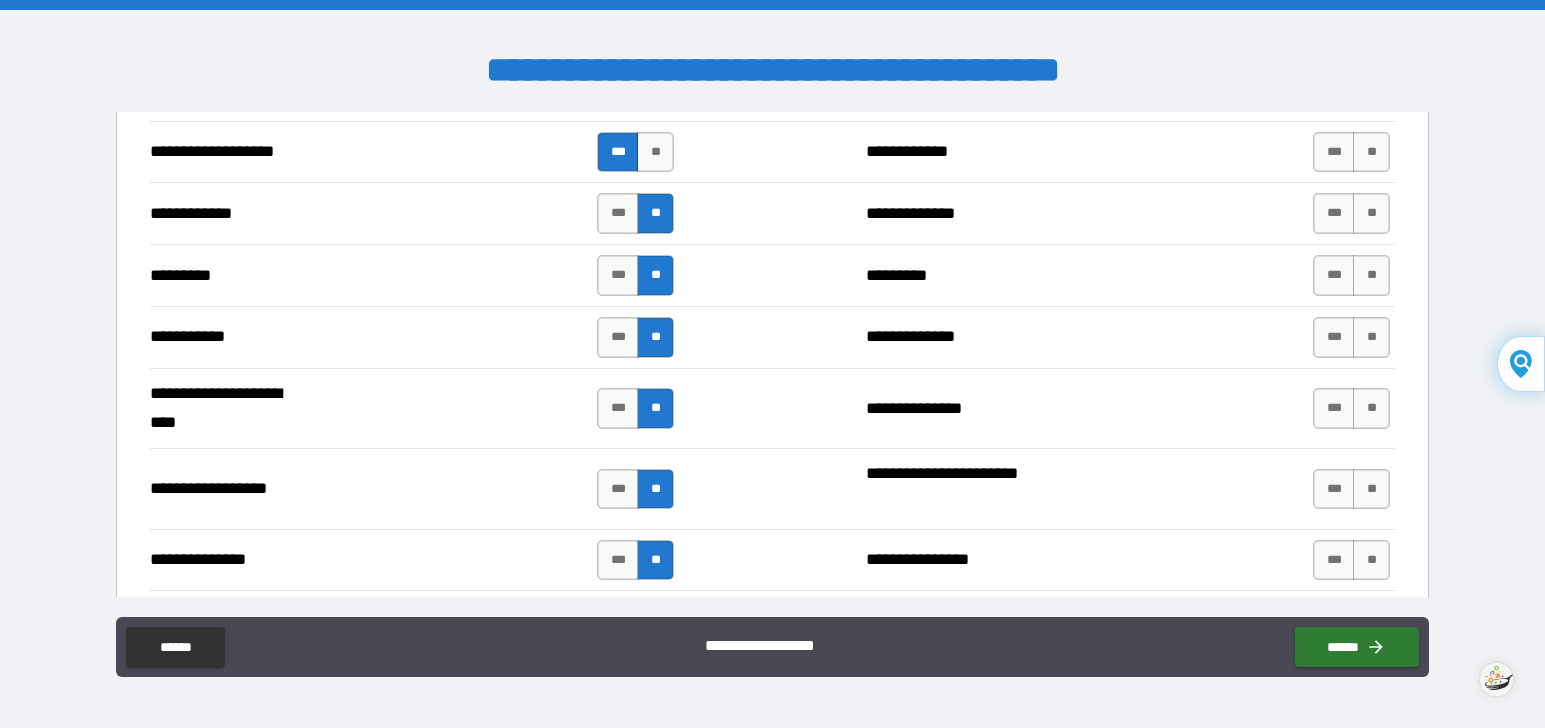 scroll, scrollTop: 2100, scrollLeft: 0, axis: vertical 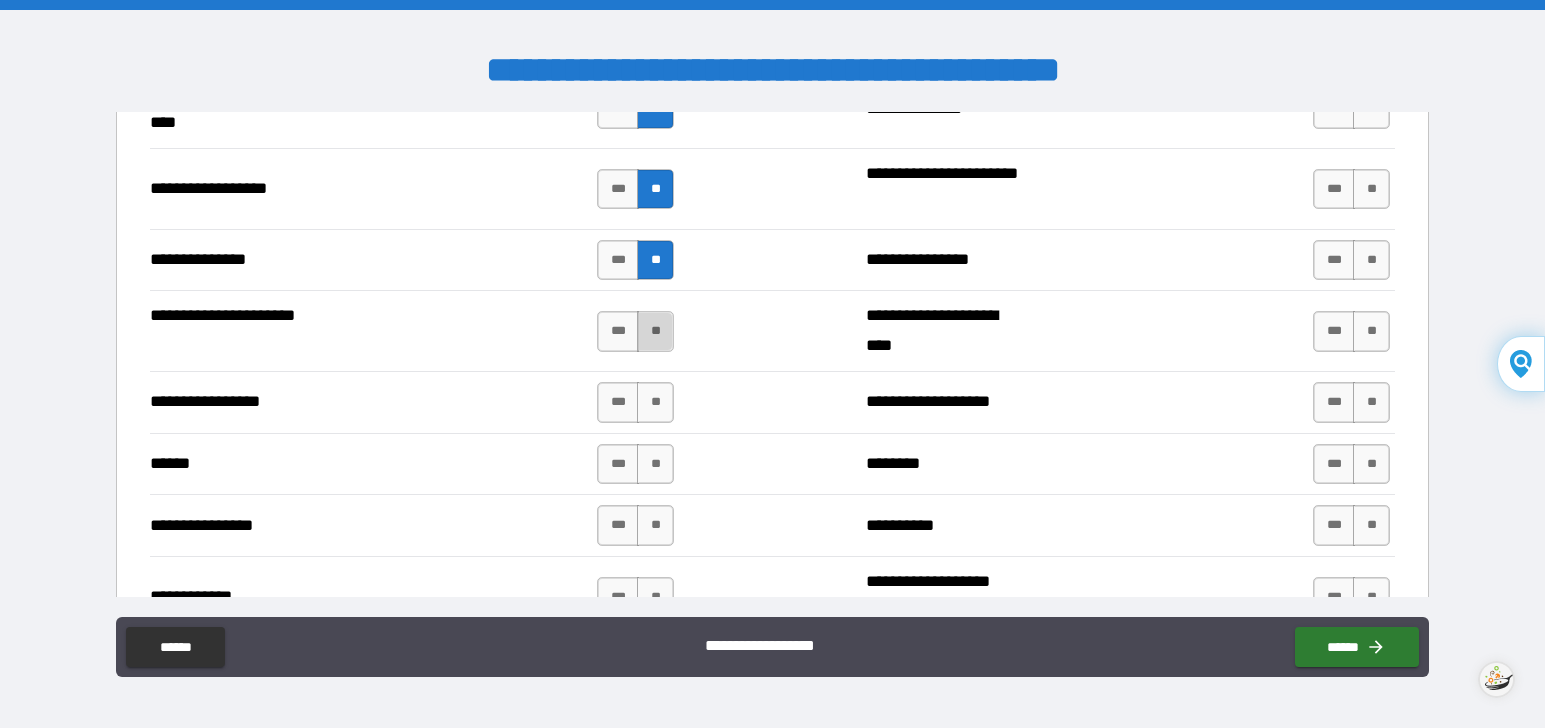 click on "**" at bounding box center [655, 331] 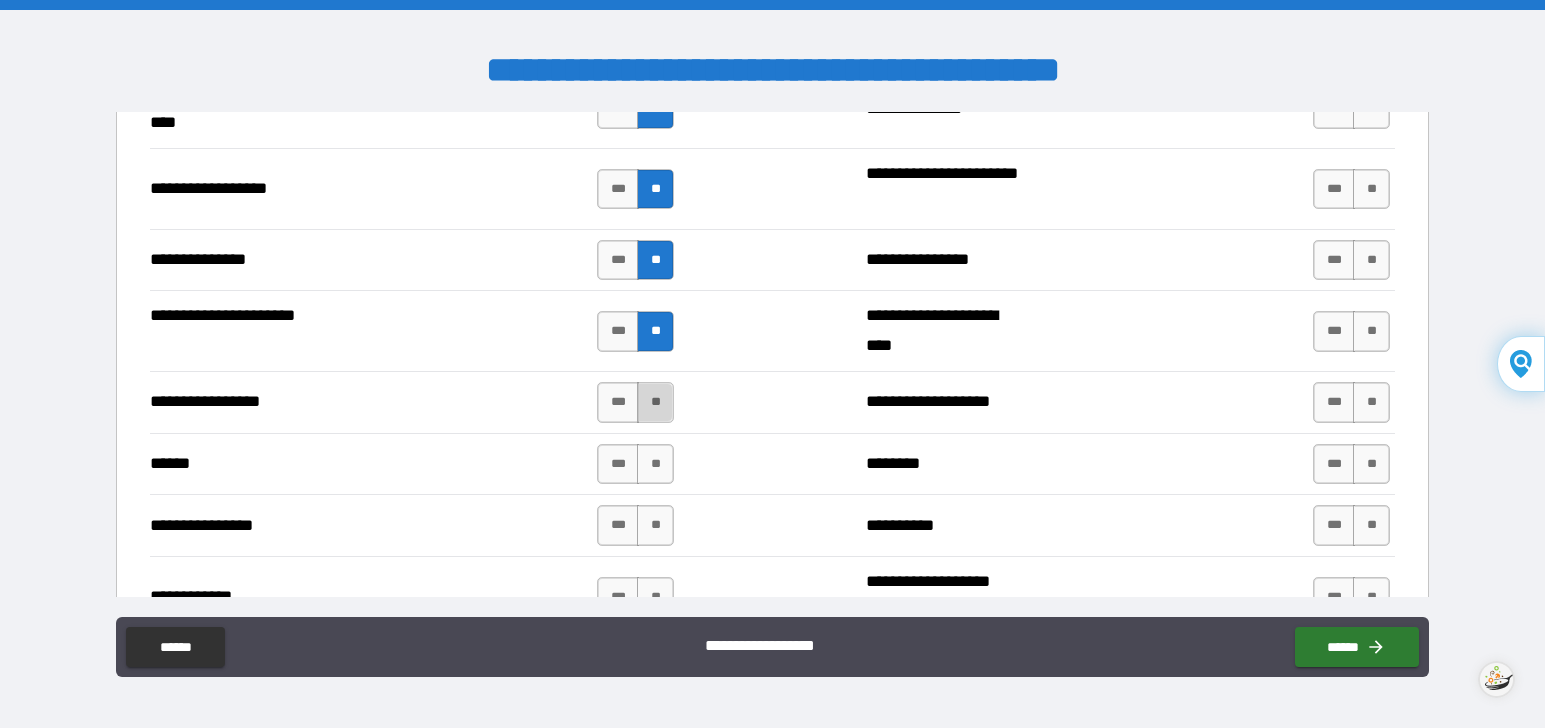 click on "**" at bounding box center (655, 402) 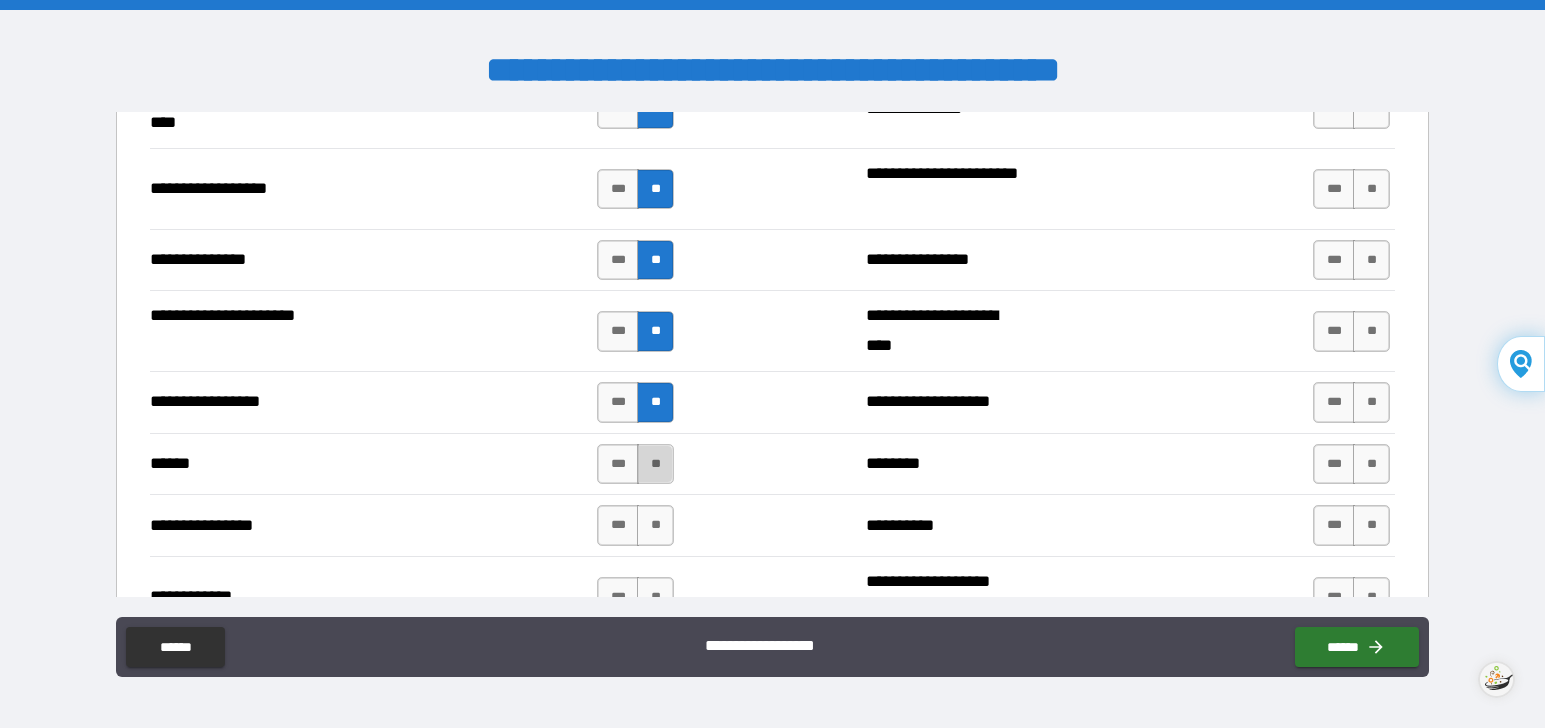 click on "**" at bounding box center (655, 464) 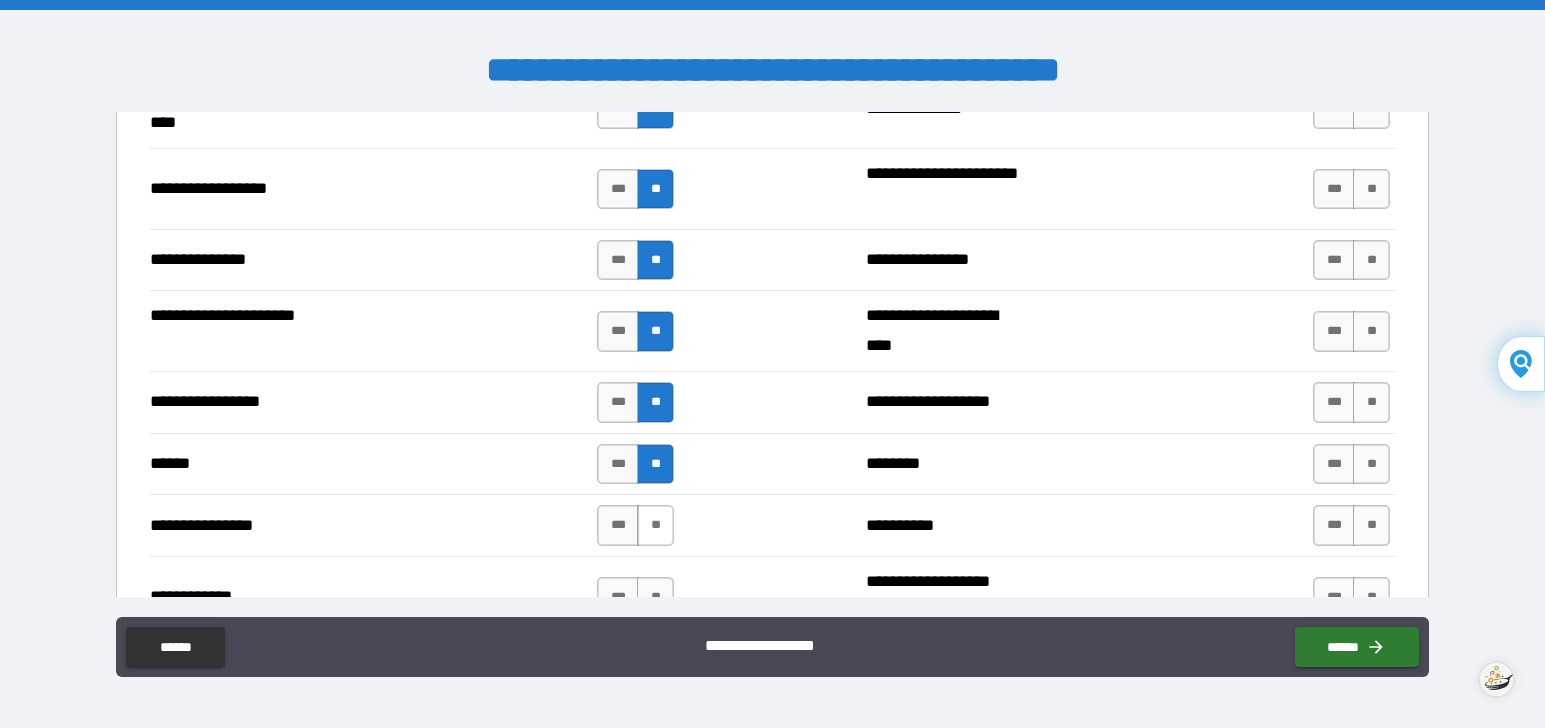 click on "**" at bounding box center [655, 525] 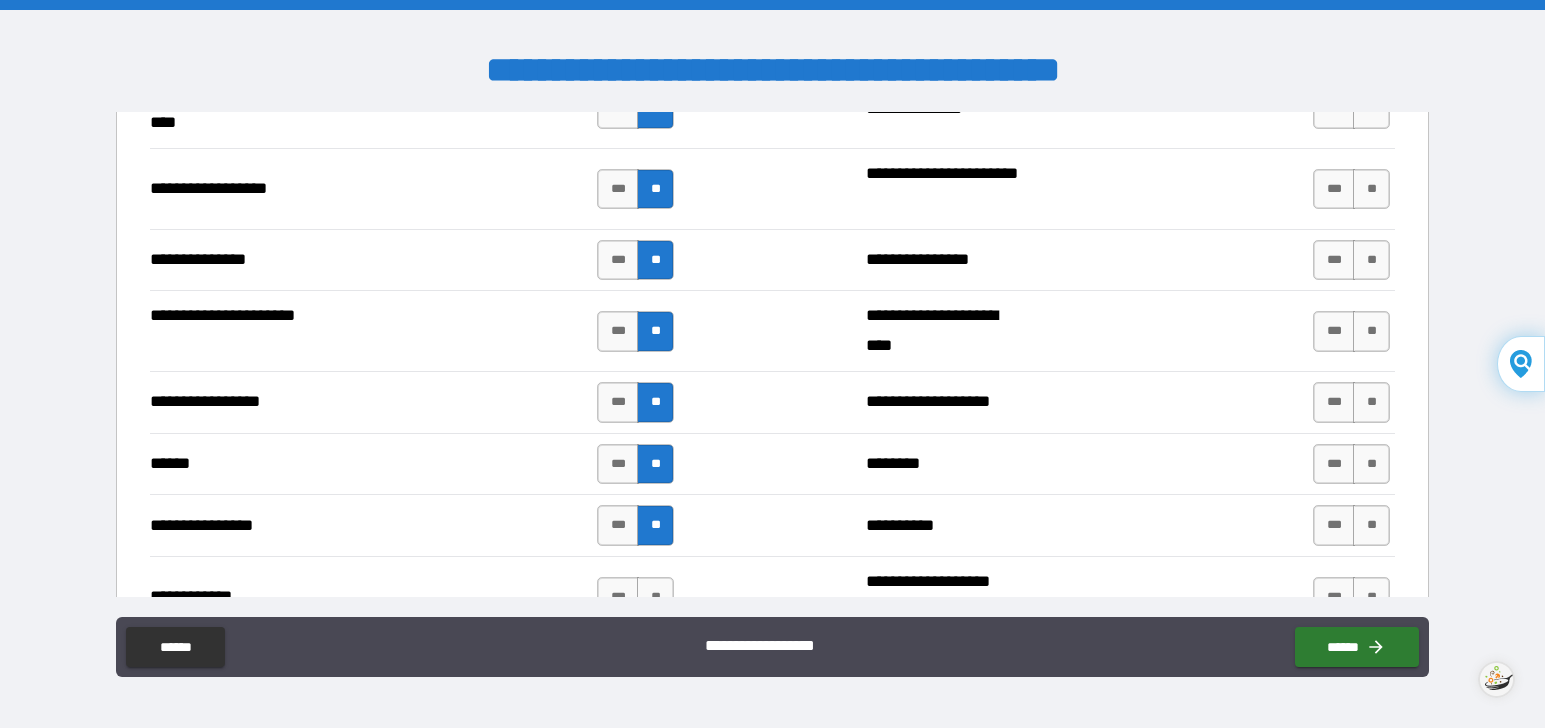 scroll, scrollTop: 2300, scrollLeft: 0, axis: vertical 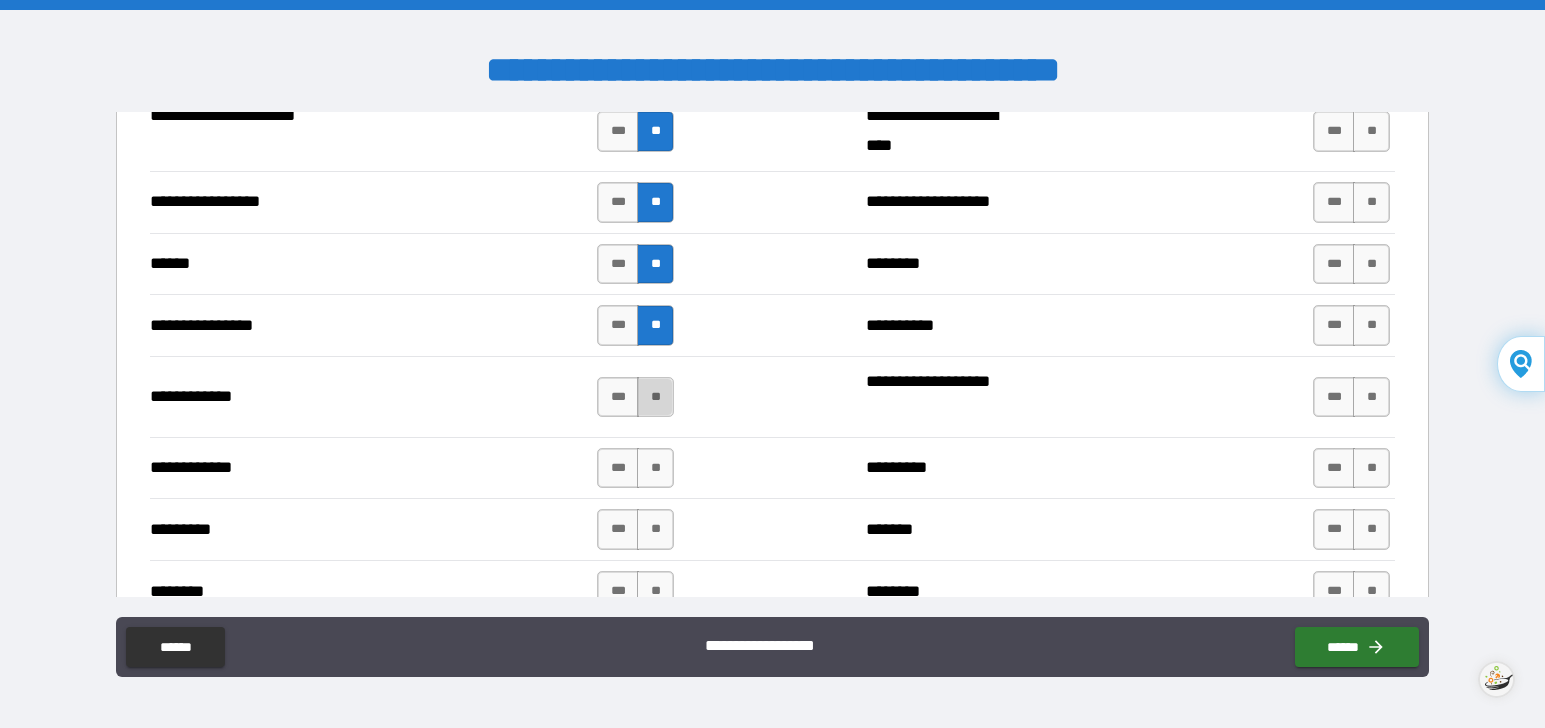 click on "**" at bounding box center (655, 397) 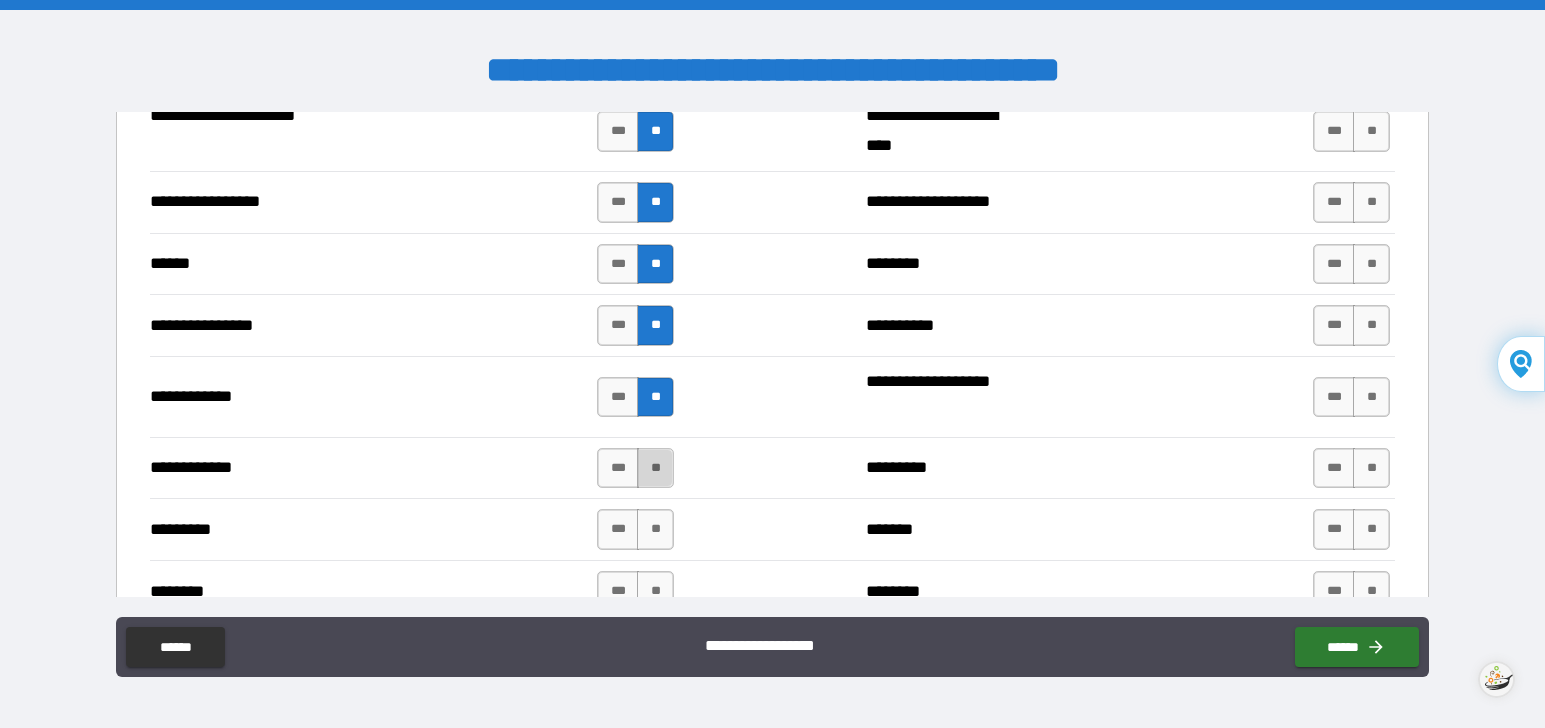 click on "**" at bounding box center [655, 468] 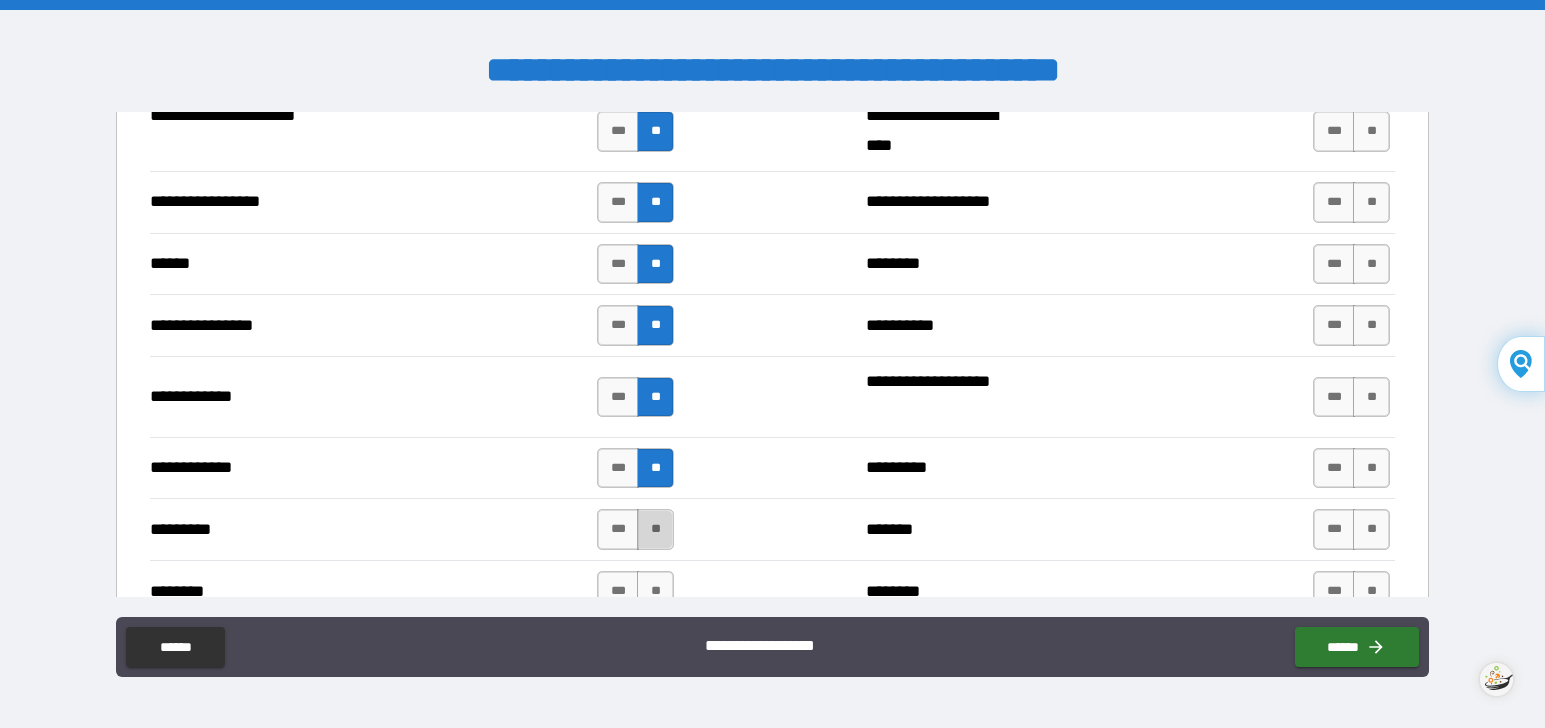 click on "**" at bounding box center (655, 529) 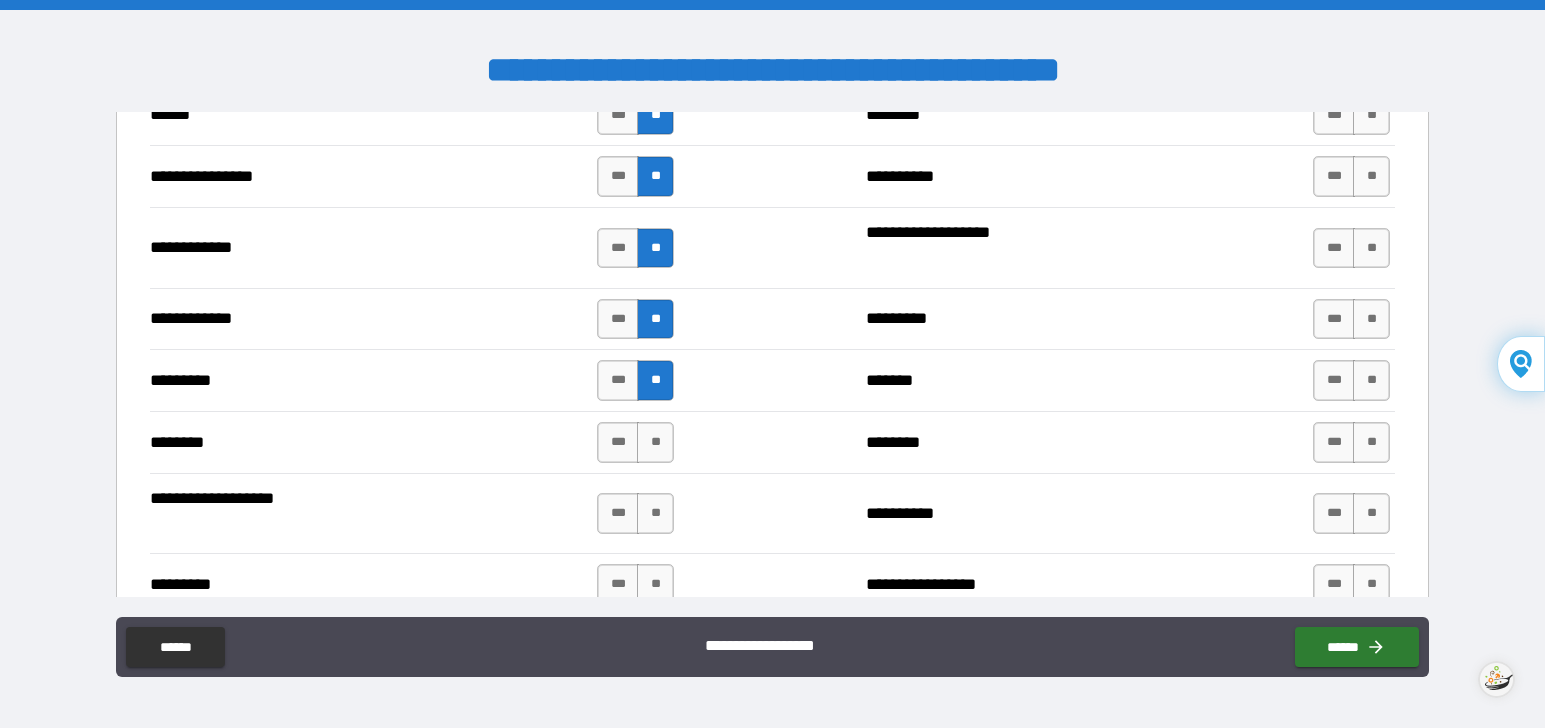 scroll, scrollTop: 2500, scrollLeft: 0, axis: vertical 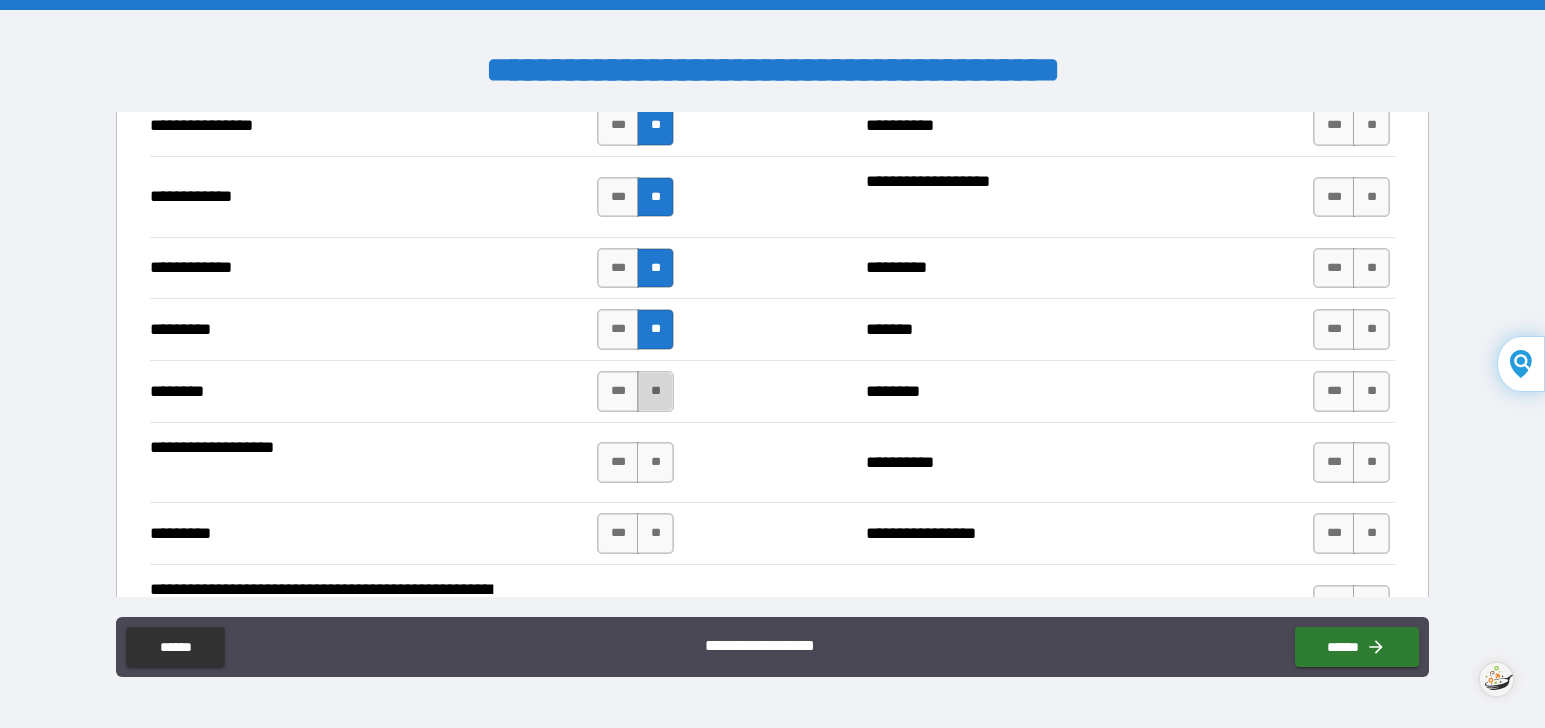 click on "**" at bounding box center [655, 391] 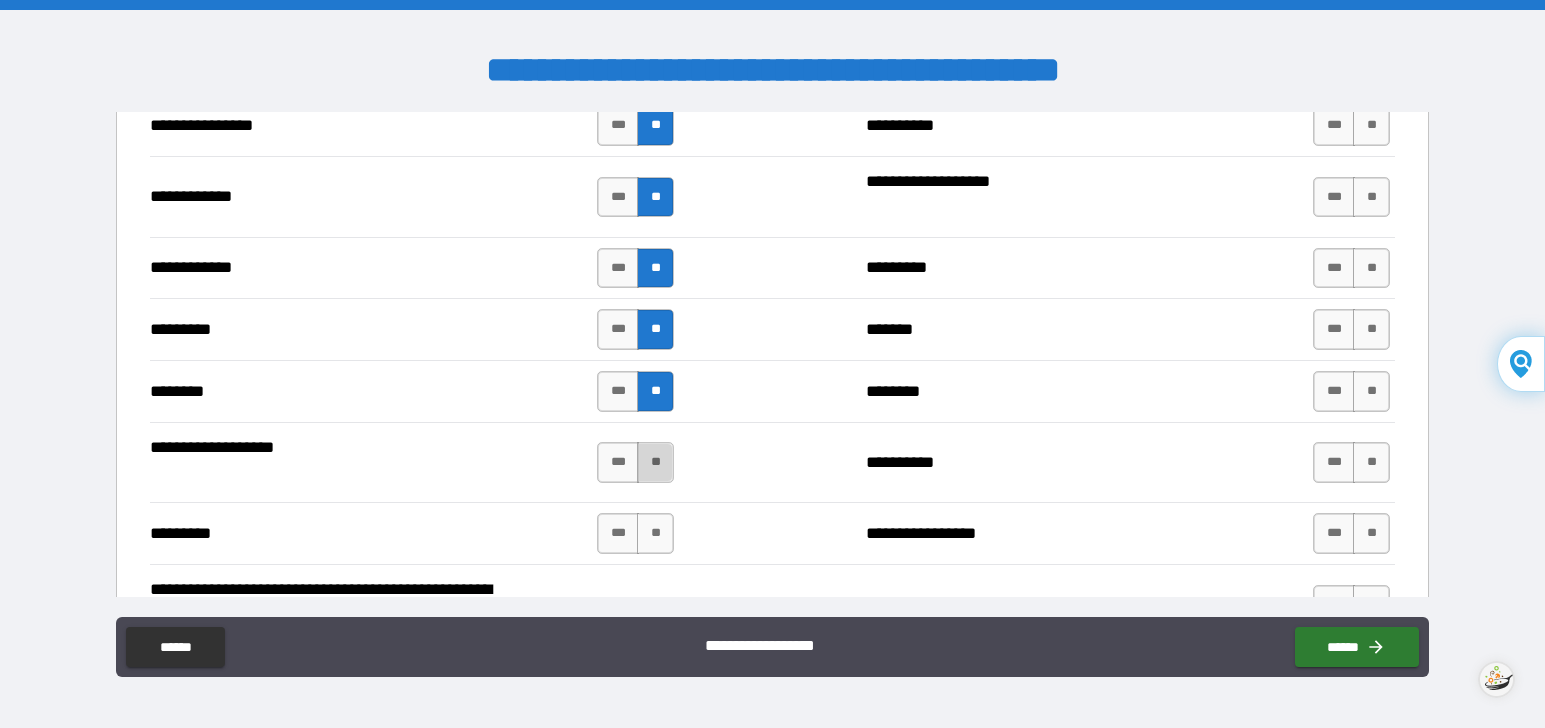 click on "**" at bounding box center (655, 462) 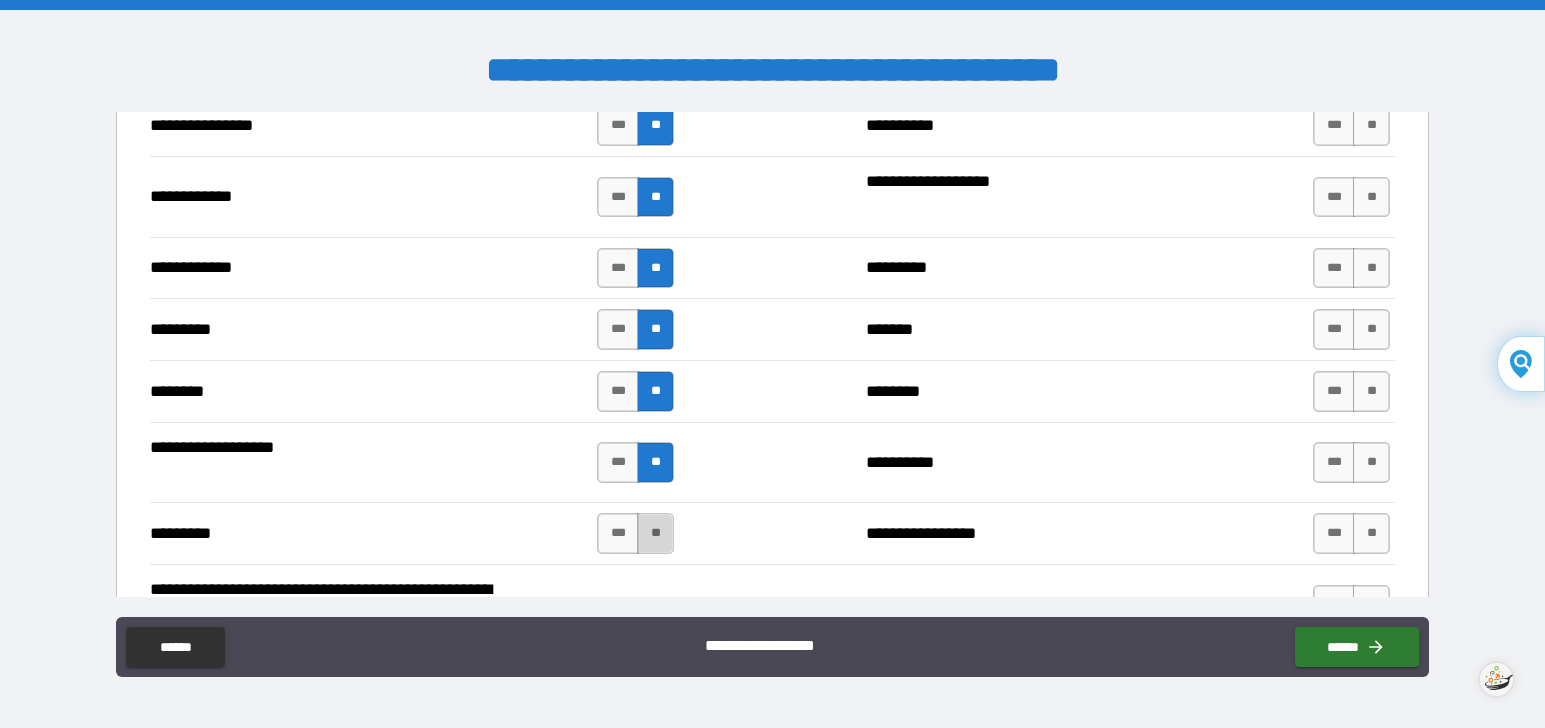 click on "**" at bounding box center [655, 533] 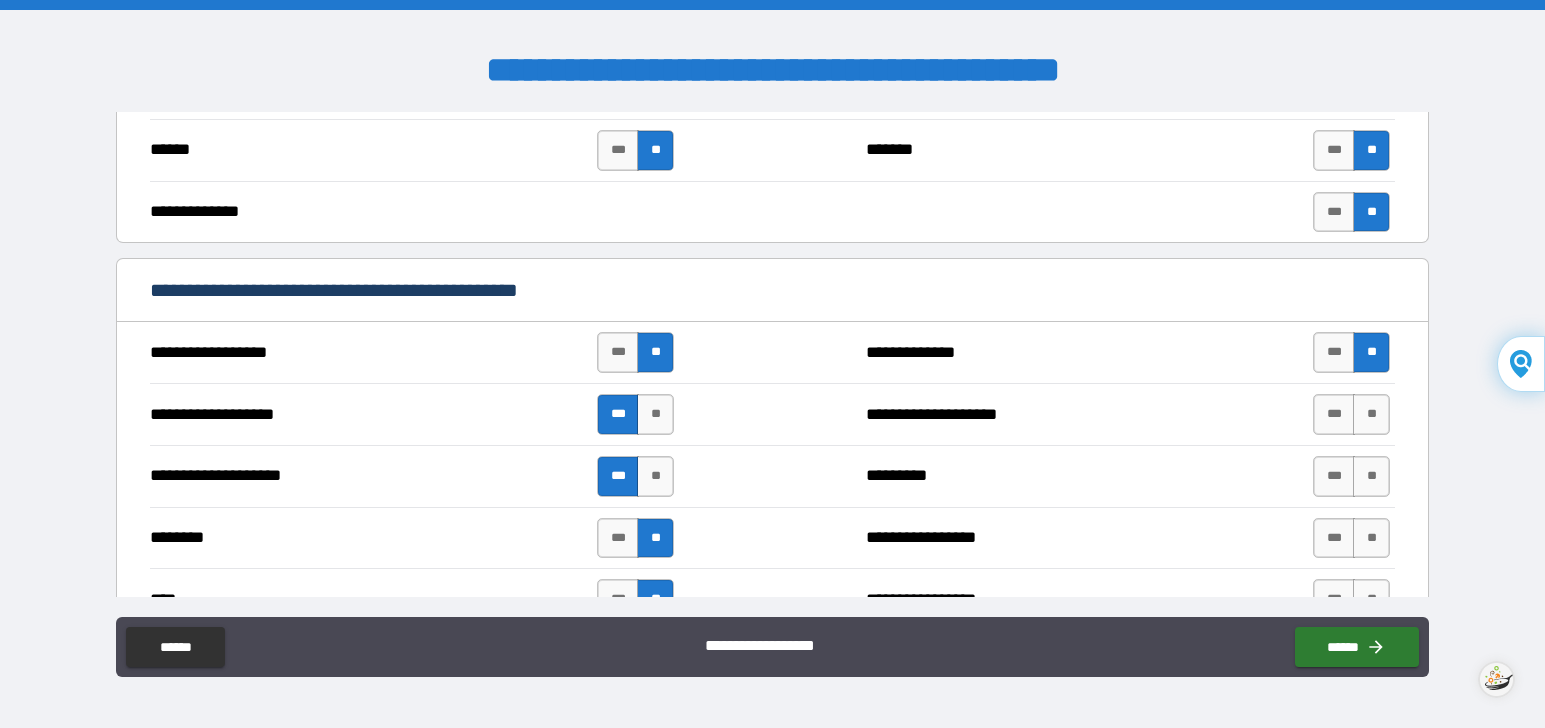 scroll, scrollTop: 1200, scrollLeft: 0, axis: vertical 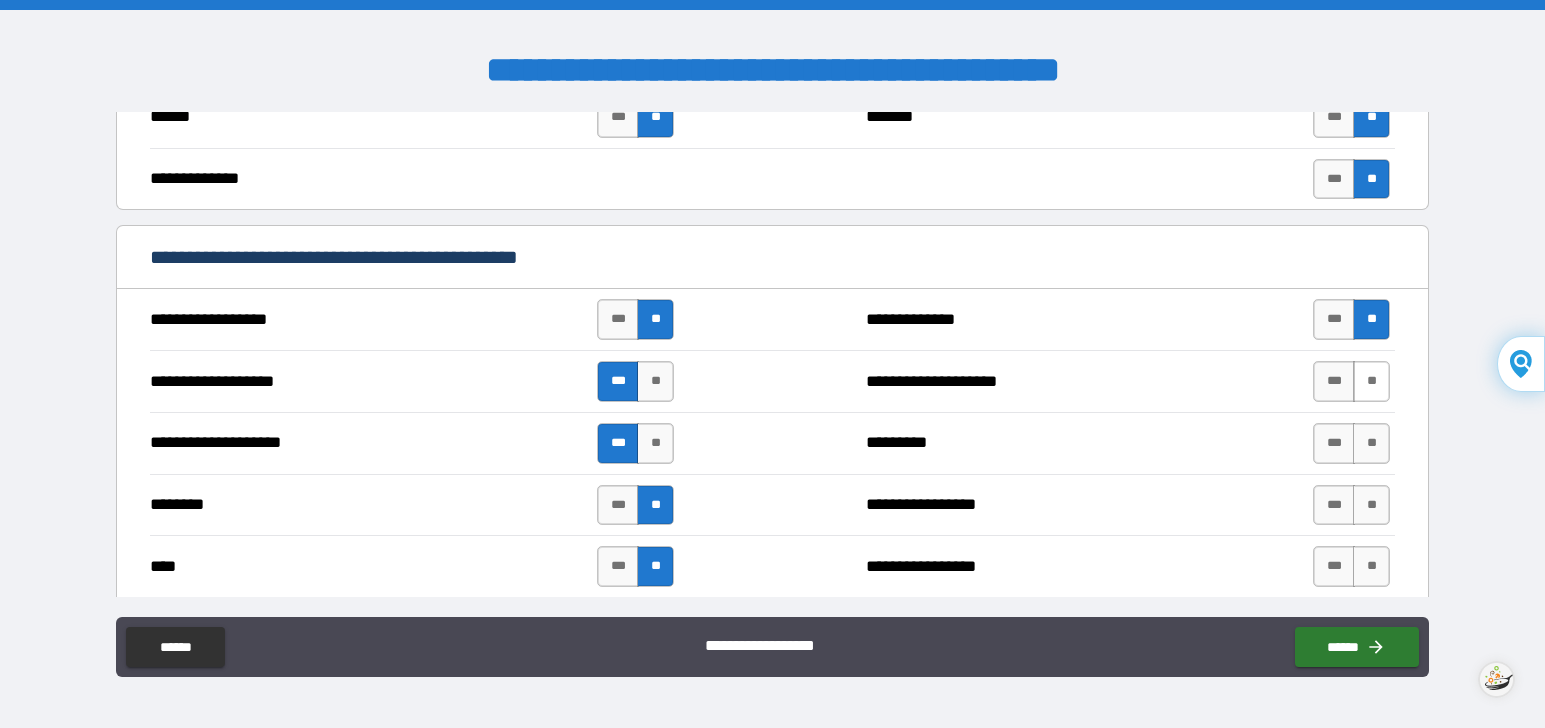 click on "**" at bounding box center [1371, 381] 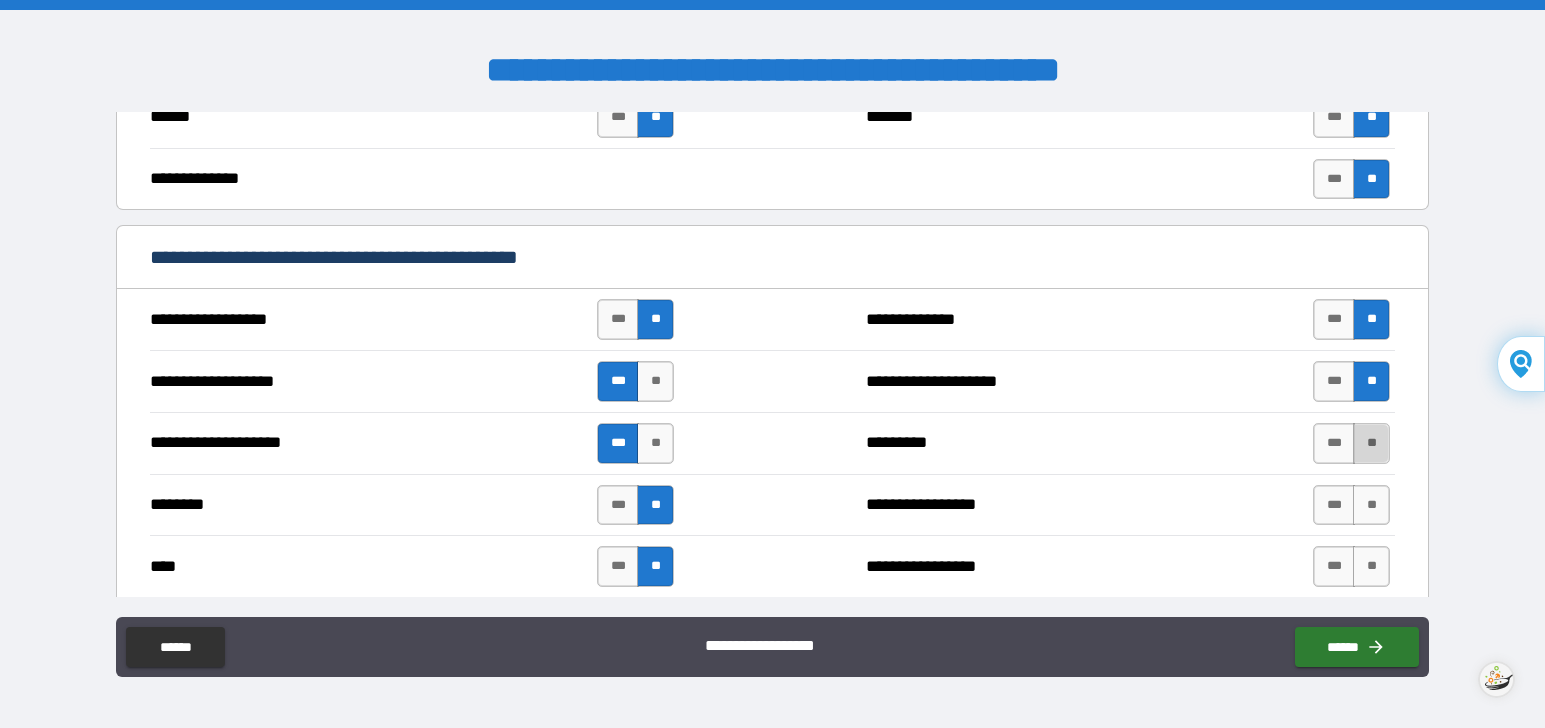click on "**" at bounding box center (1371, 443) 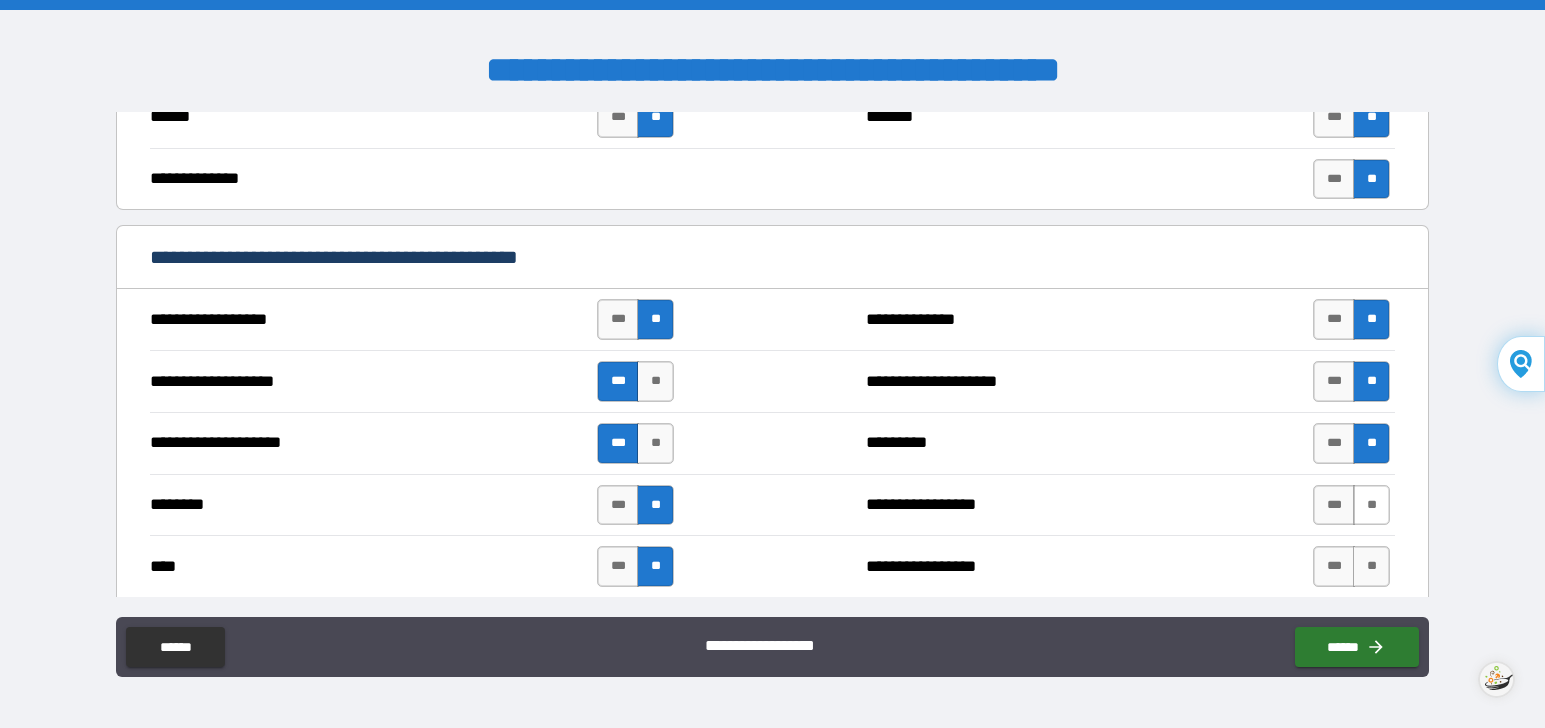 click on "**" at bounding box center (1371, 505) 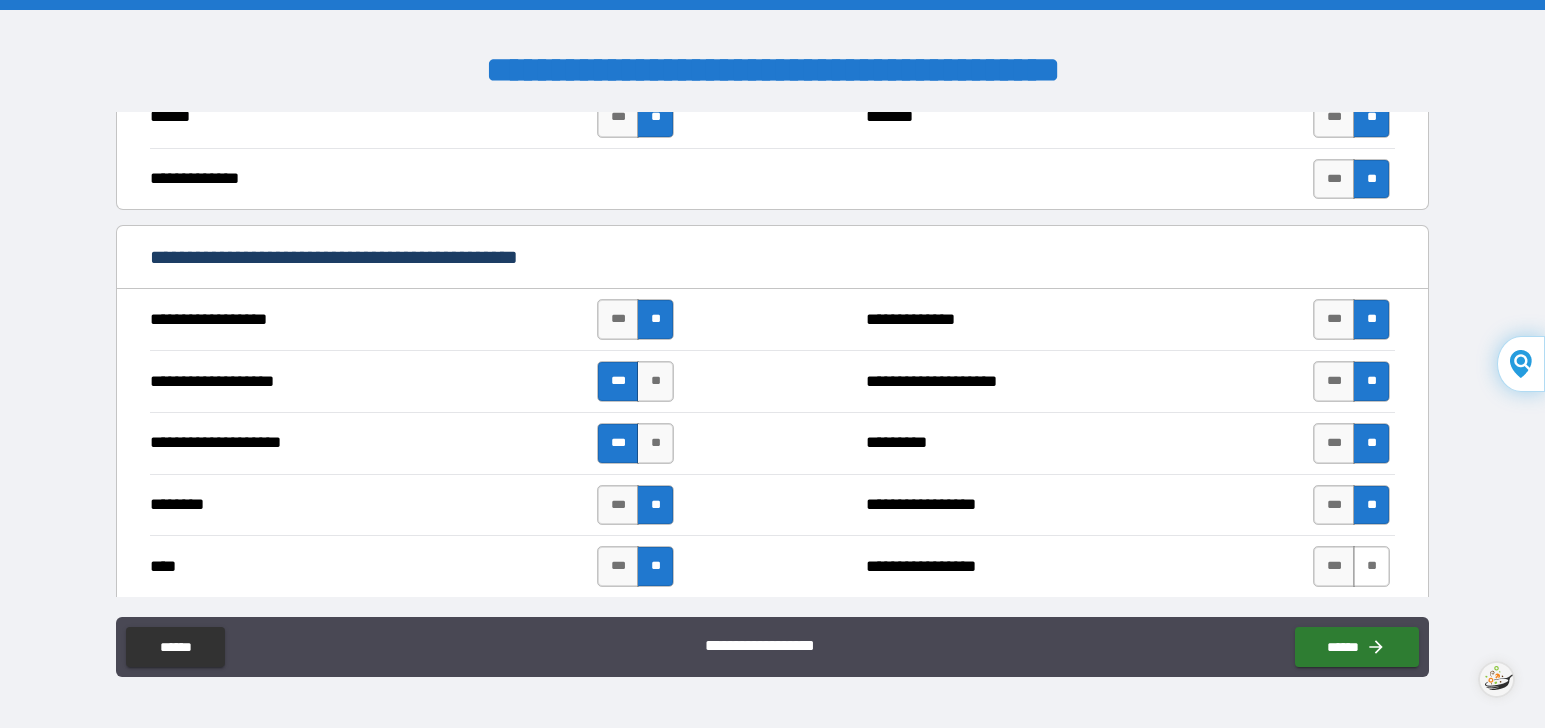 click on "**" at bounding box center [1371, 566] 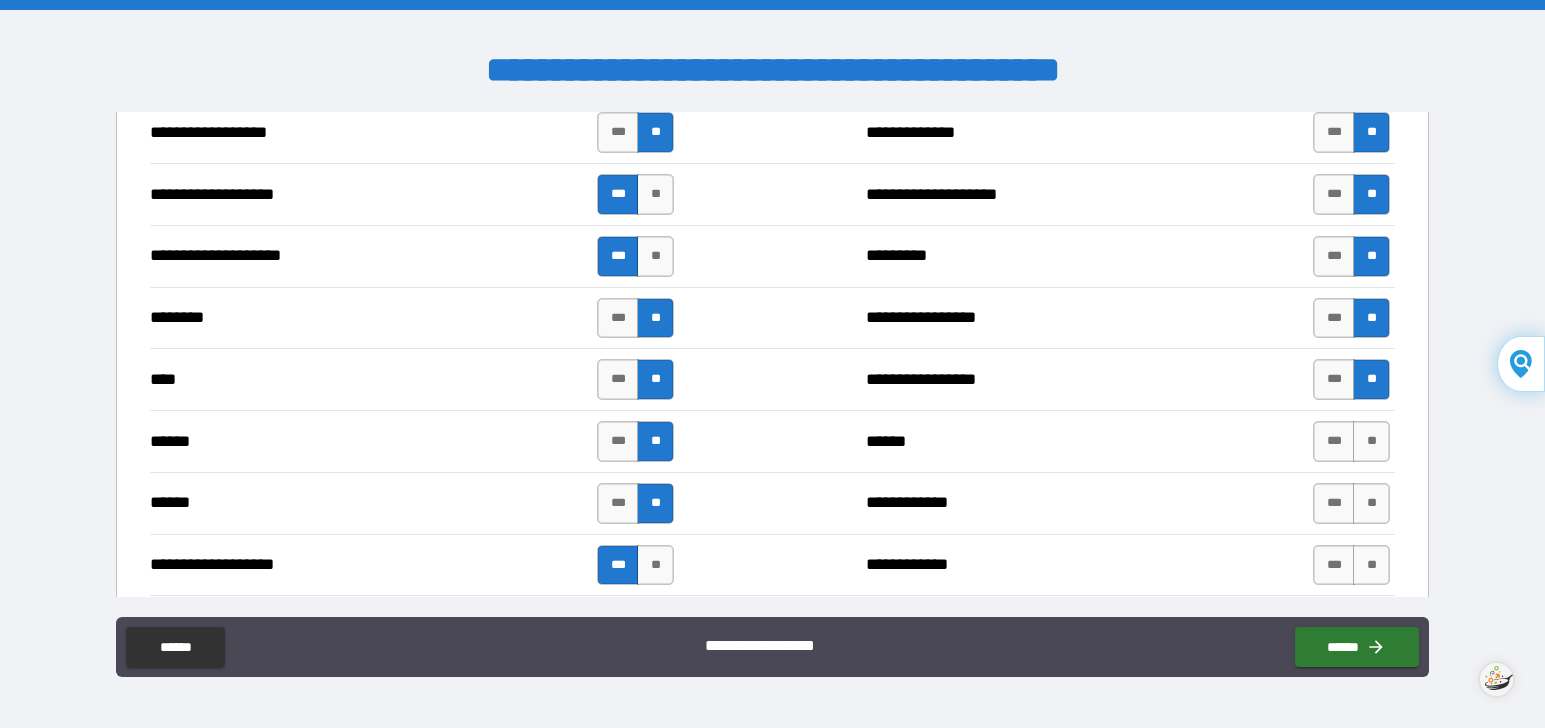 scroll, scrollTop: 1400, scrollLeft: 0, axis: vertical 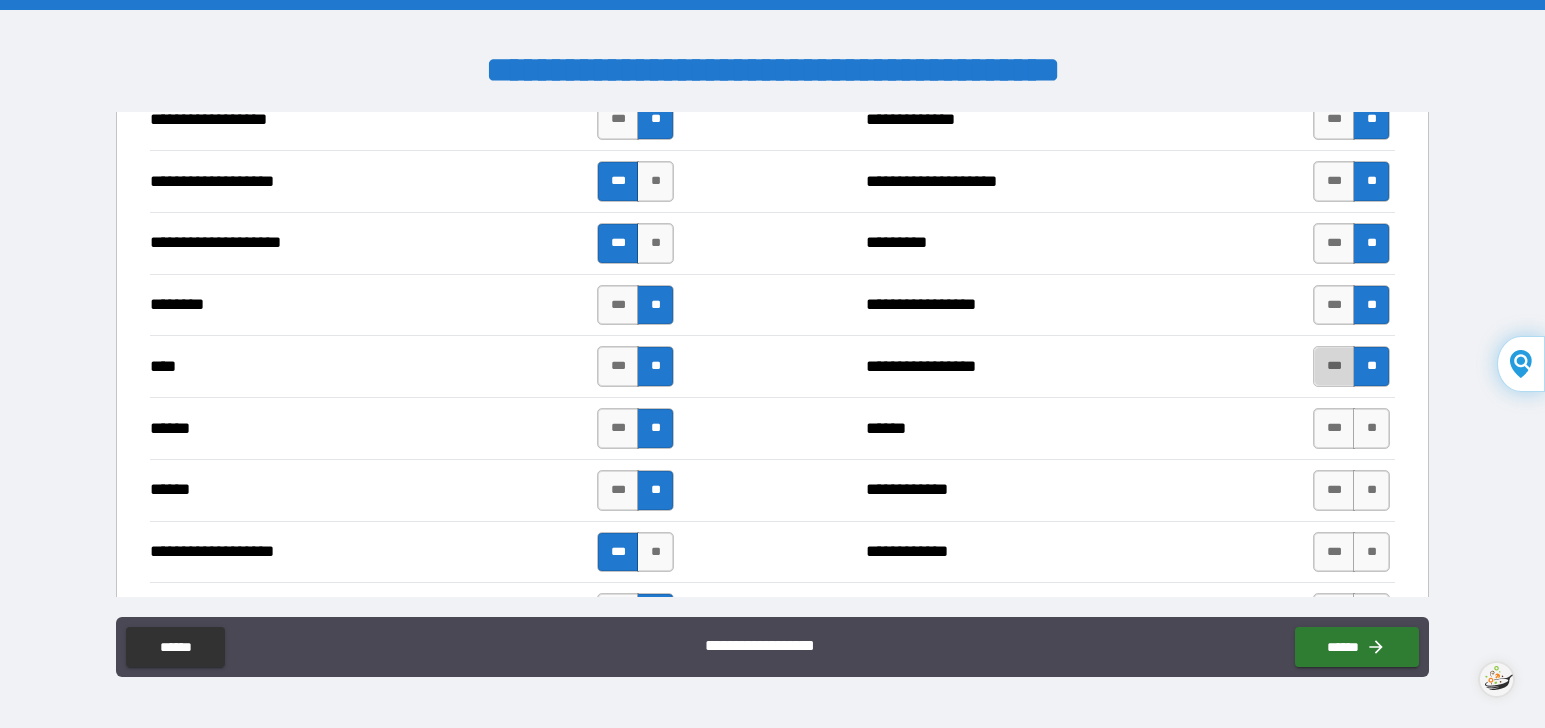 click on "***" at bounding box center [1334, 366] 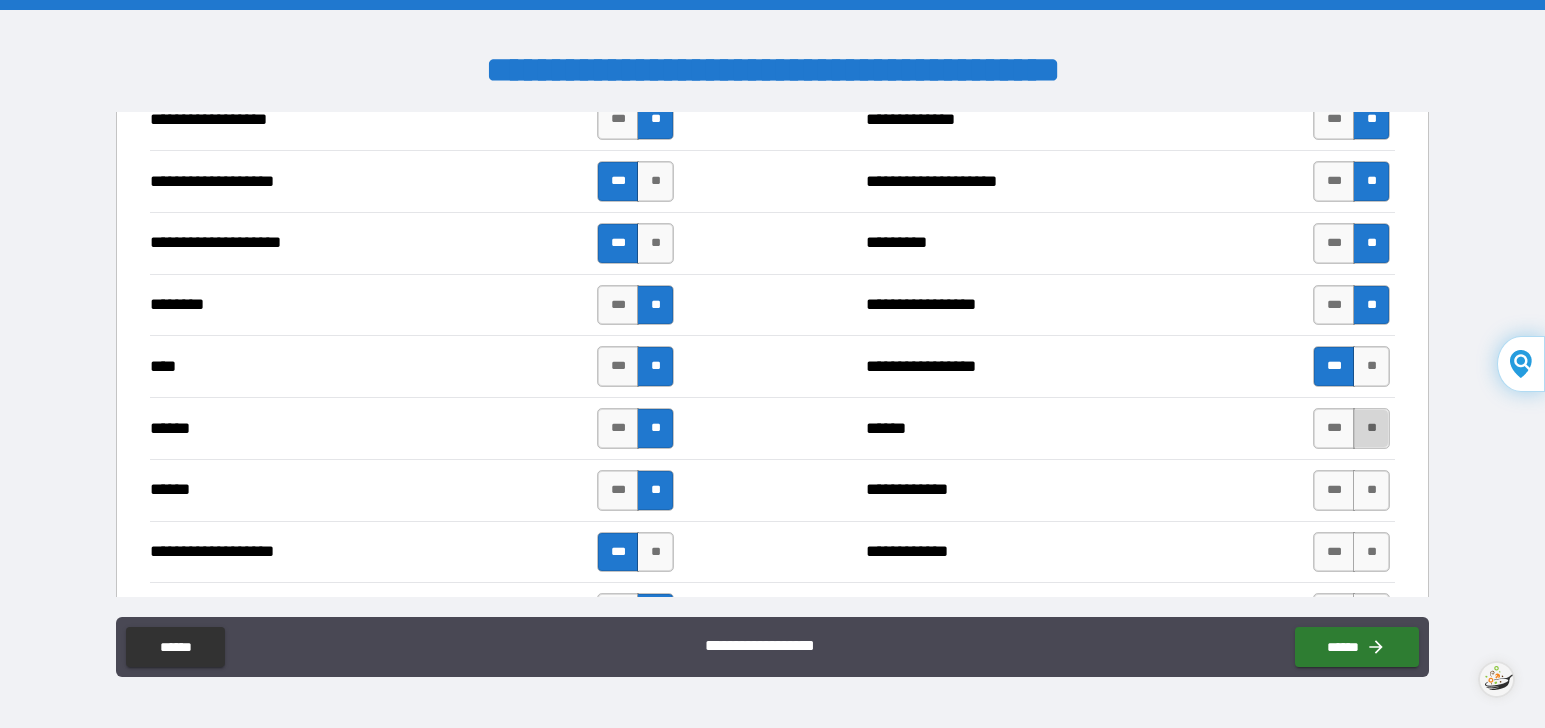click on "**" at bounding box center [1371, 428] 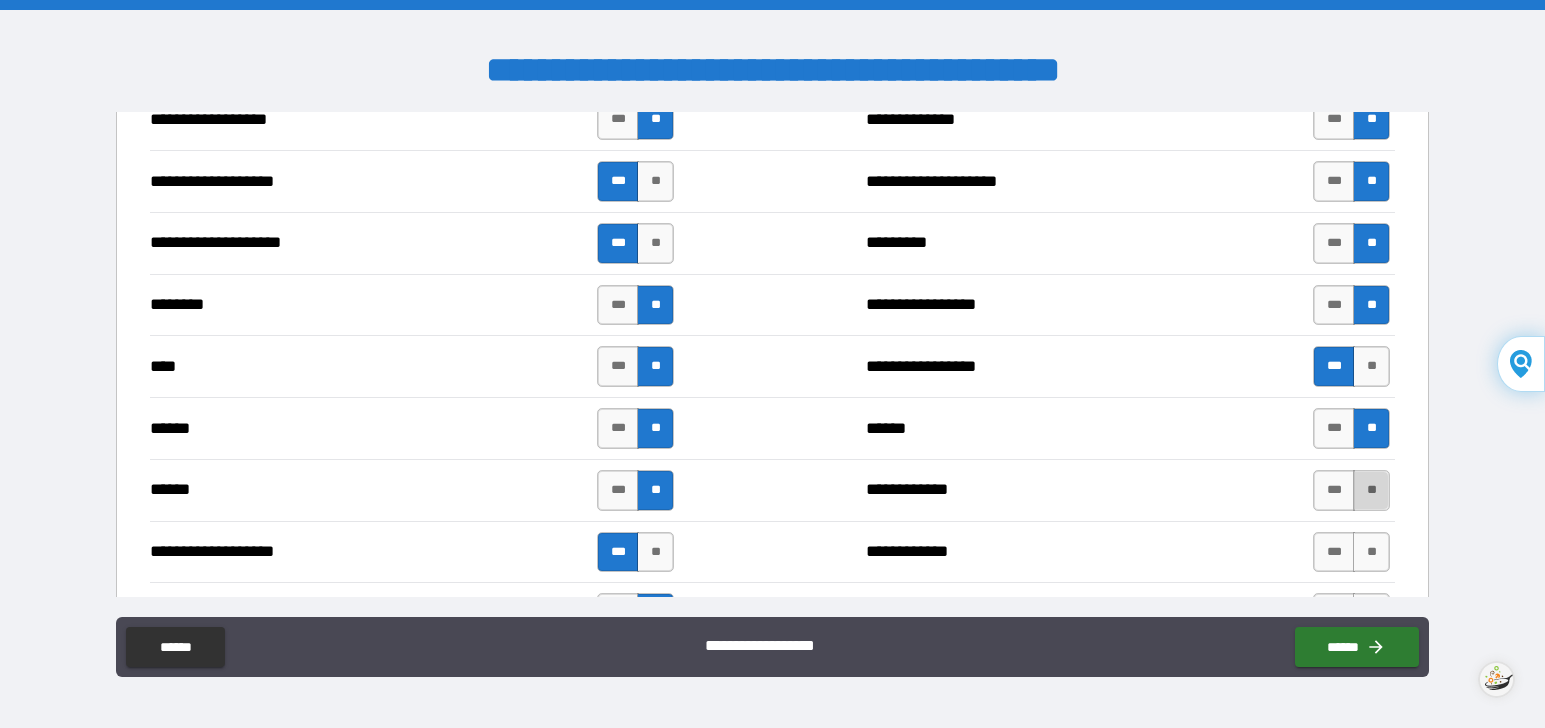 click on "**" at bounding box center (1371, 490) 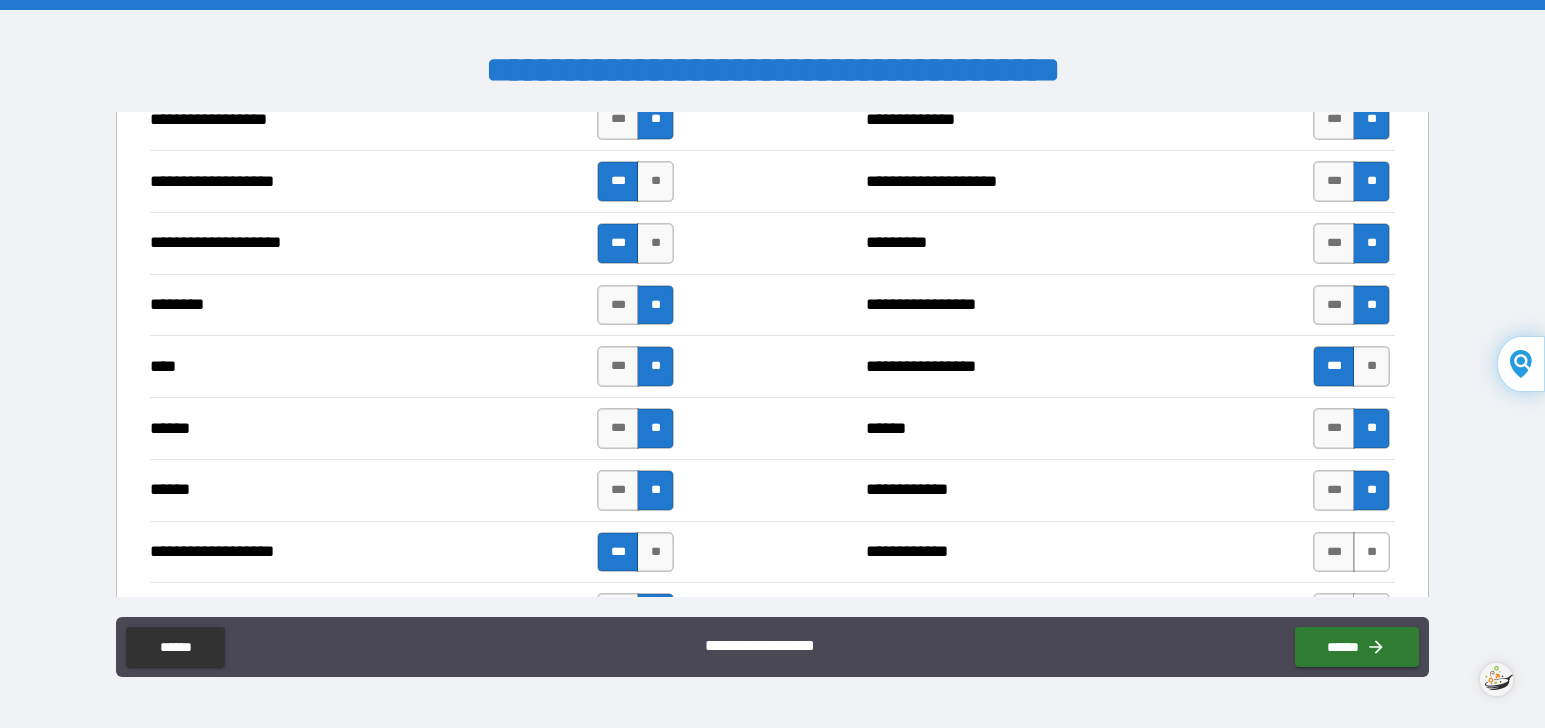 click on "**" at bounding box center [1371, 552] 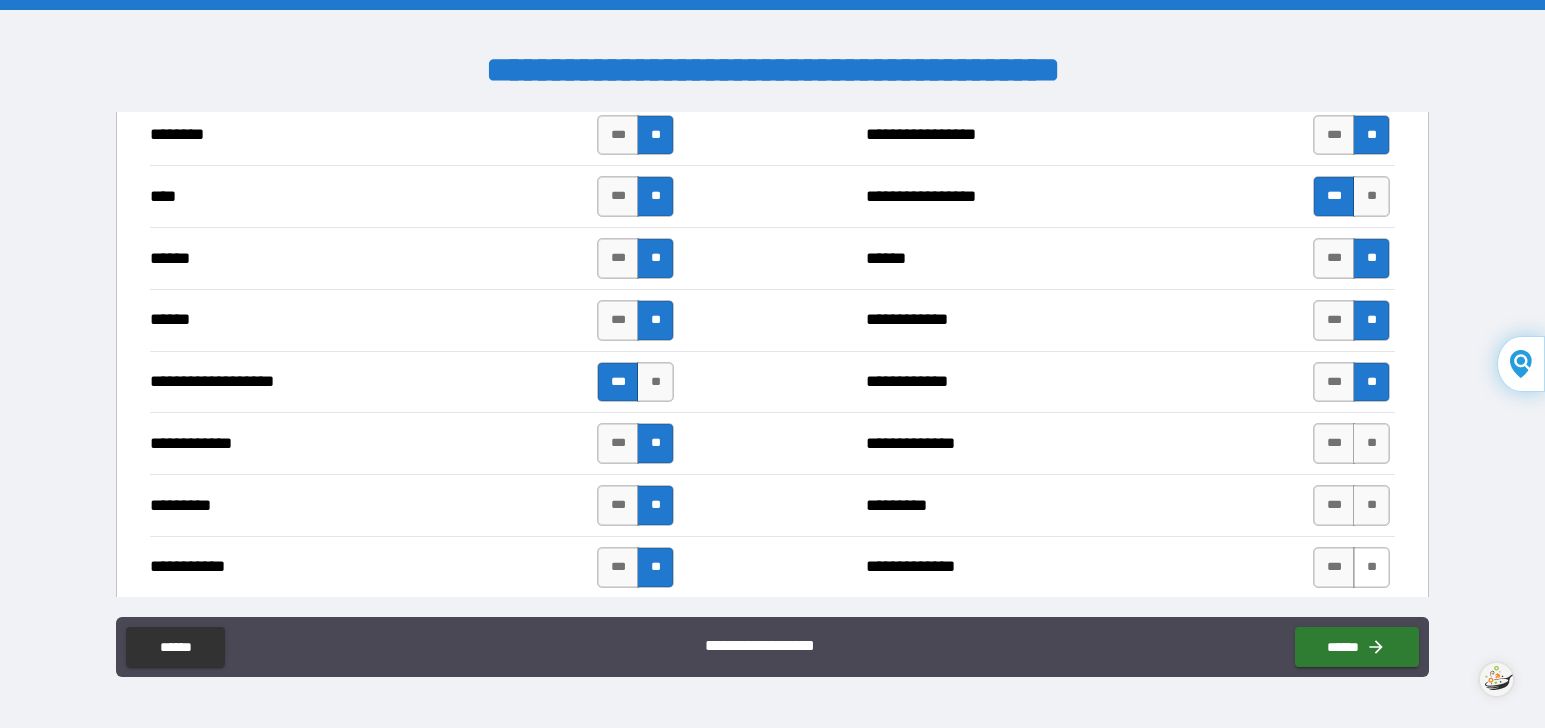 scroll, scrollTop: 1600, scrollLeft: 0, axis: vertical 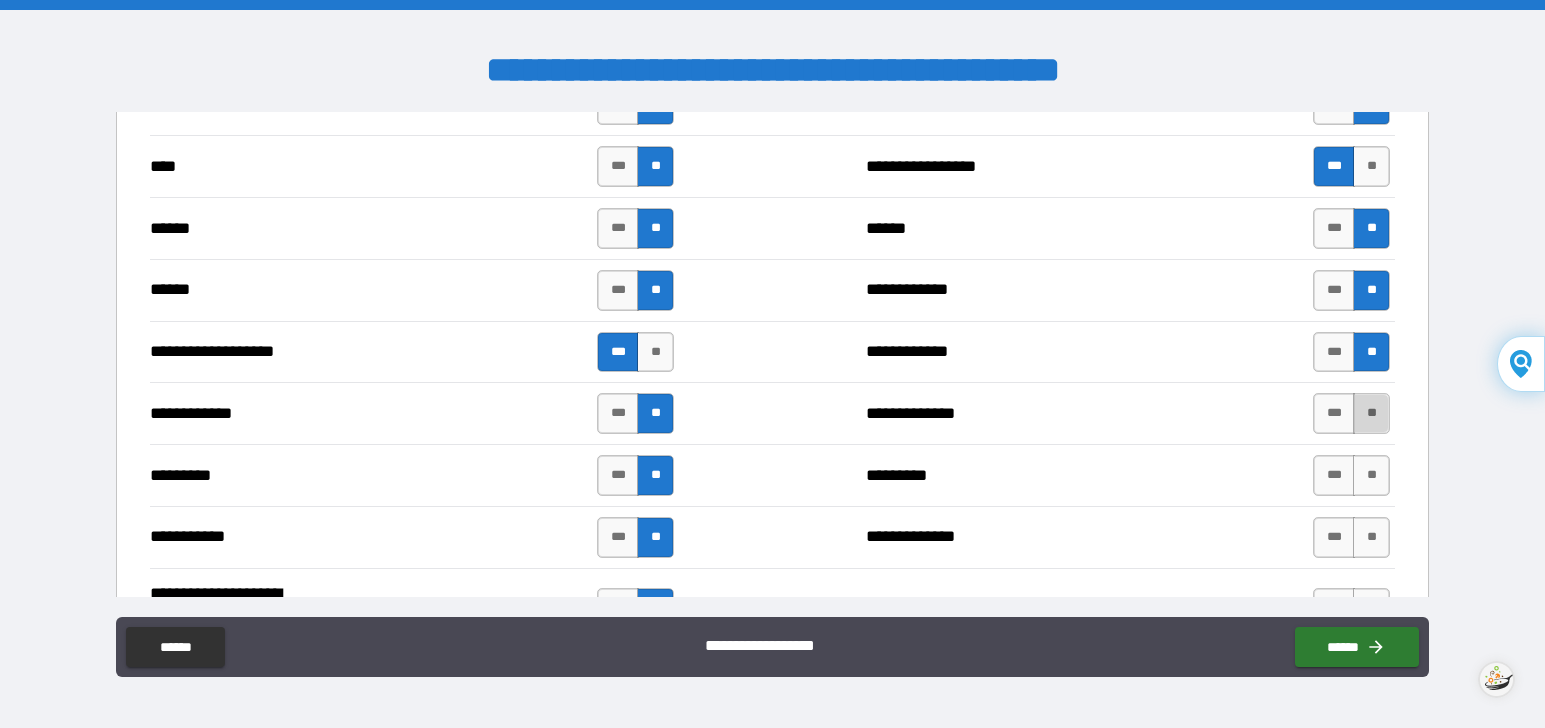 click on "**" at bounding box center [1371, 413] 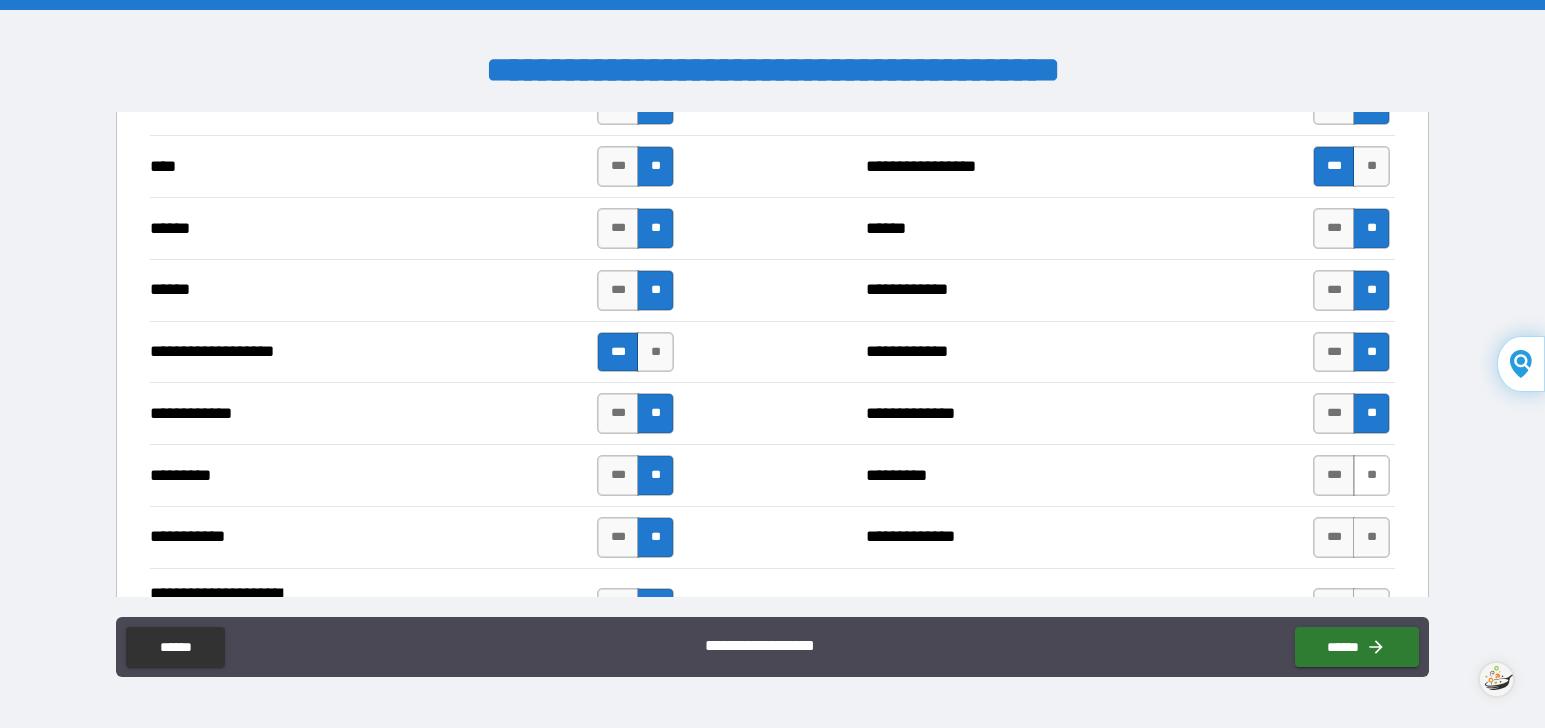 click on "**" at bounding box center [1371, 475] 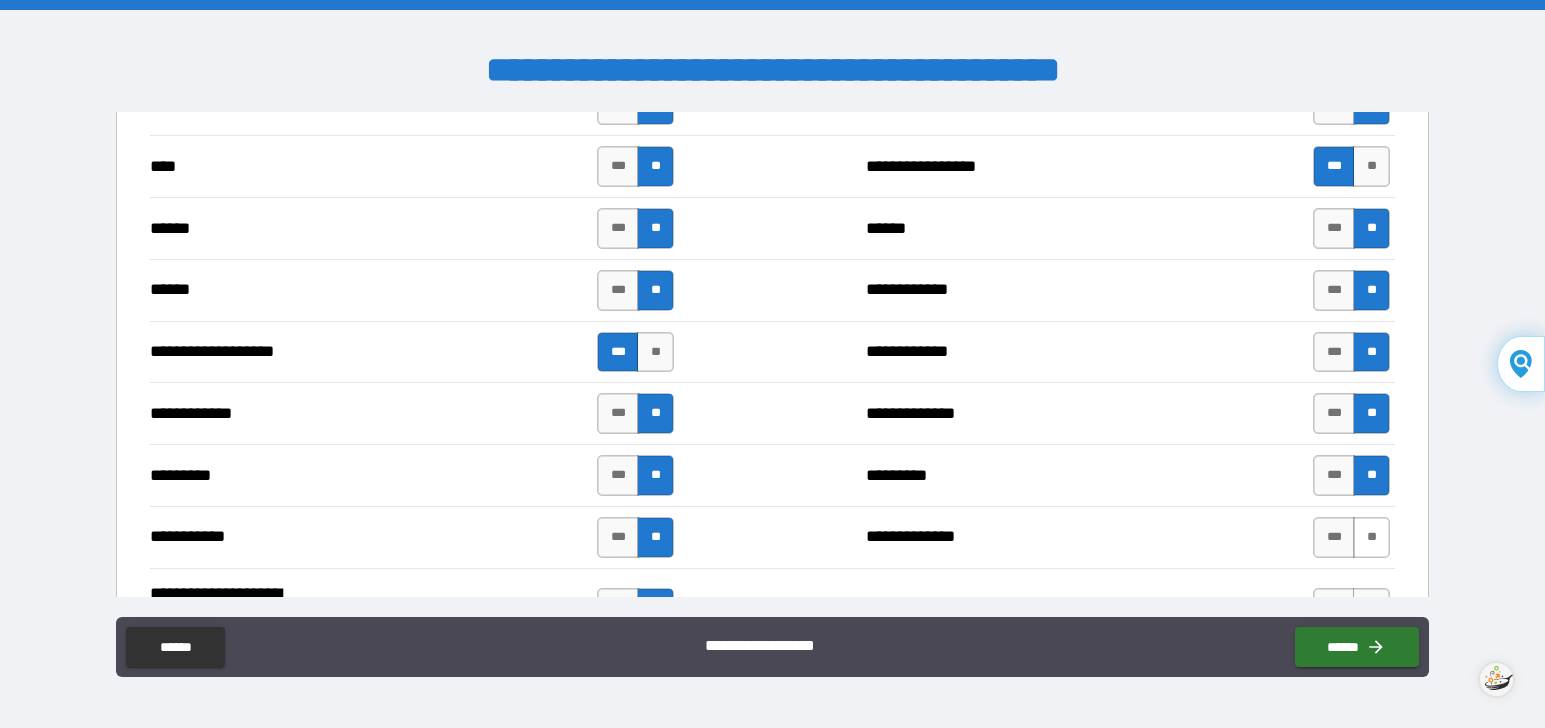 click on "**" at bounding box center [1371, 537] 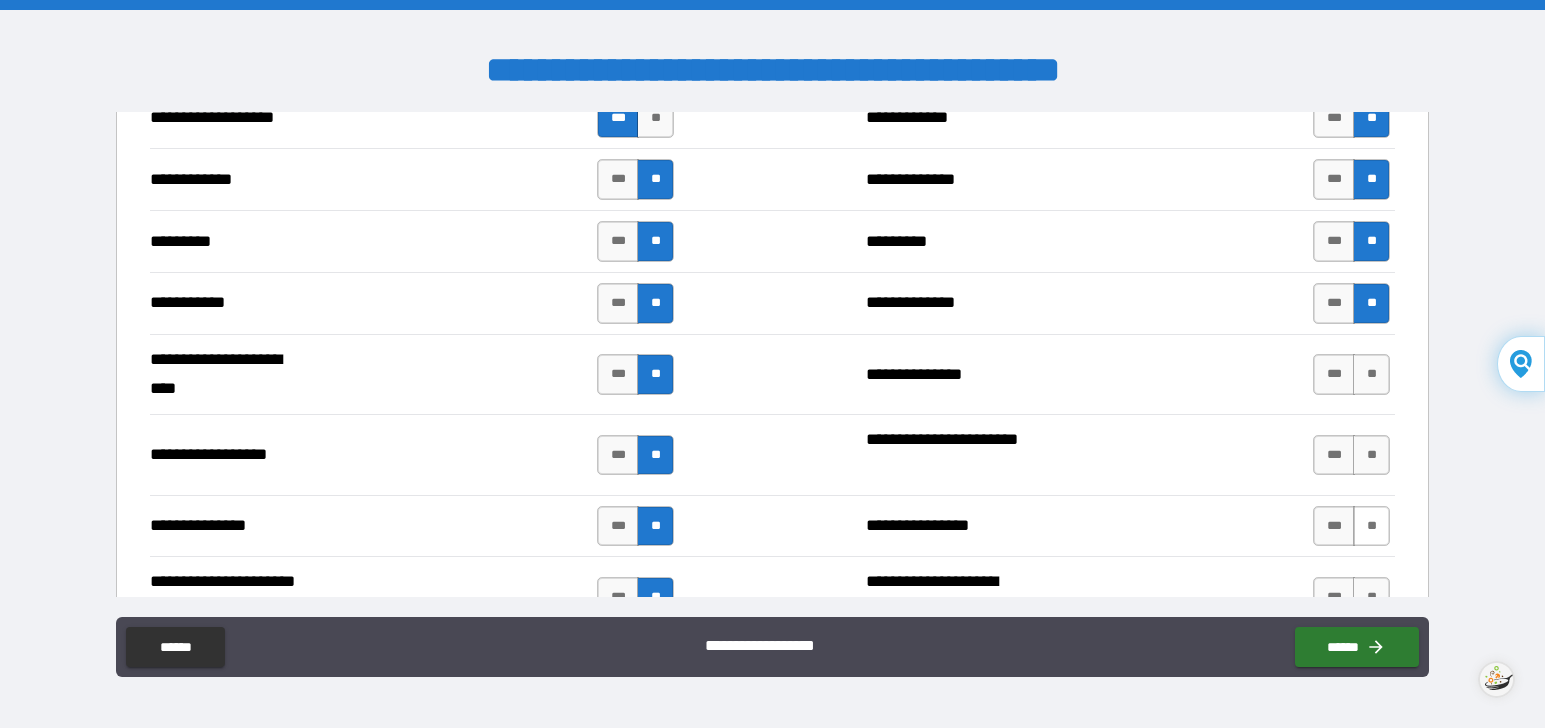 scroll, scrollTop: 1900, scrollLeft: 0, axis: vertical 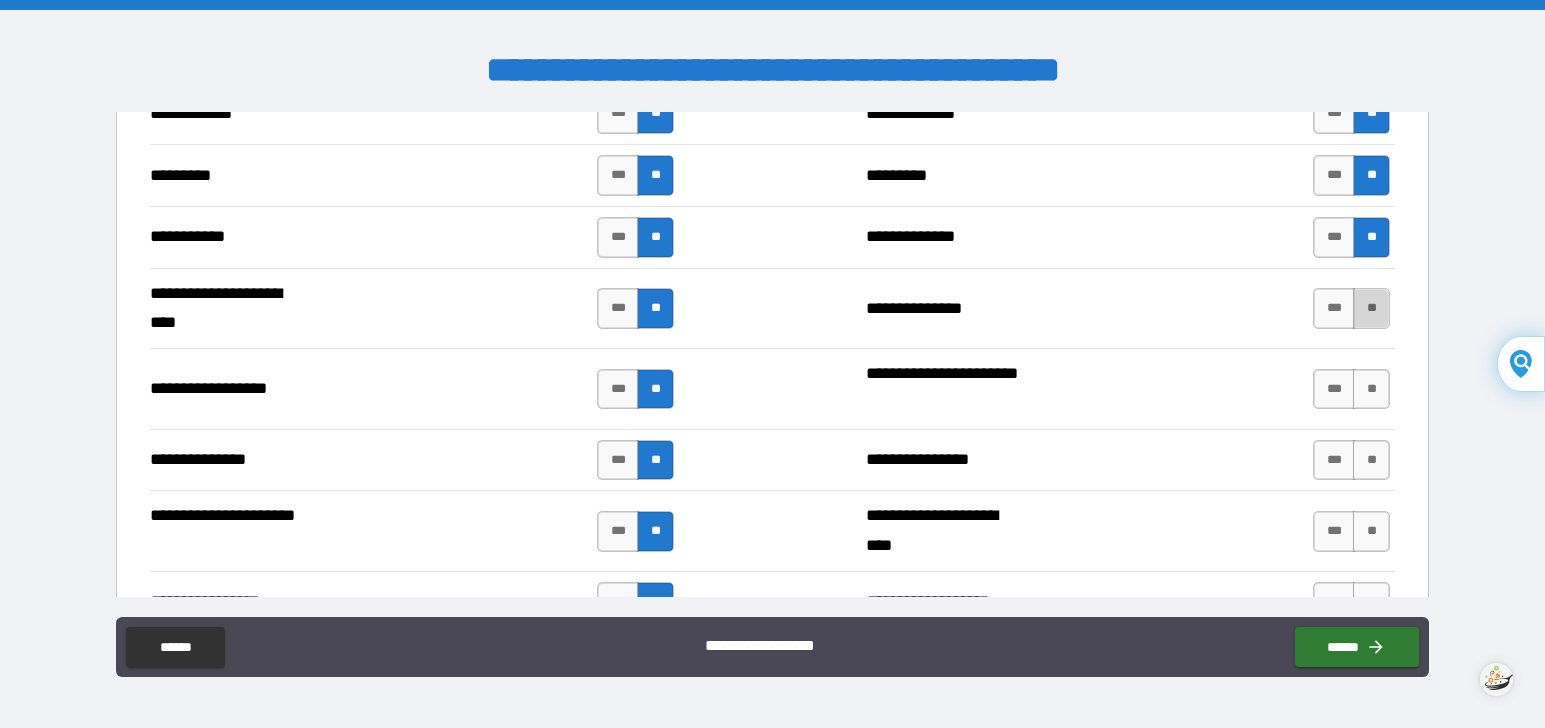 click on "**" at bounding box center [1371, 308] 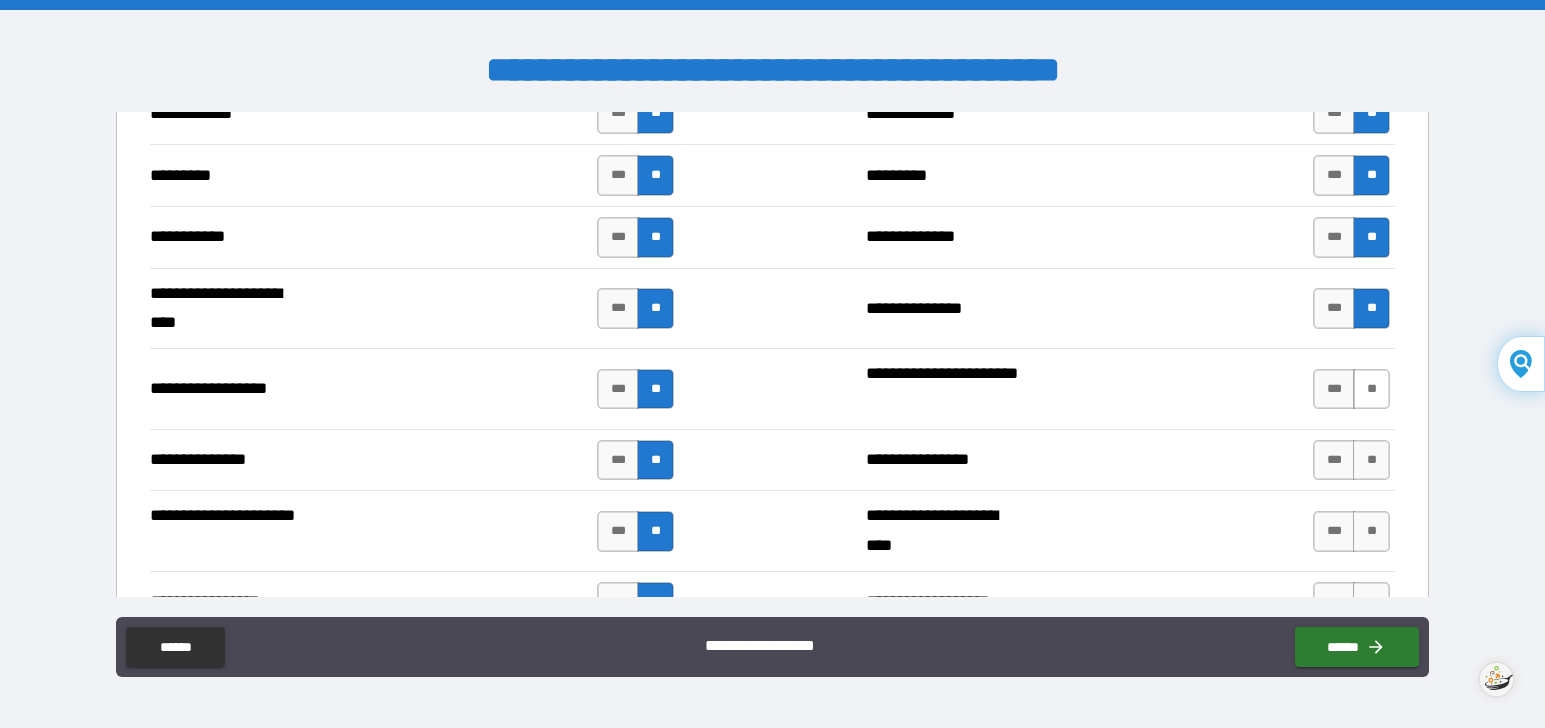 click on "**" at bounding box center [1371, 389] 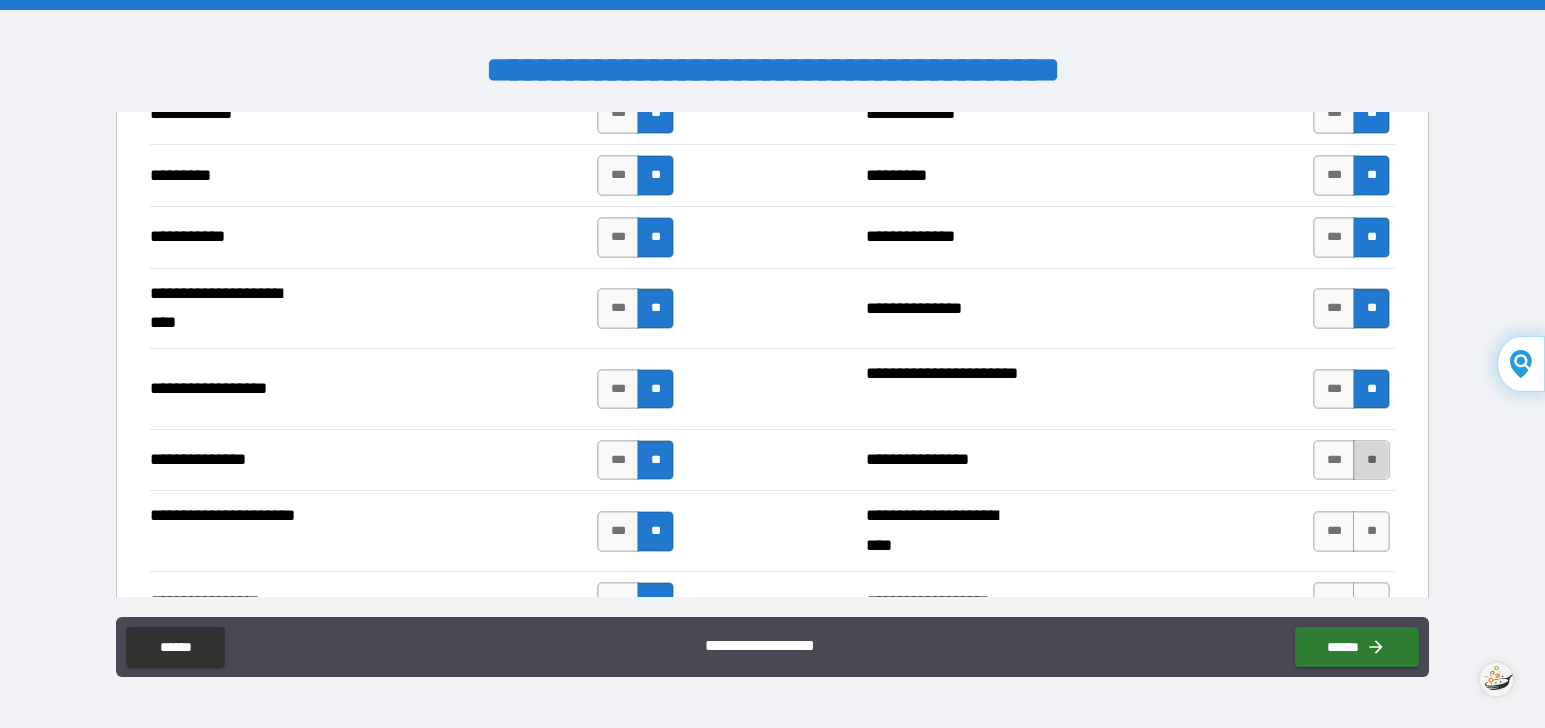 click on "**" at bounding box center [1371, 460] 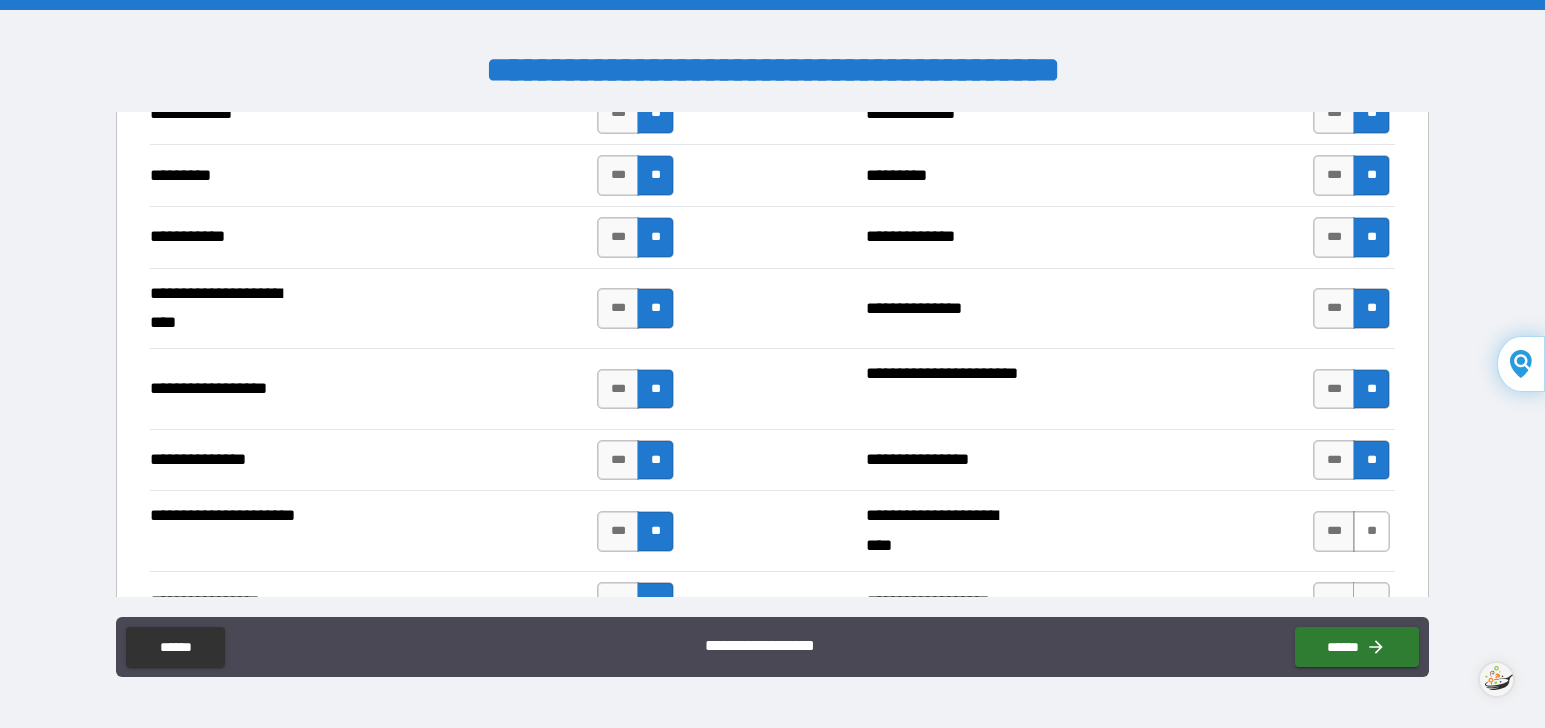 click on "**" at bounding box center (1371, 531) 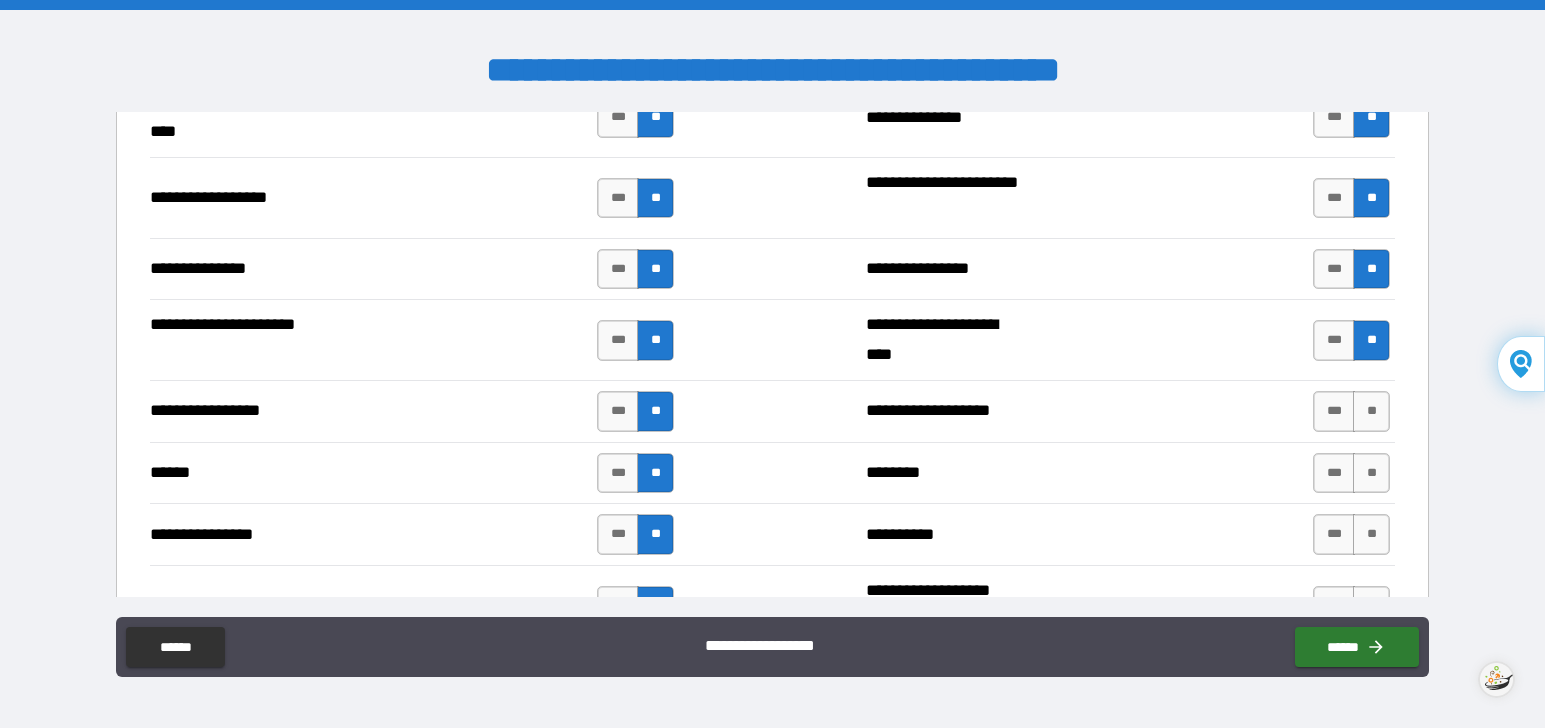 scroll, scrollTop: 2100, scrollLeft: 0, axis: vertical 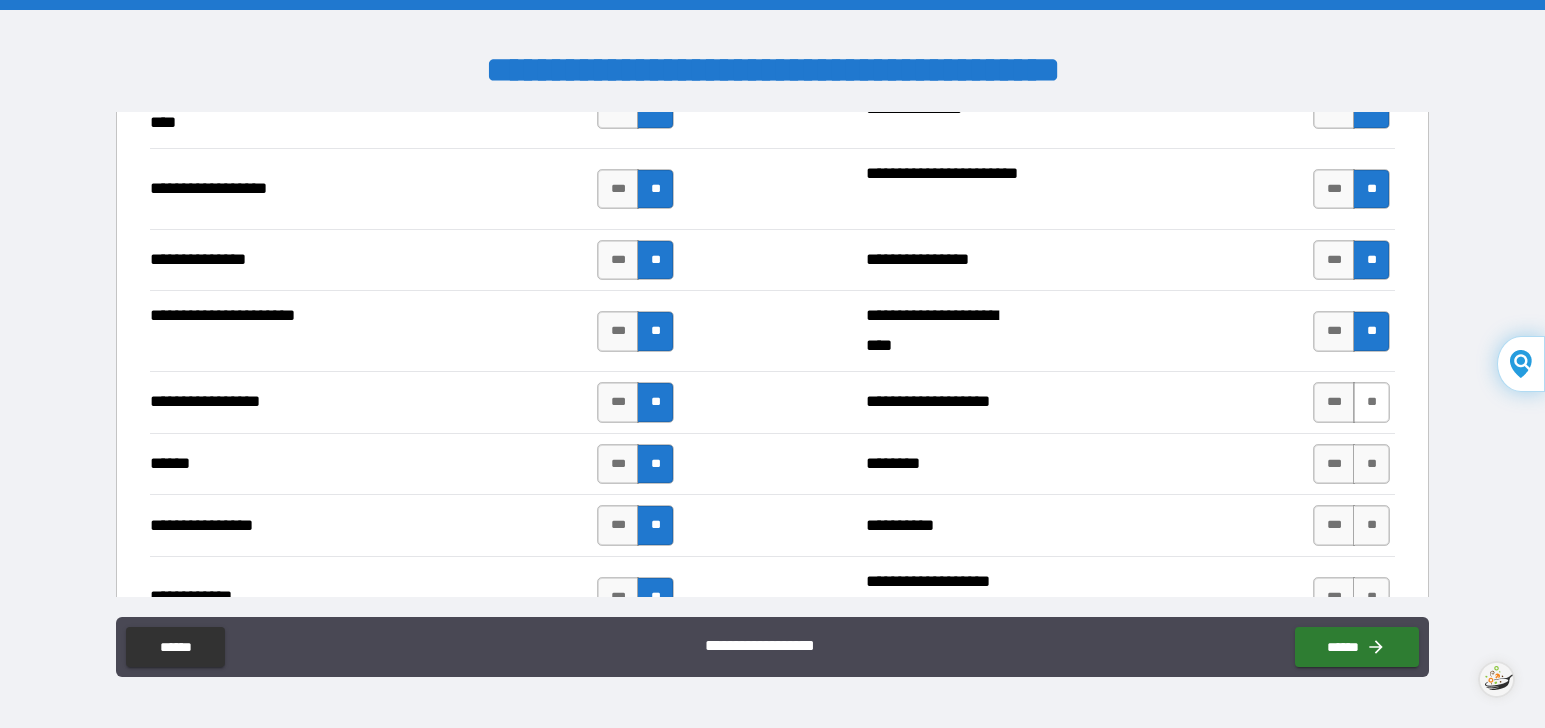 click on "**" at bounding box center (1371, 402) 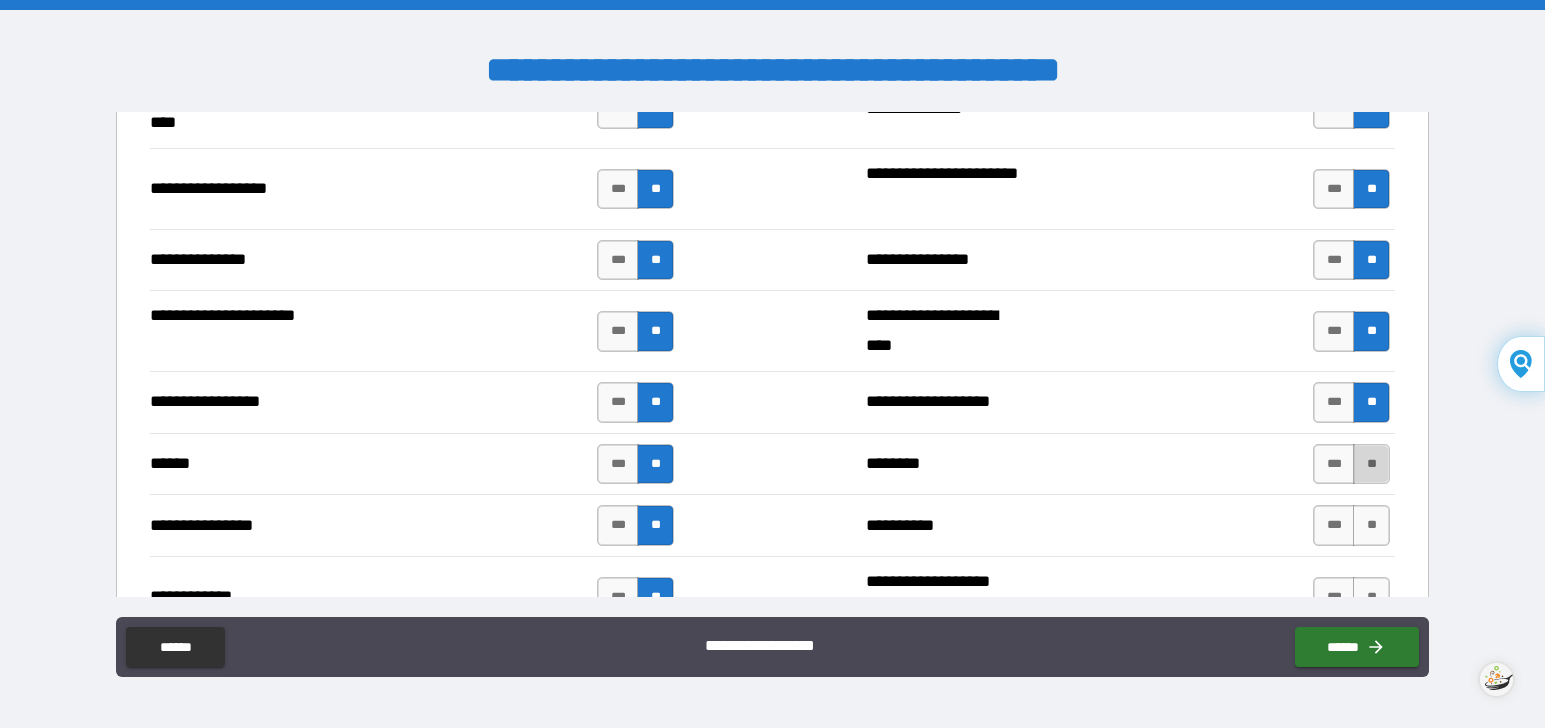 drag, startPoint x: 1356, startPoint y: 467, endPoint x: 1352, endPoint y: 478, distance: 11.7046995 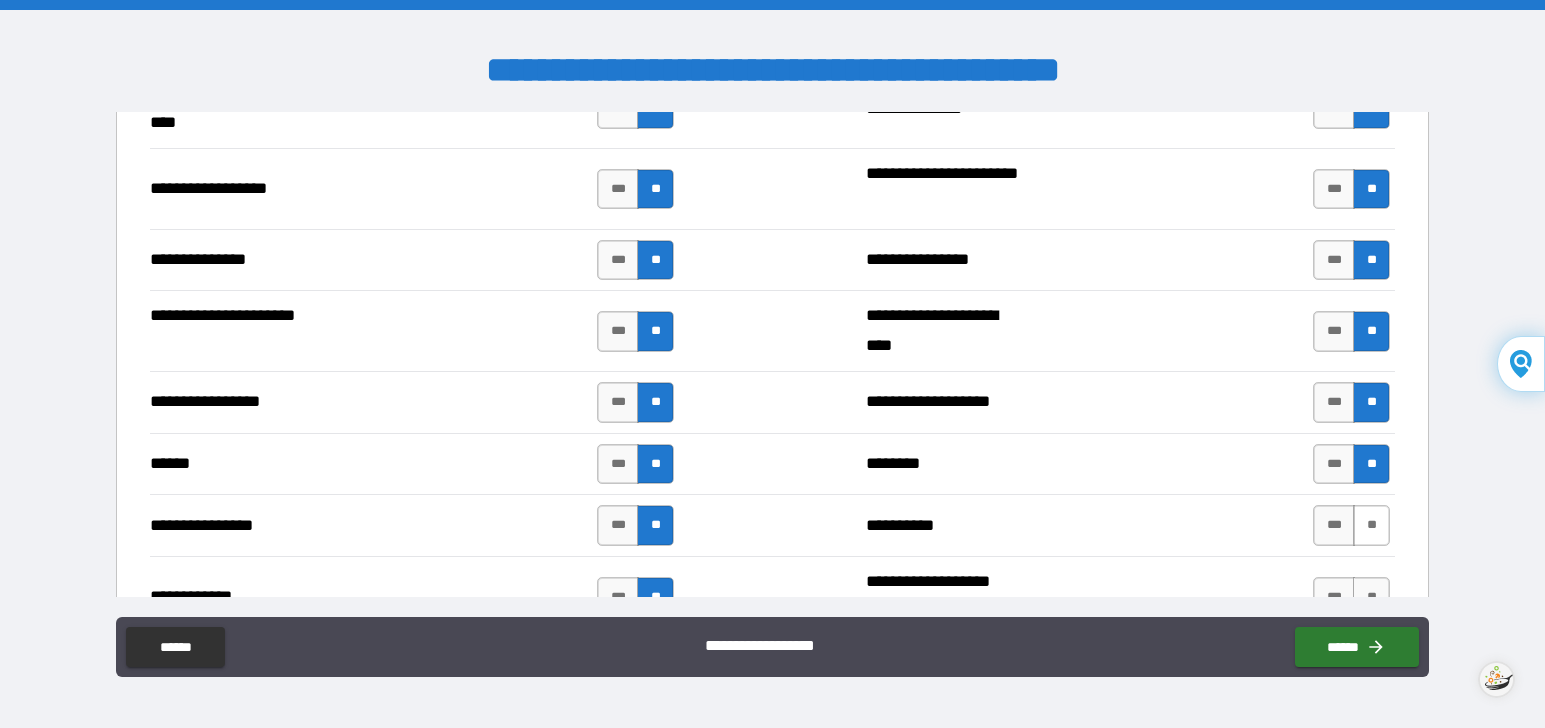 click on "**" at bounding box center (1371, 525) 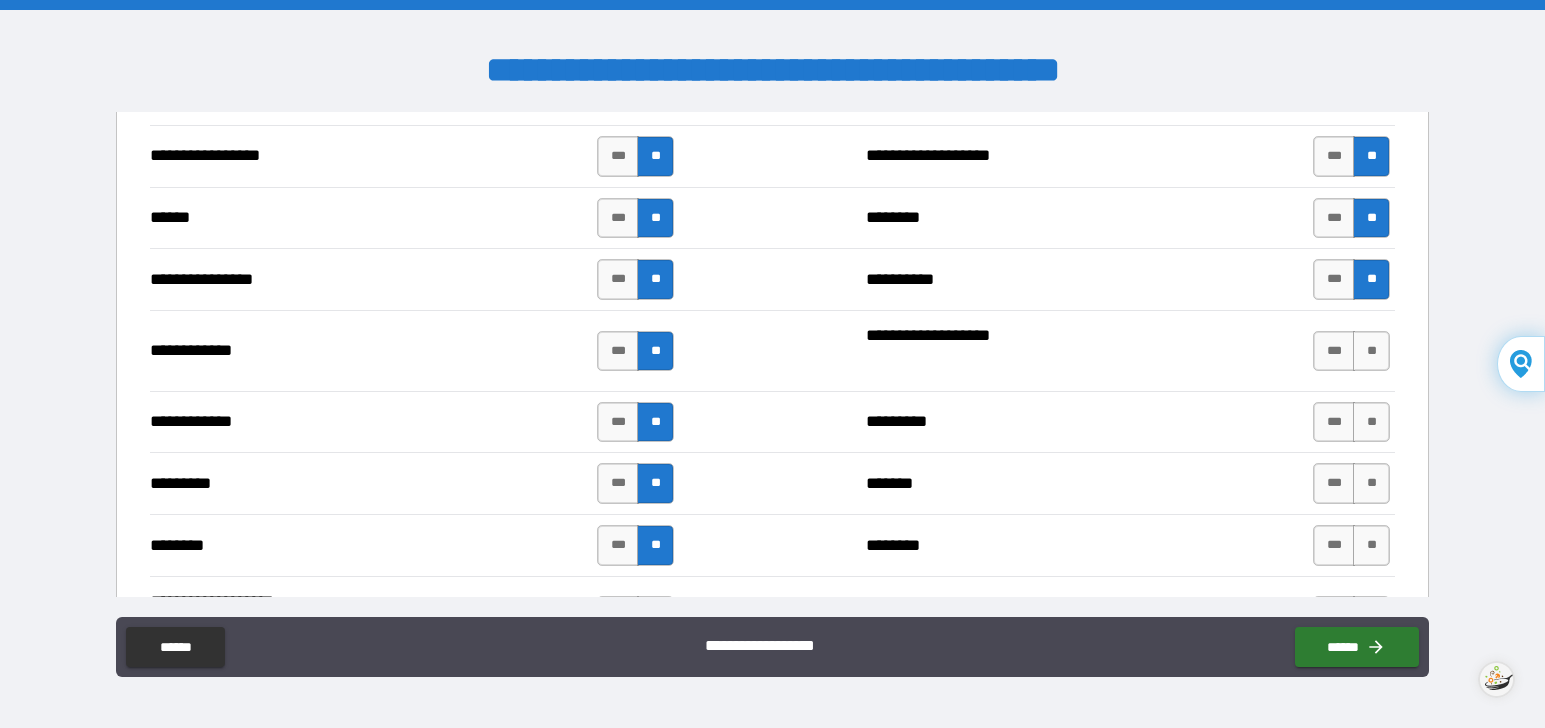 scroll, scrollTop: 2400, scrollLeft: 0, axis: vertical 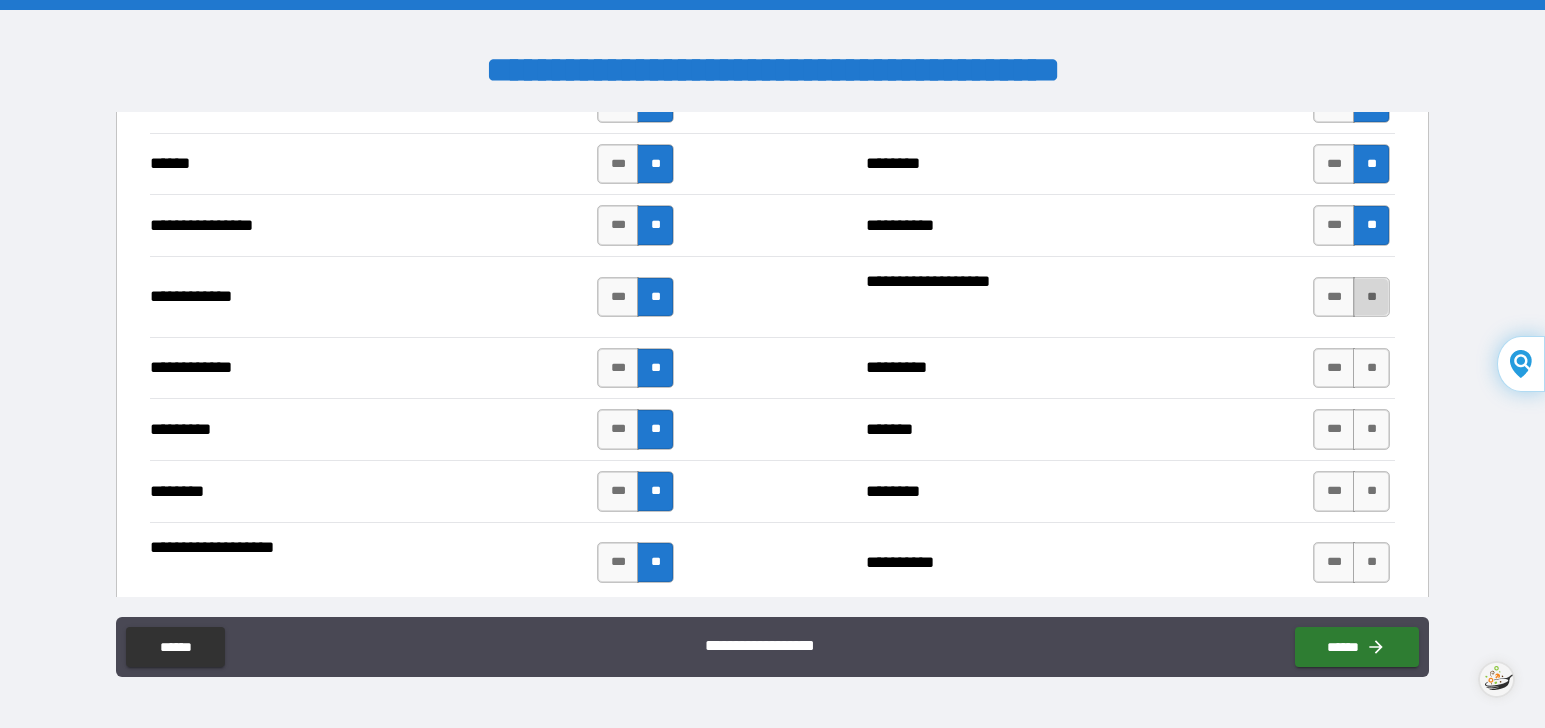 click on "**" at bounding box center [1371, 297] 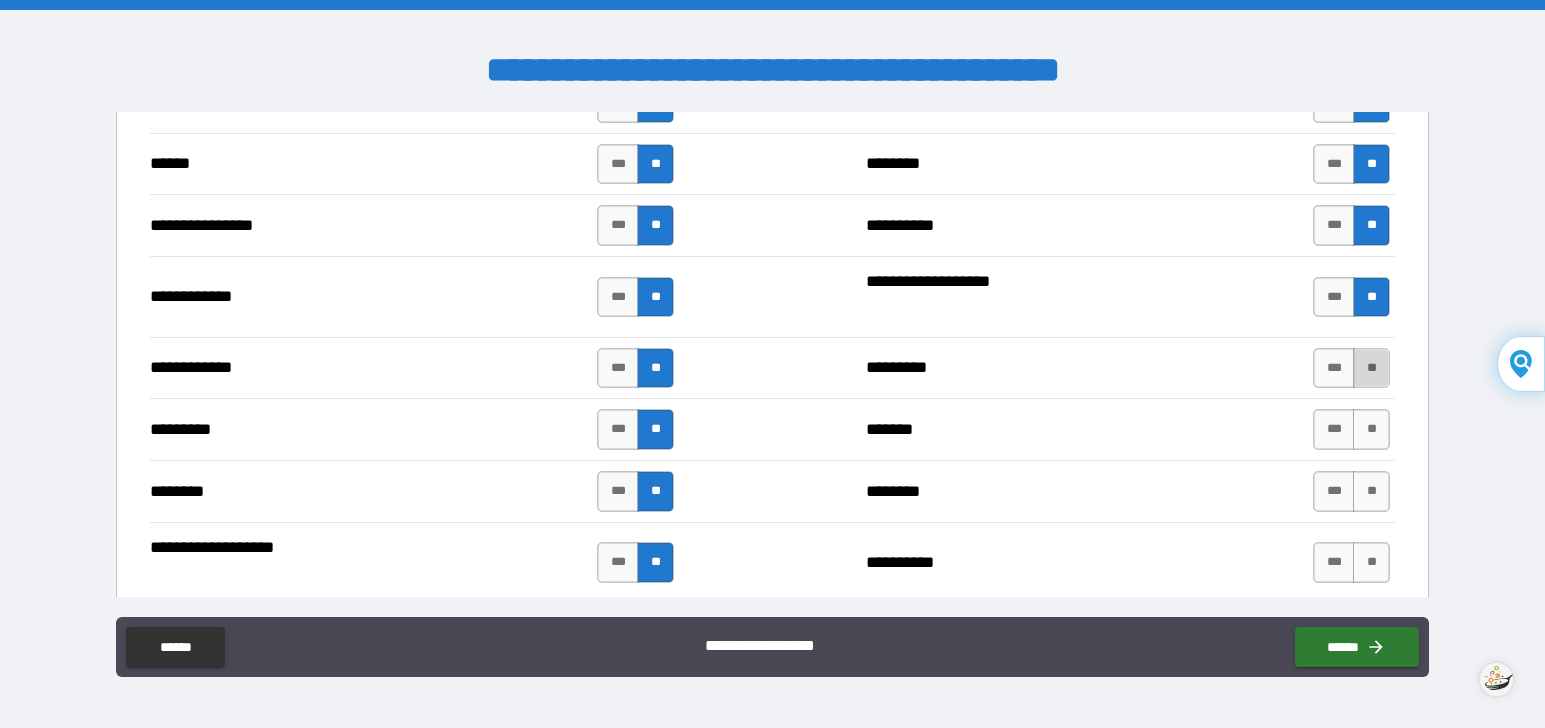 click on "**" at bounding box center [1371, 368] 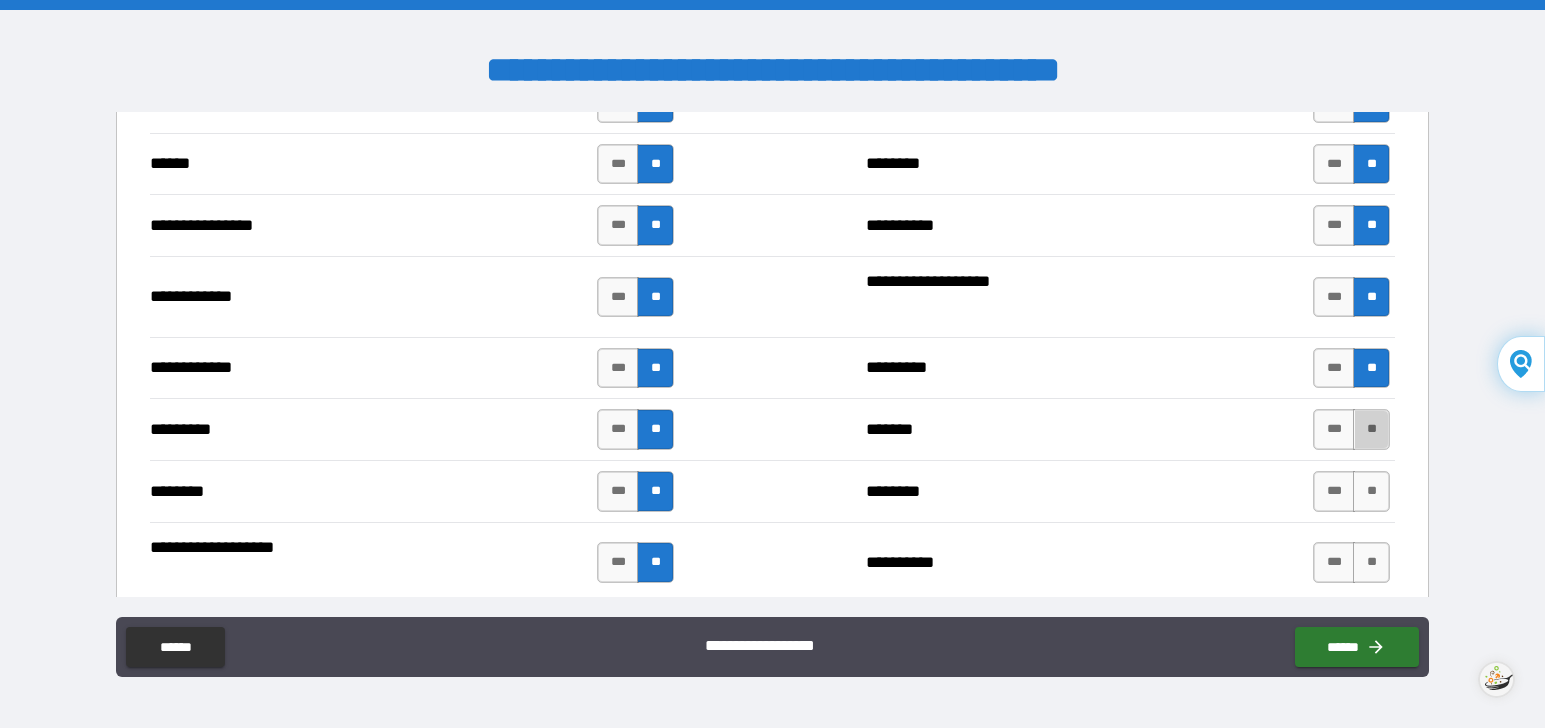 drag, startPoint x: 1362, startPoint y: 432, endPoint x: 1349, endPoint y: 460, distance: 30.870699 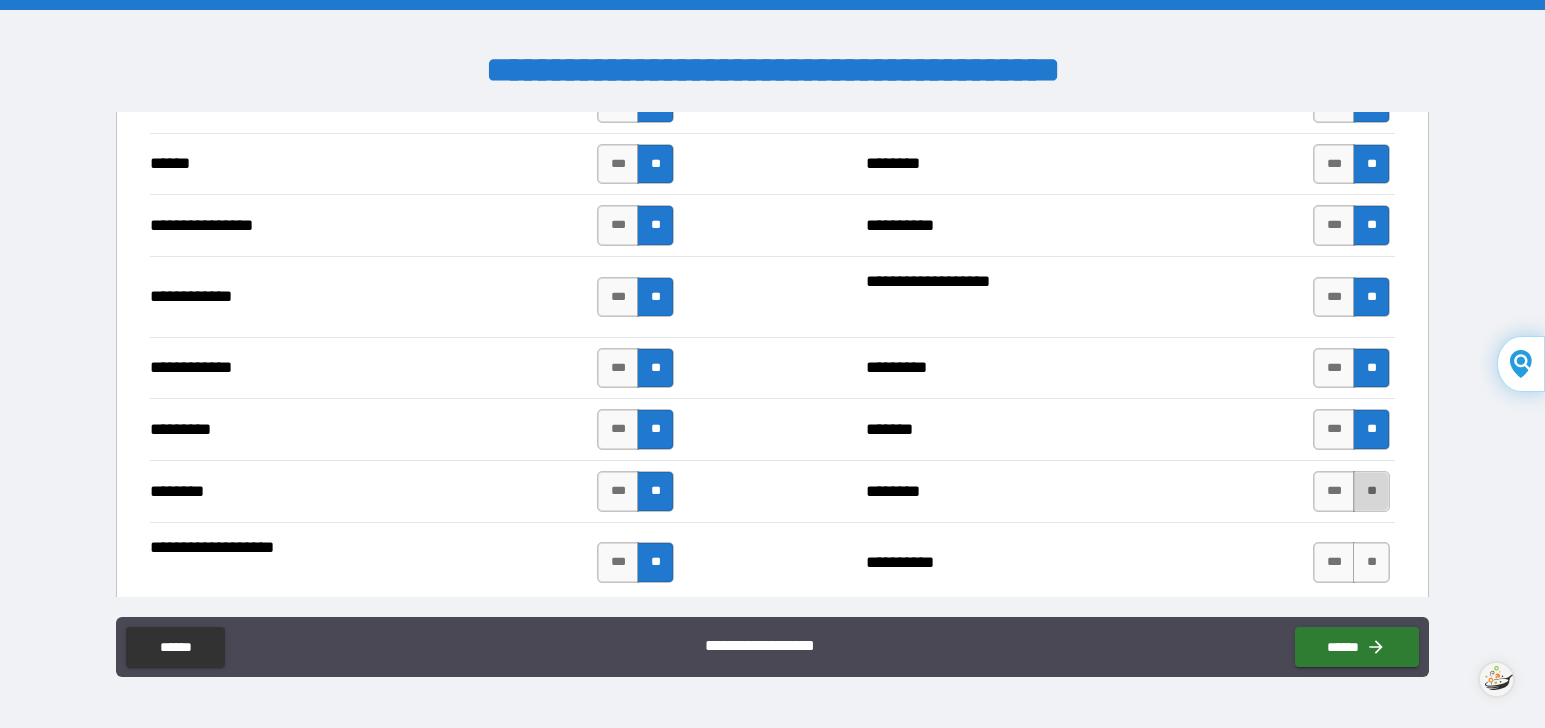 click on "**" at bounding box center [1371, 491] 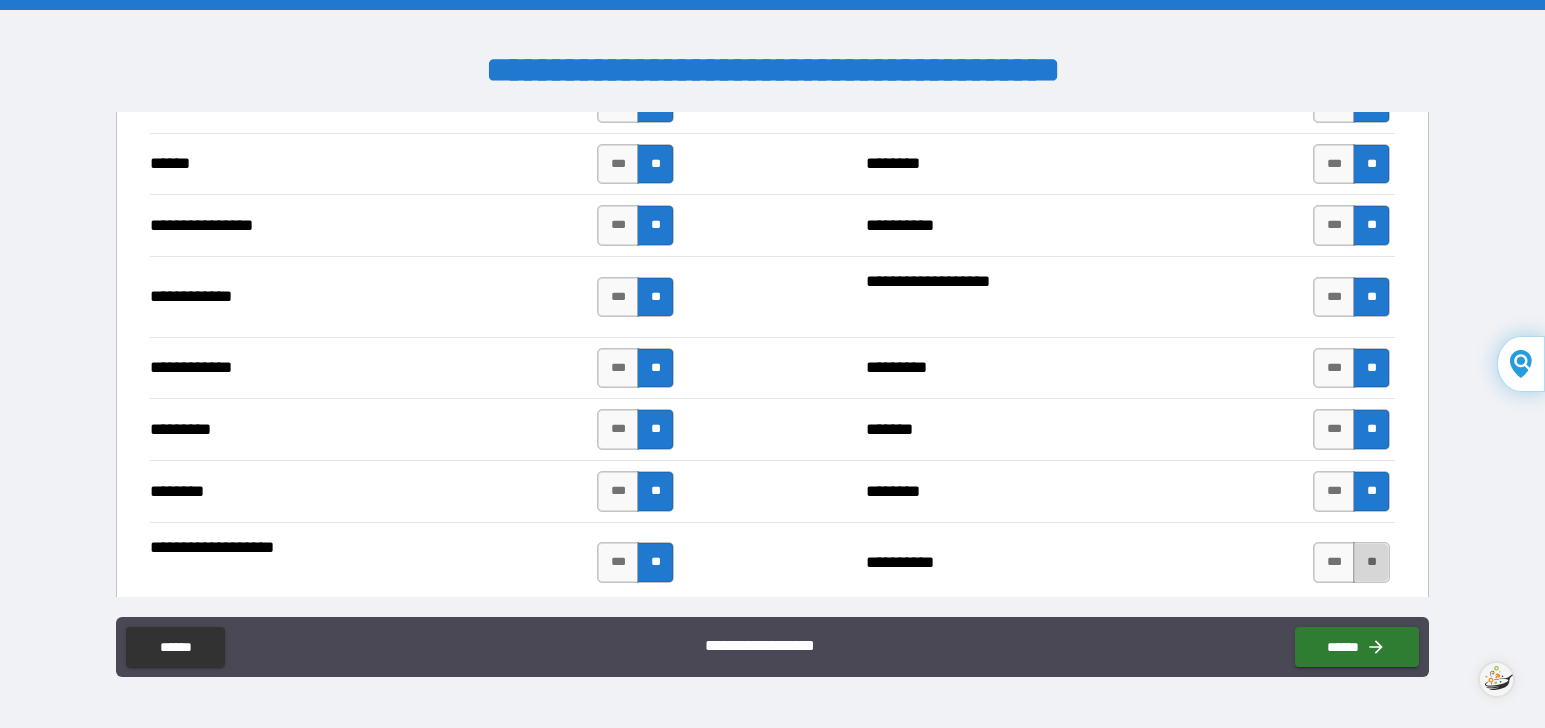 click on "**" at bounding box center (1371, 562) 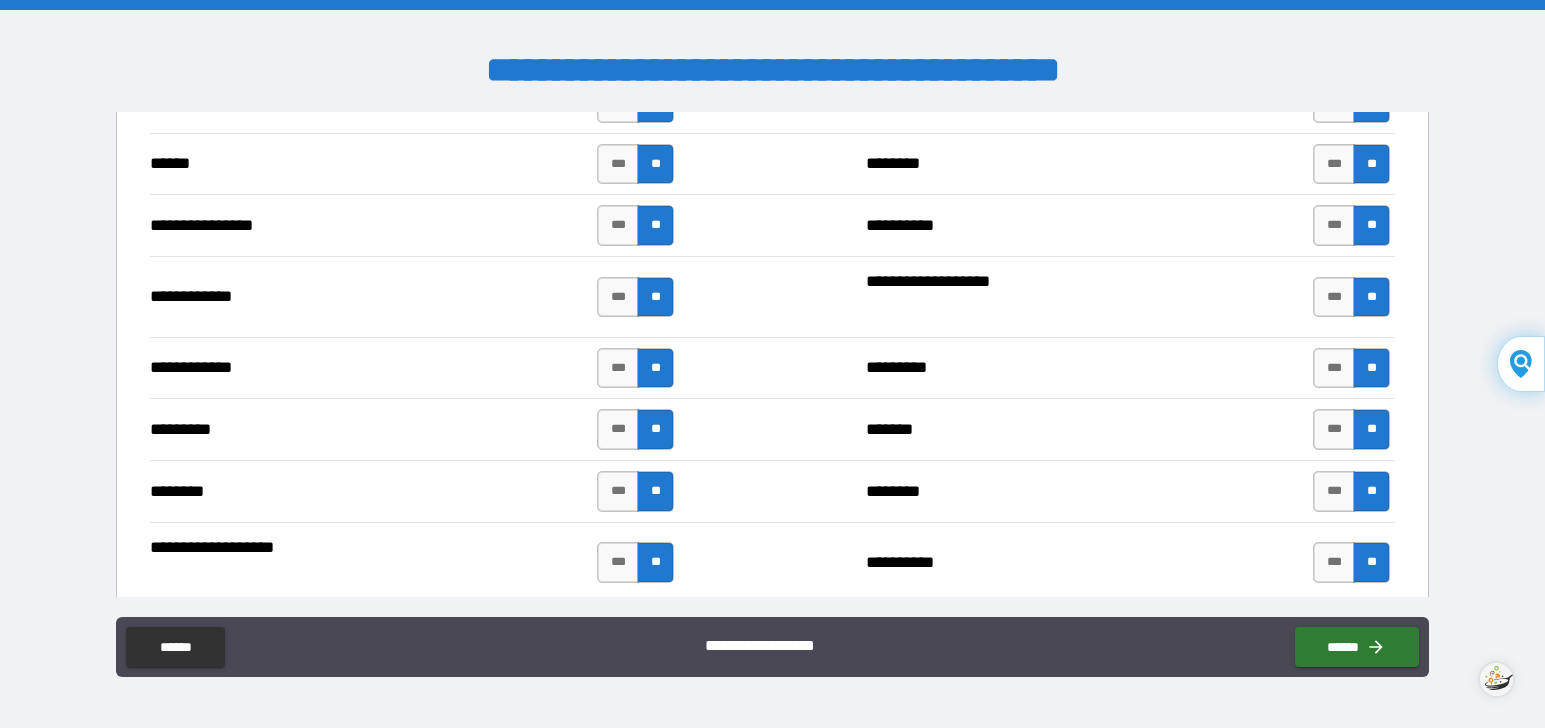 scroll, scrollTop: 2700, scrollLeft: 0, axis: vertical 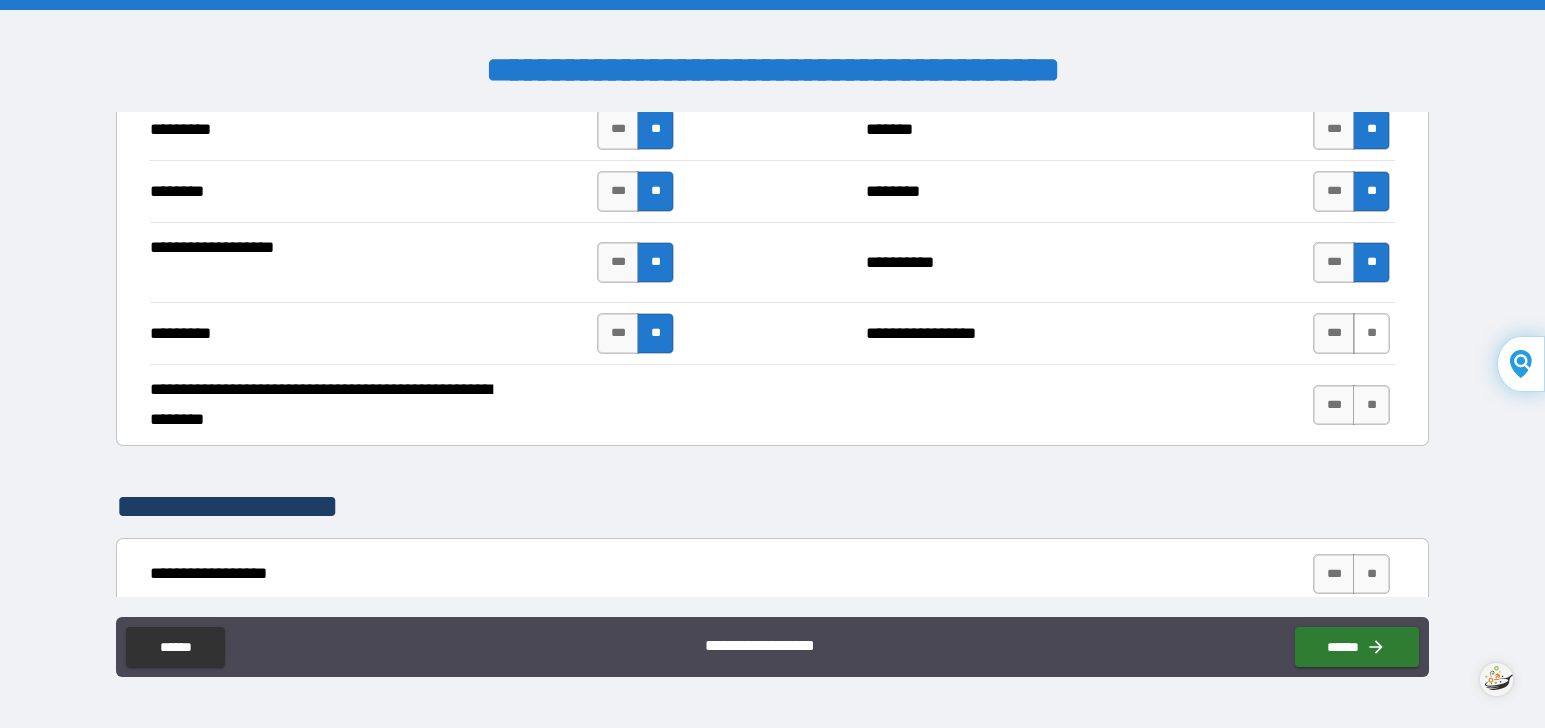 click on "**" at bounding box center (1371, 333) 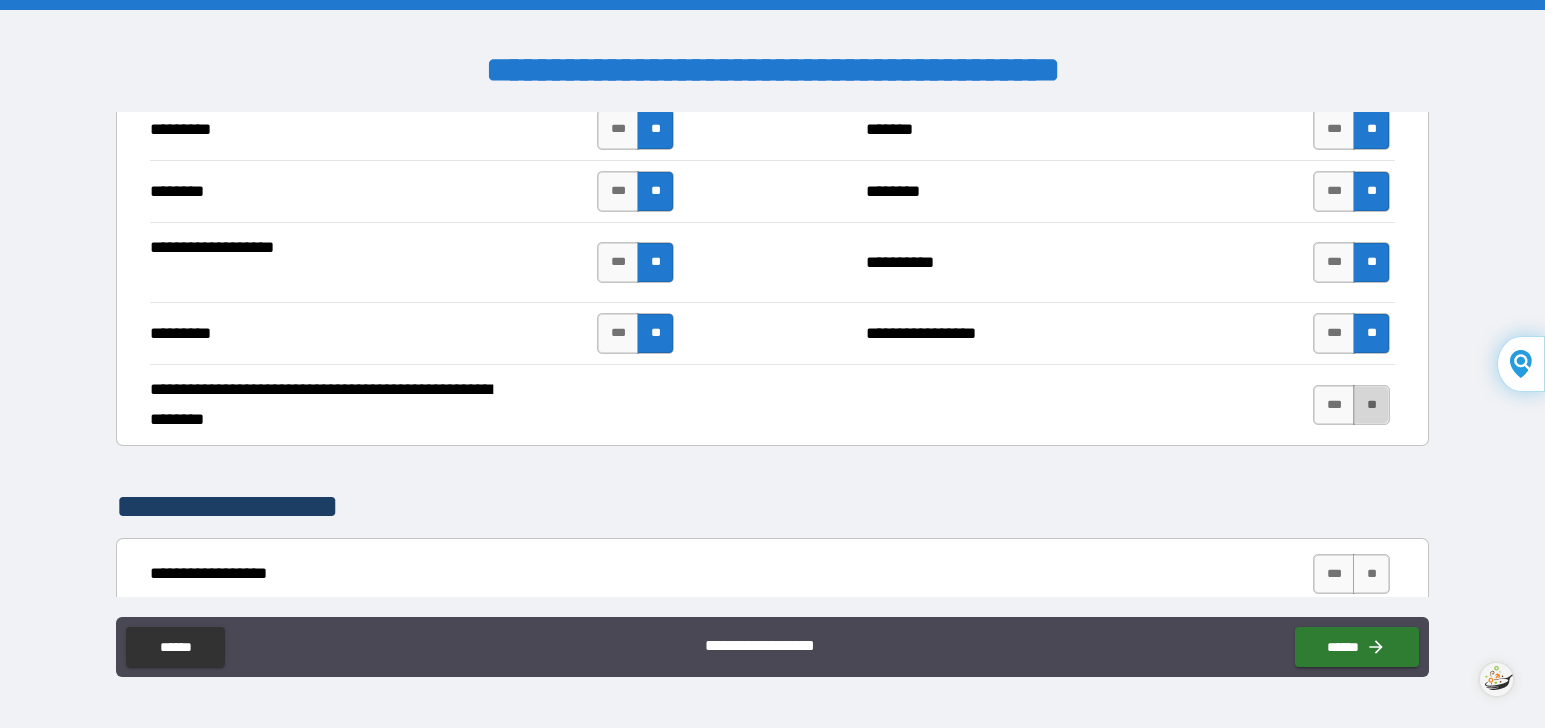 click on "**" at bounding box center [1371, 405] 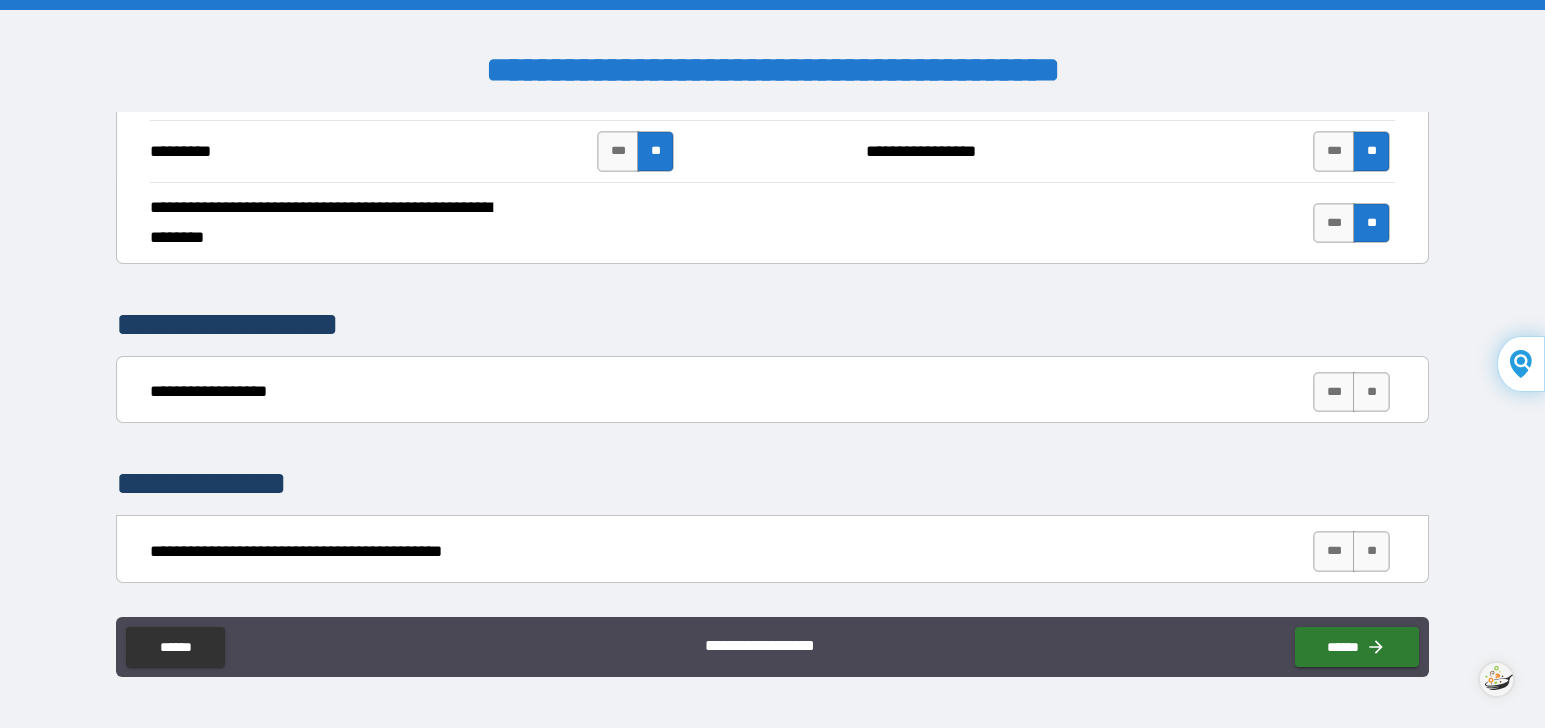scroll, scrollTop: 2900, scrollLeft: 0, axis: vertical 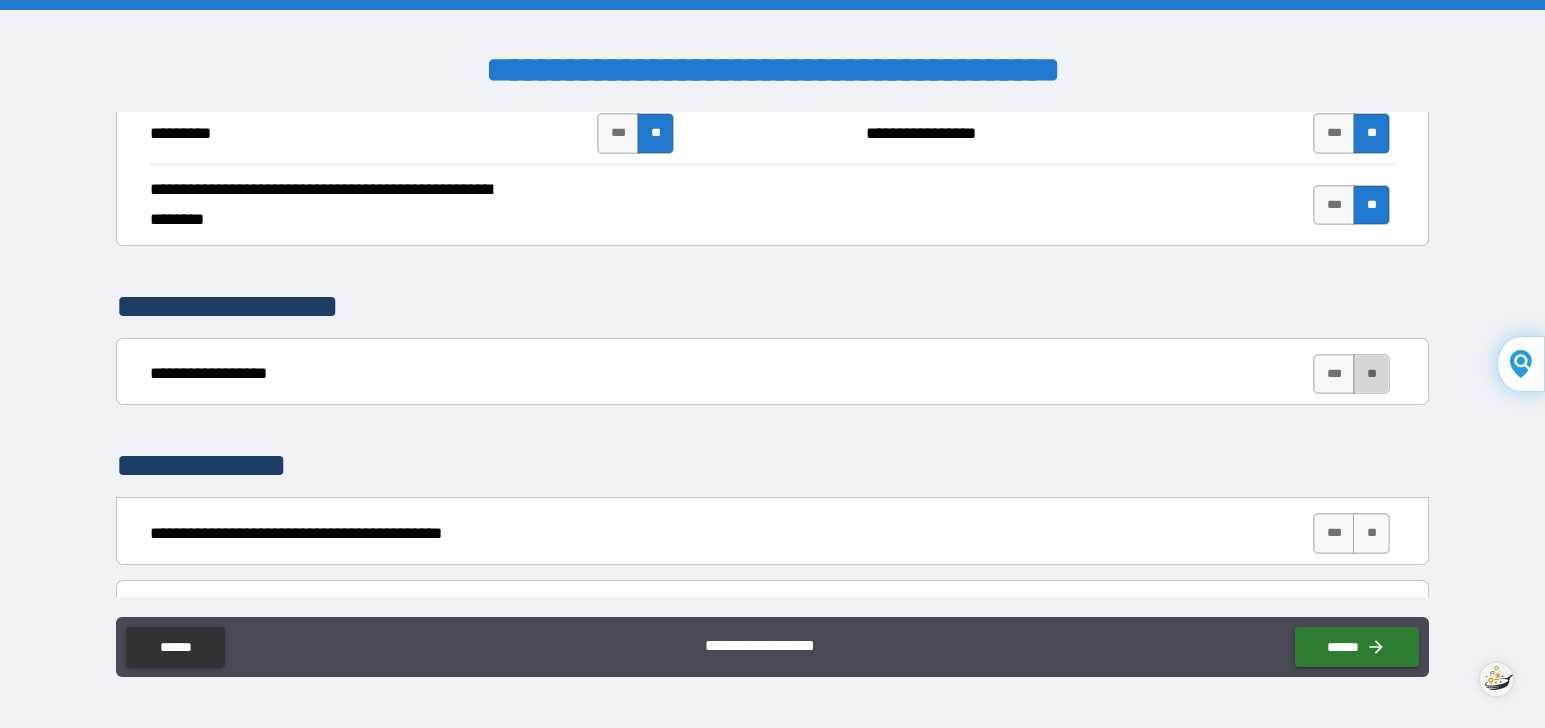 click on "**" at bounding box center [1371, 374] 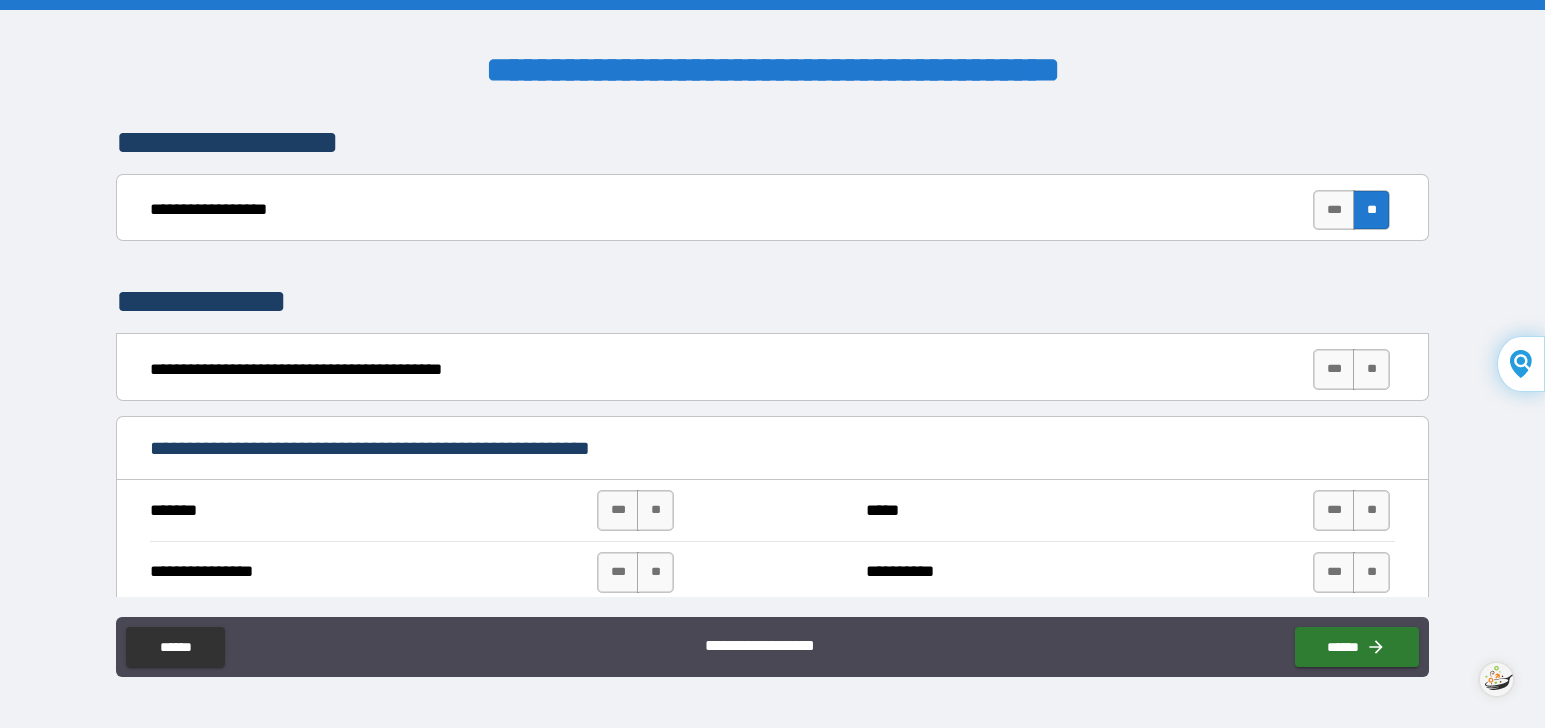 scroll, scrollTop: 3100, scrollLeft: 0, axis: vertical 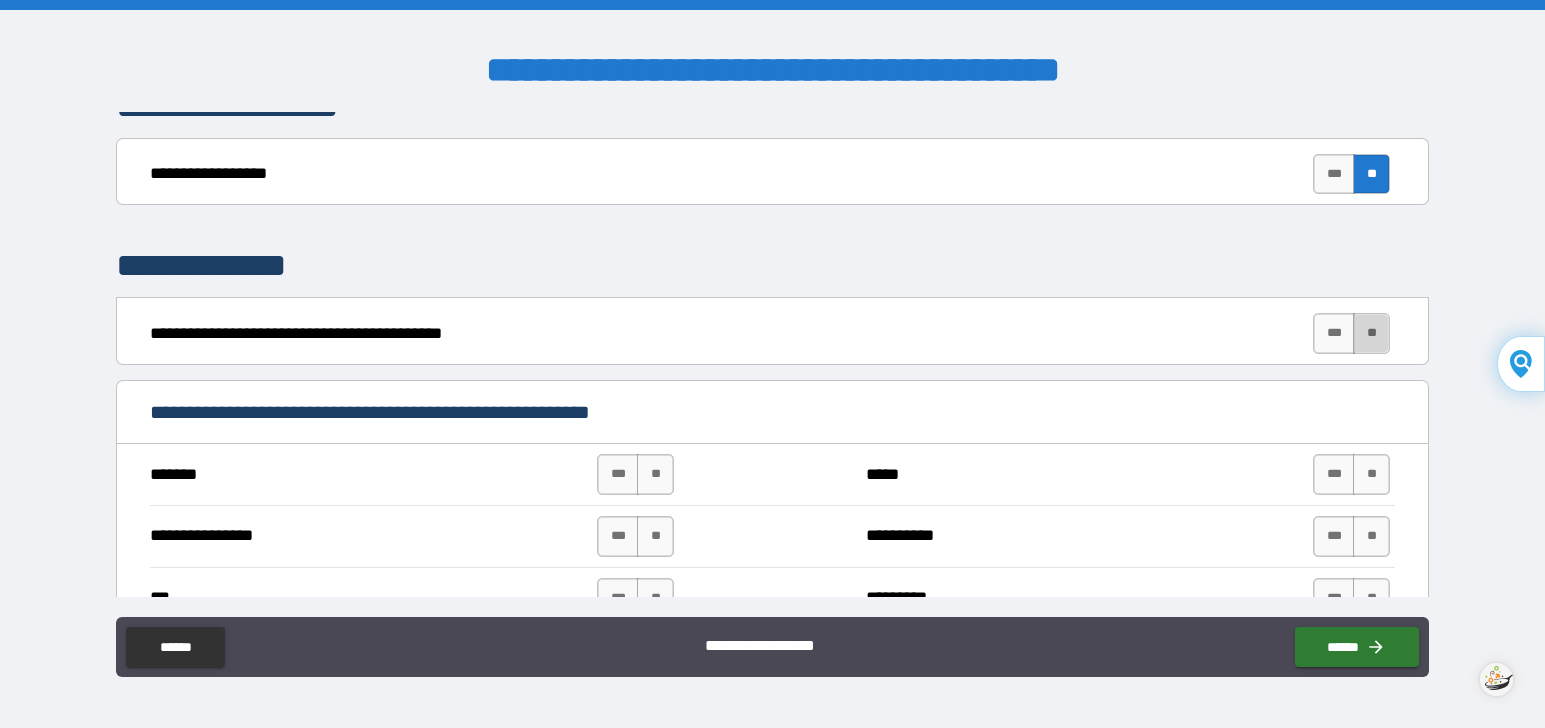 click on "**" at bounding box center [1371, 333] 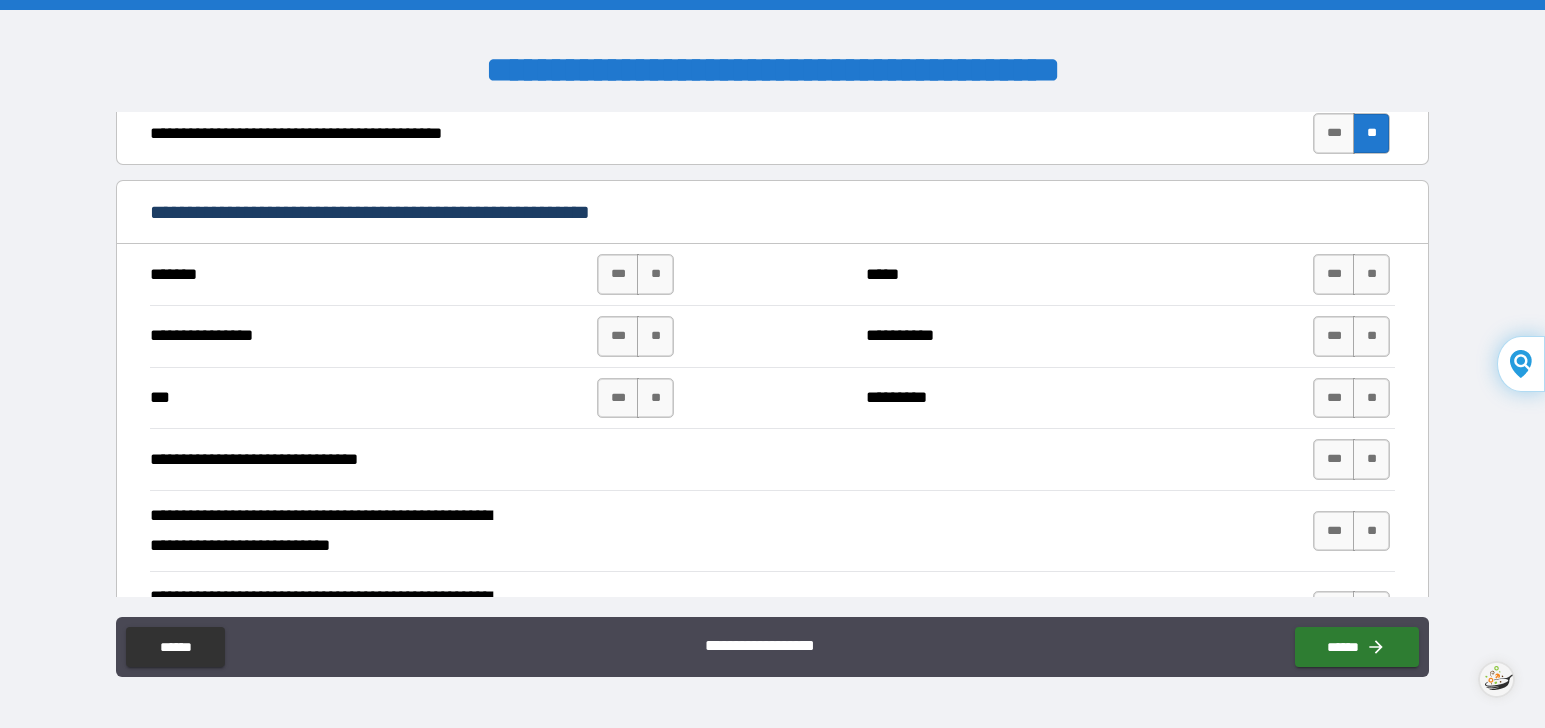 scroll, scrollTop: 3400, scrollLeft: 0, axis: vertical 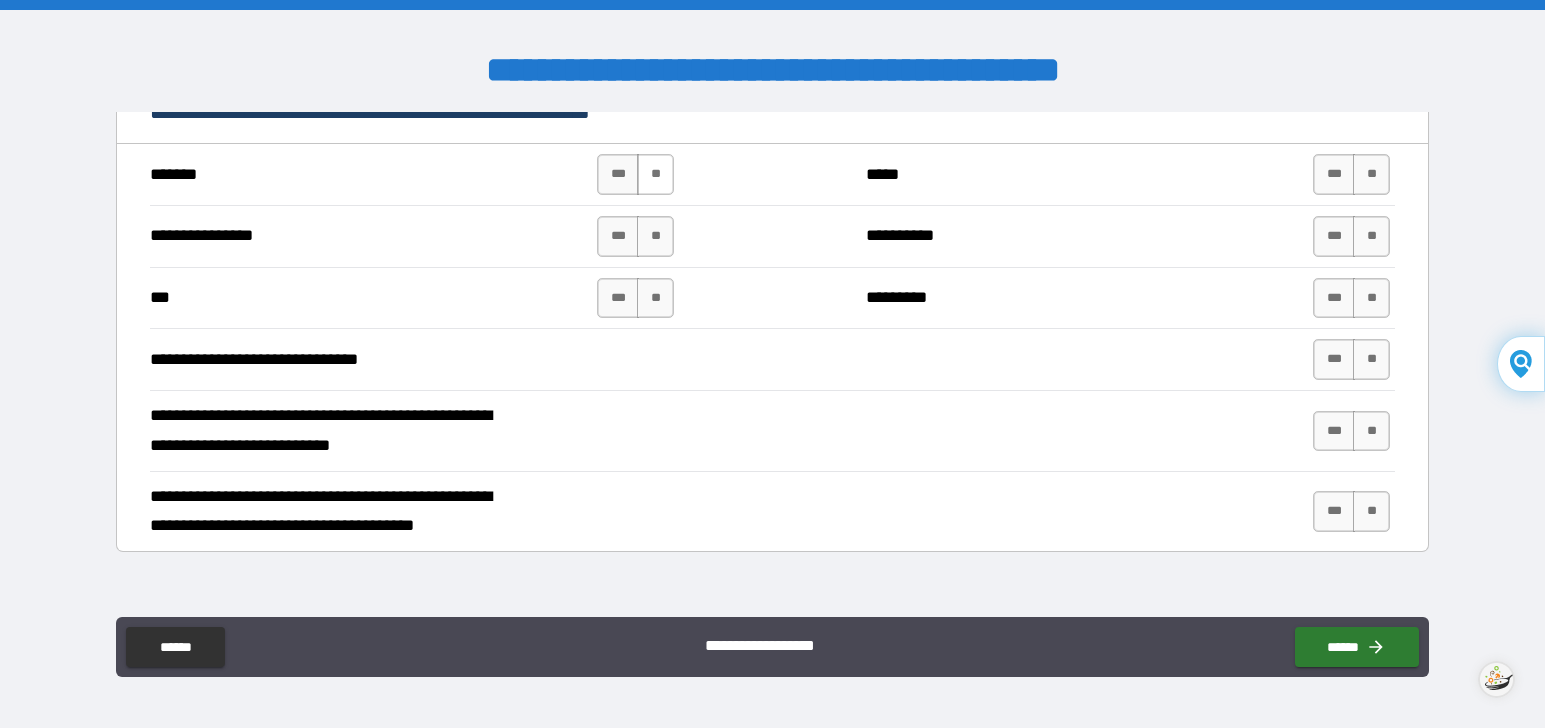 click on "**" at bounding box center [655, 174] 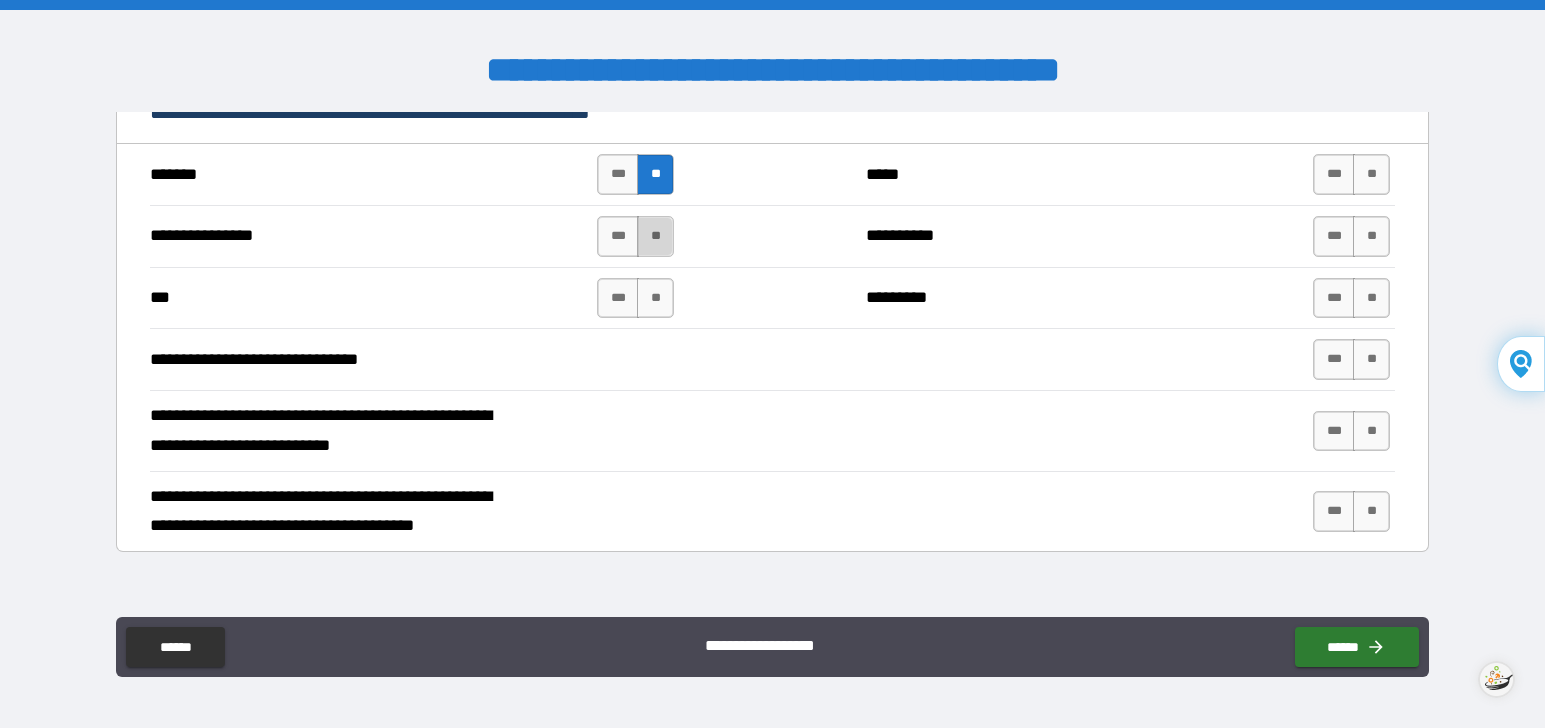 click on "**" at bounding box center [655, 236] 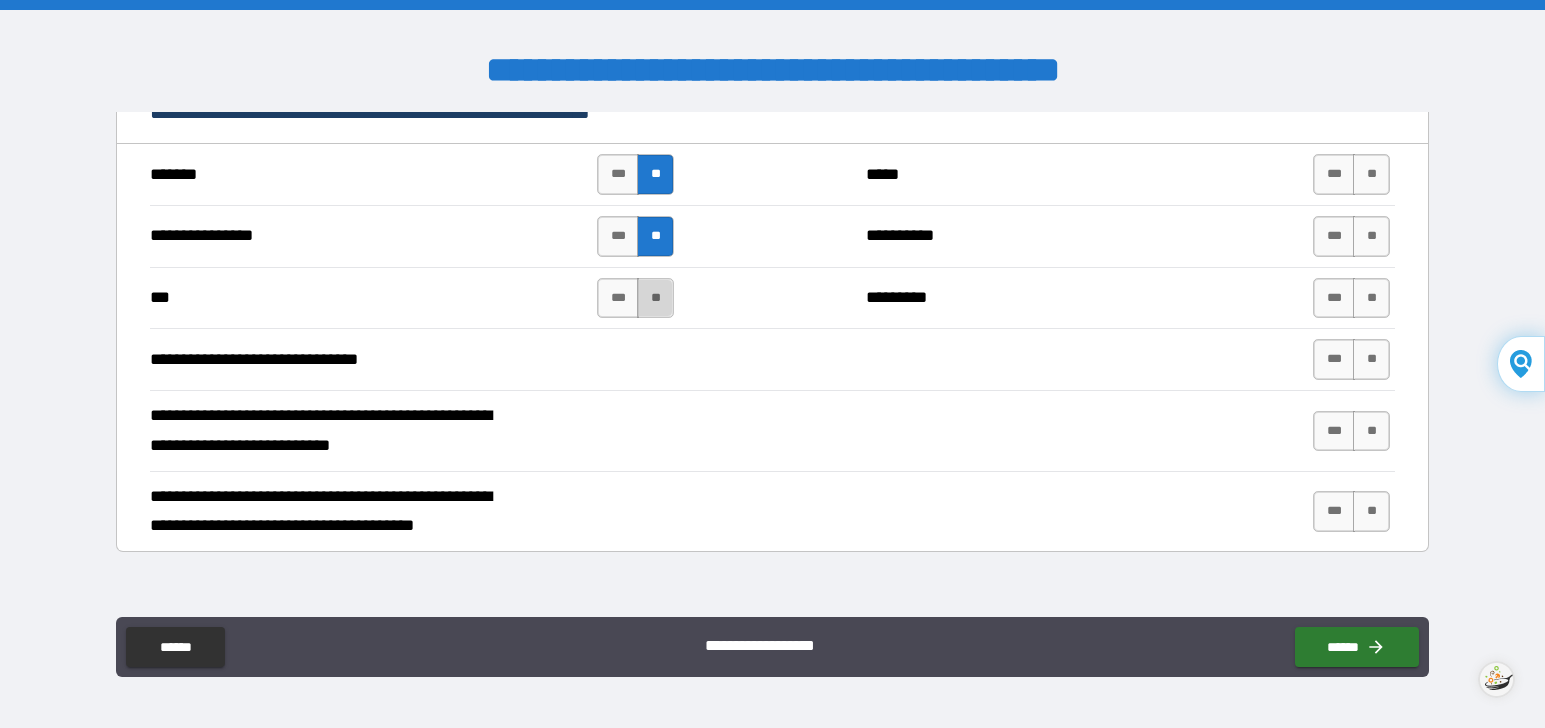 click on "**" at bounding box center [655, 298] 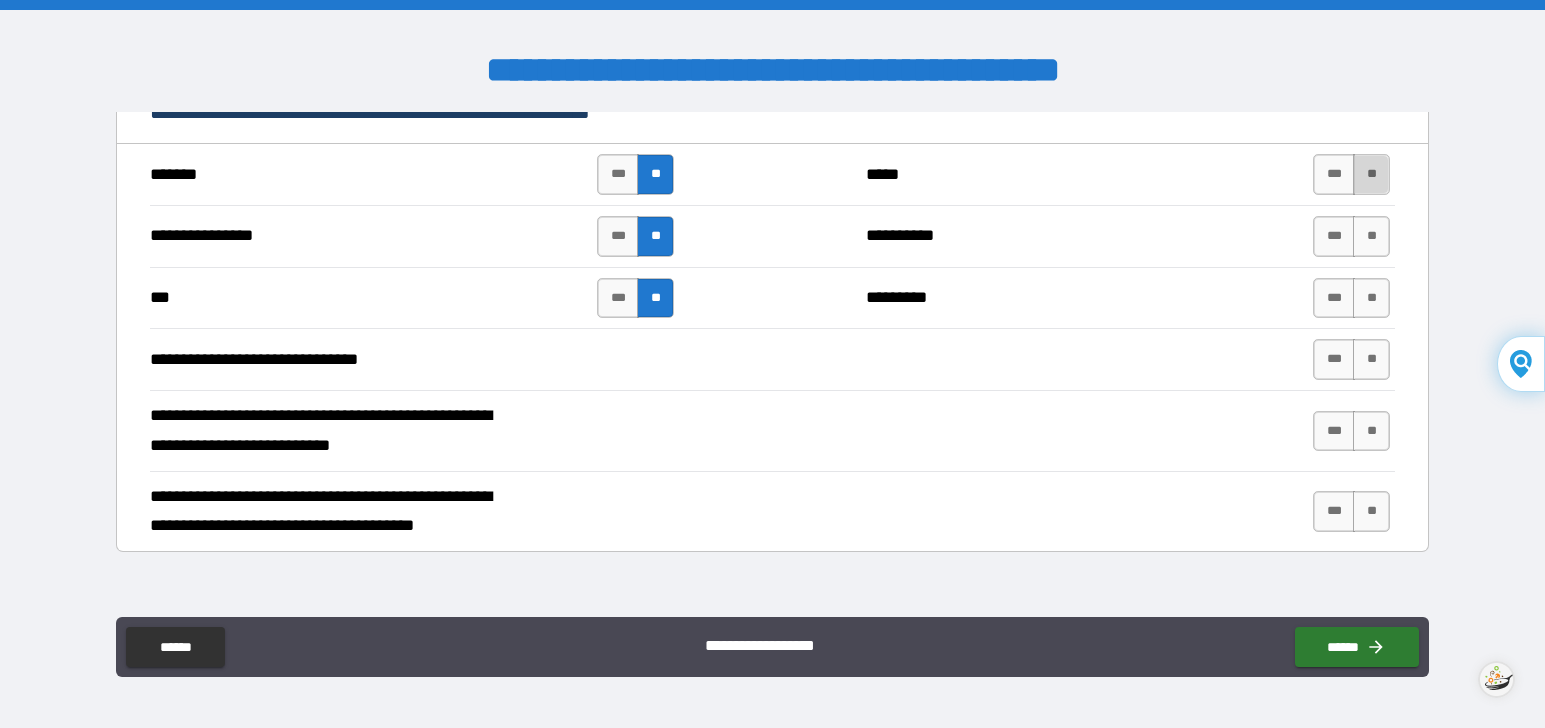 click on "**" at bounding box center (1371, 174) 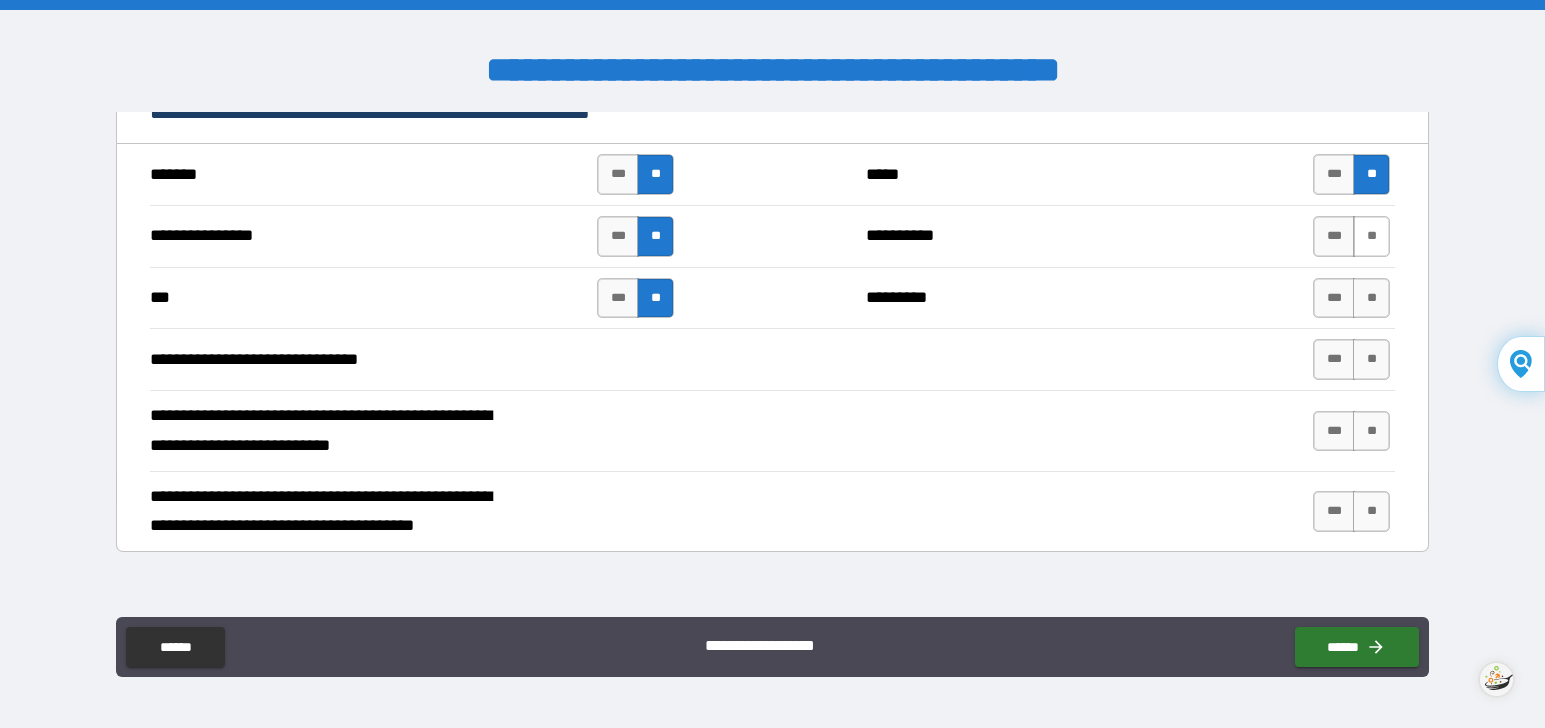 drag, startPoint x: 1361, startPoint y: 228, endPoint x: 1361, endPoint y: 245, distance: 17 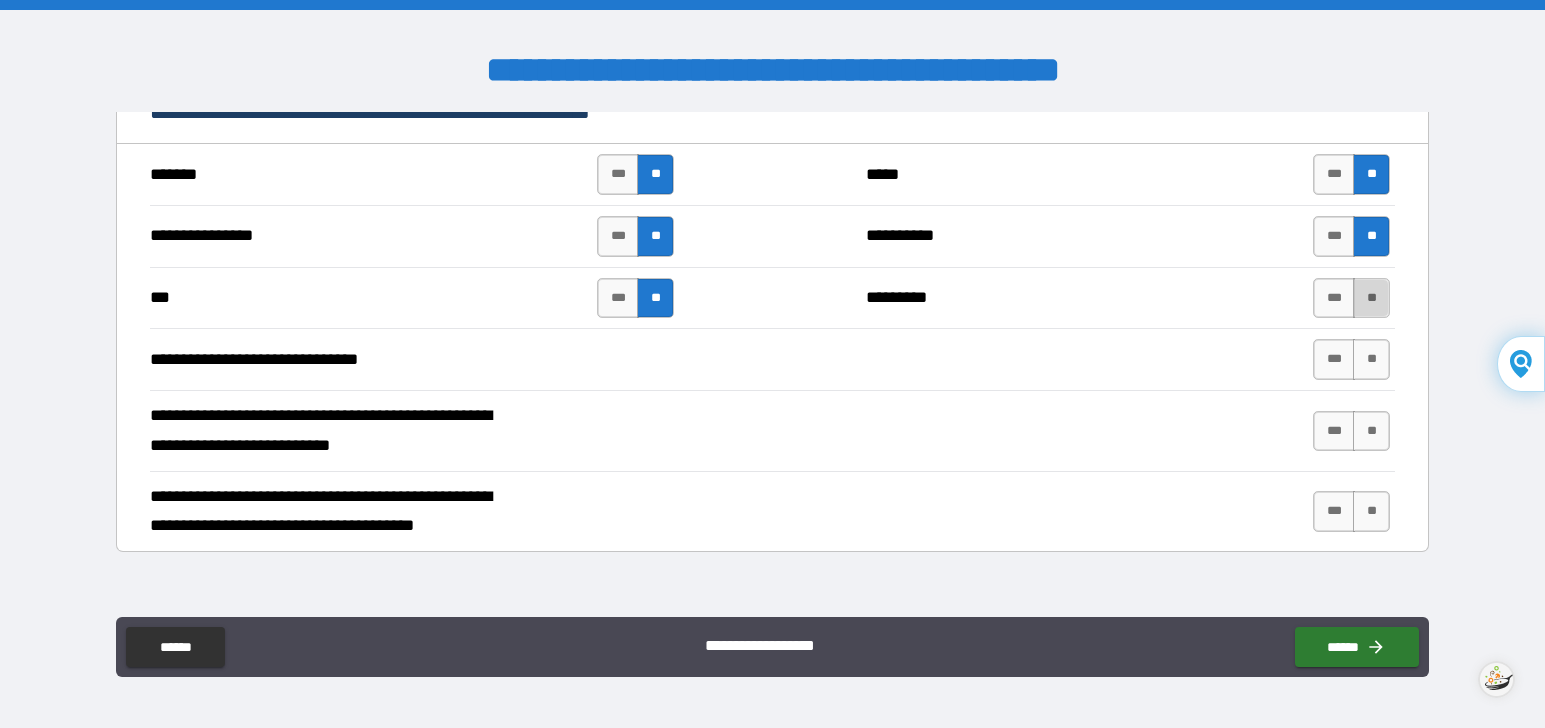 click on "**" at bounding box center [1371, 298] 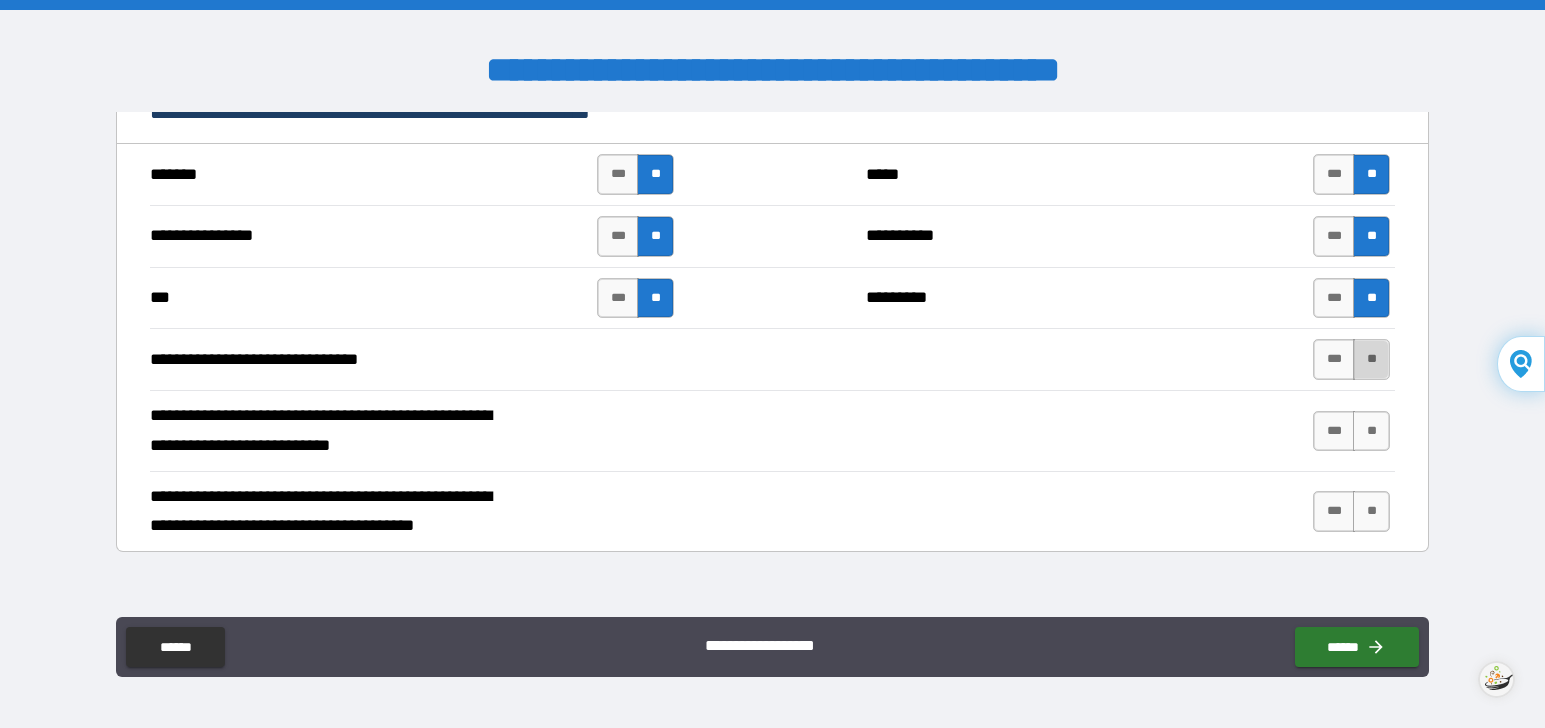click on "**" at bounding box center [1371, 359] 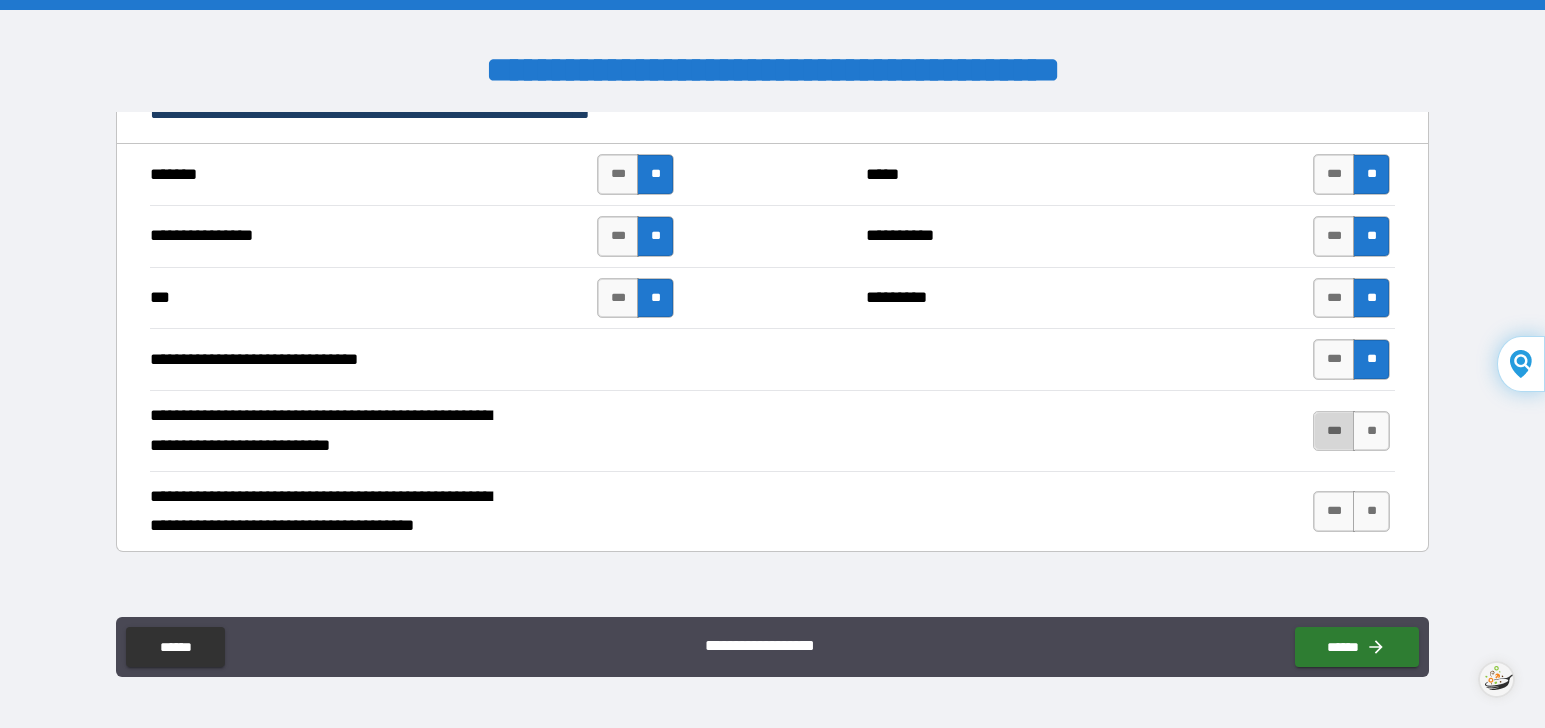 click on "***" at bounding box center [1334, 431] 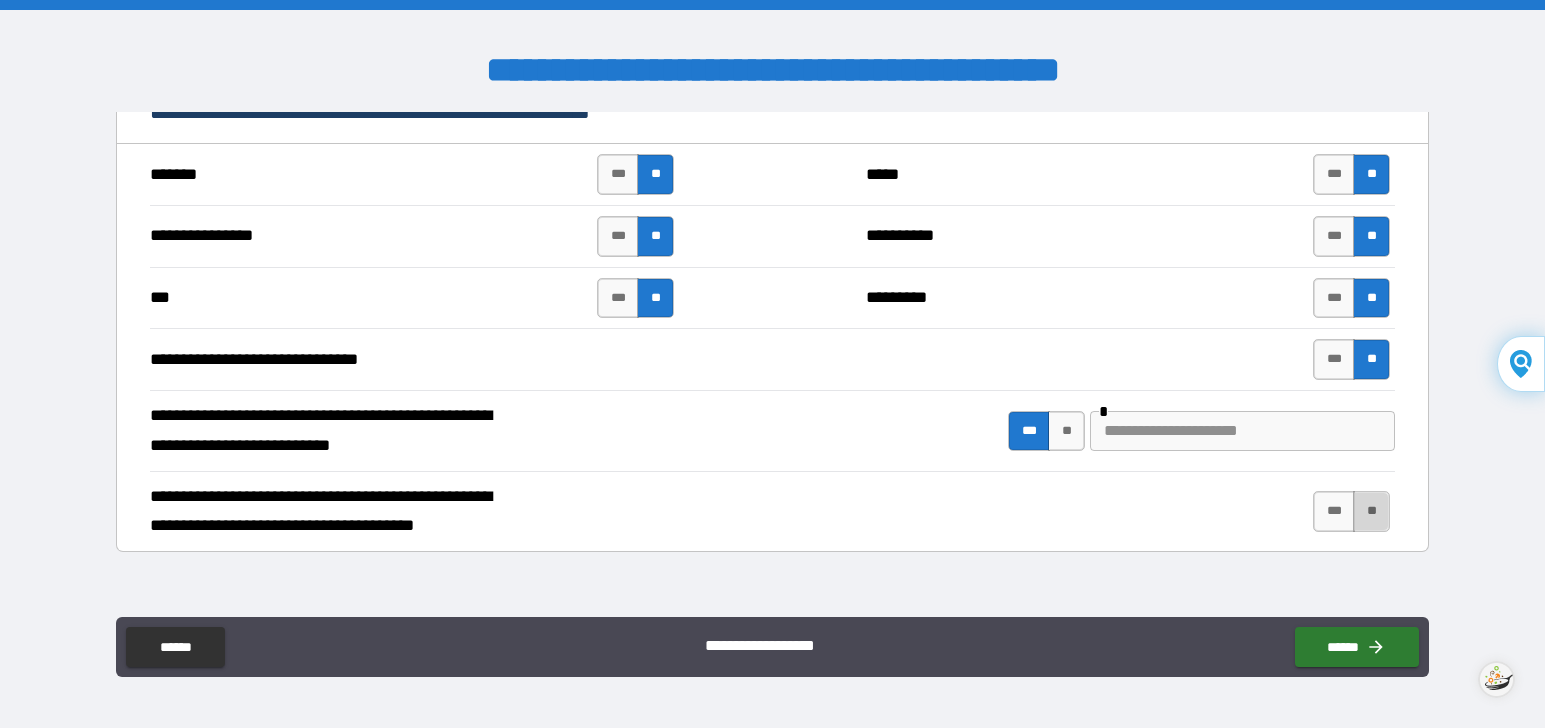 click on "**" at bounding box center (1371, 511) 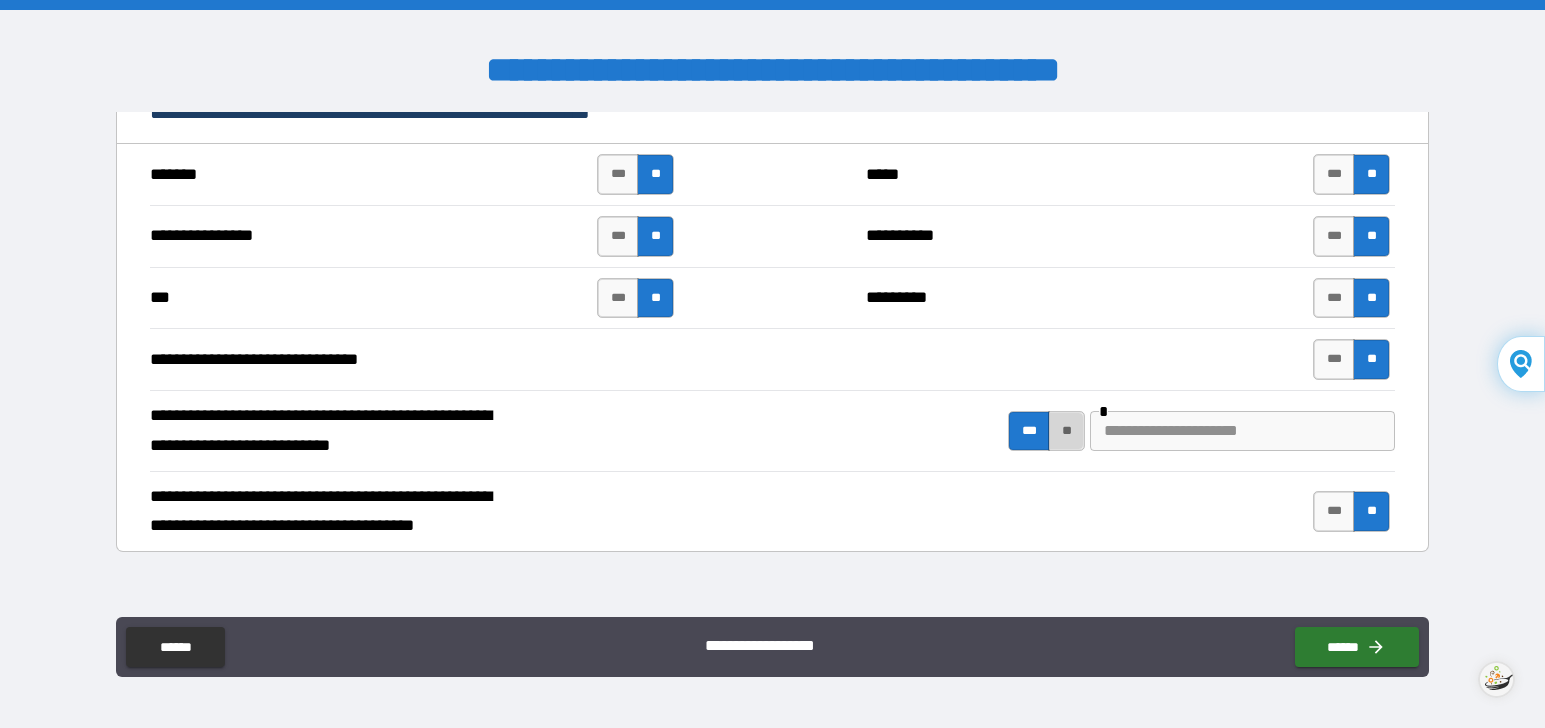 click on "**" at bounding box center [1066, 431] 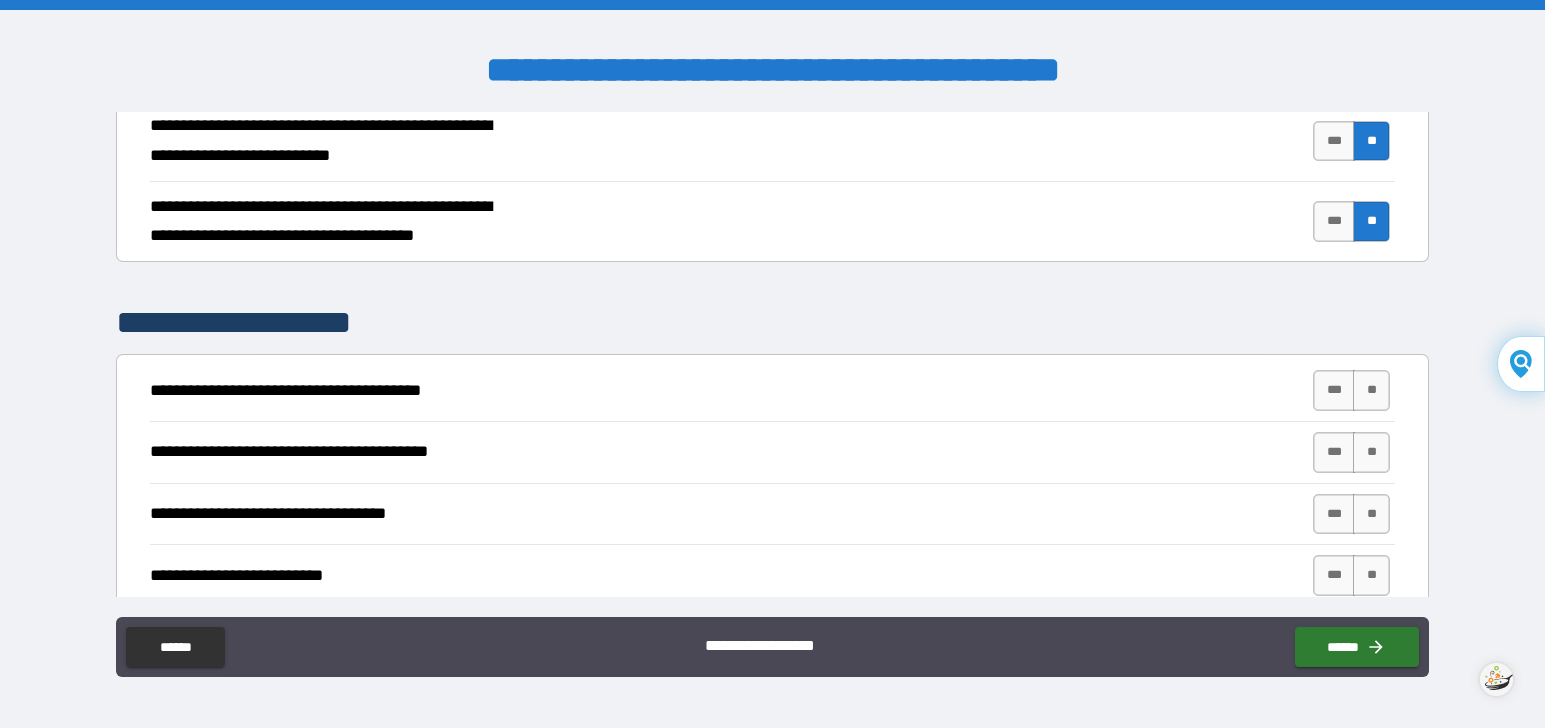 scroll, scrollTop: 3700, scrollLeft: 0, axis: vertical 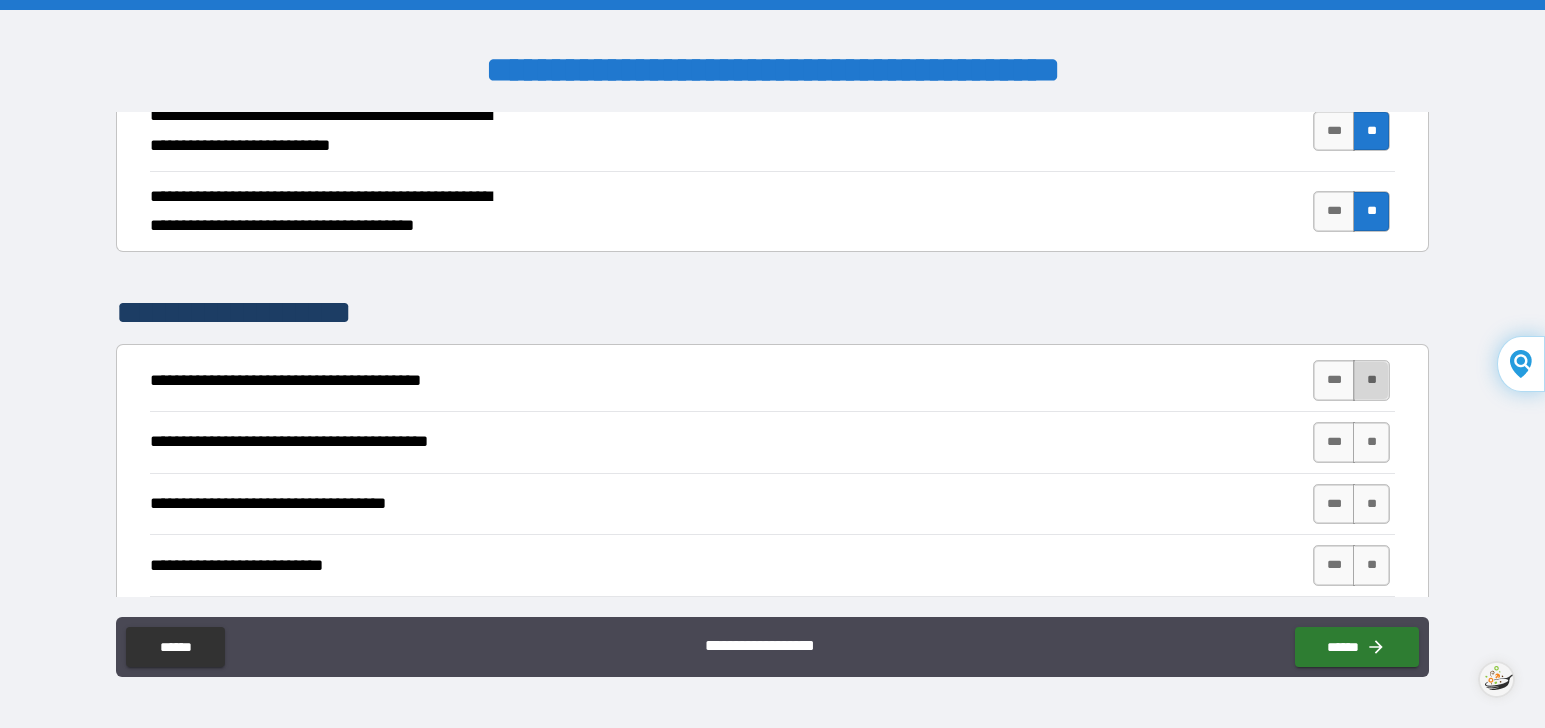 click on "**" at bounding box center [1371, 380] 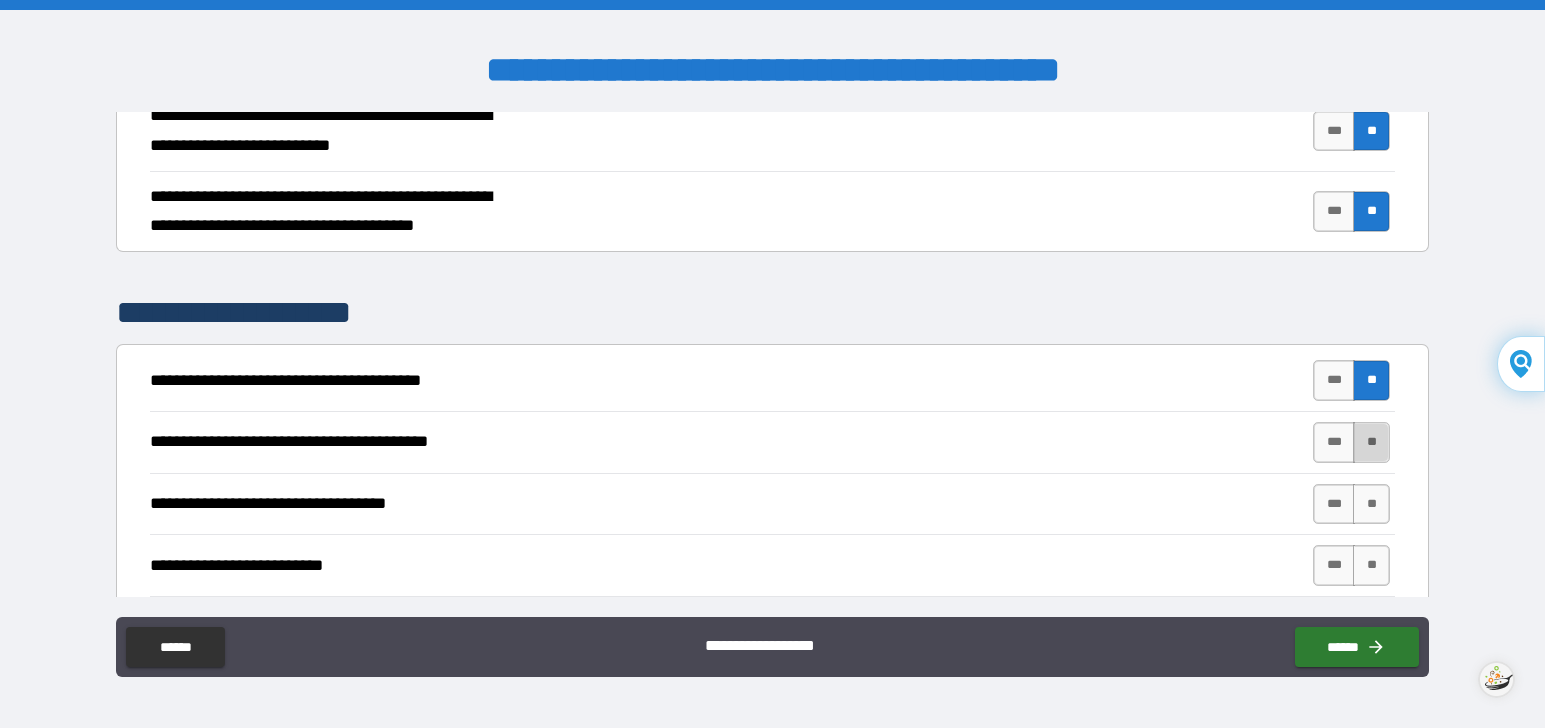 click on "**" at bounding box center (1371, 442) 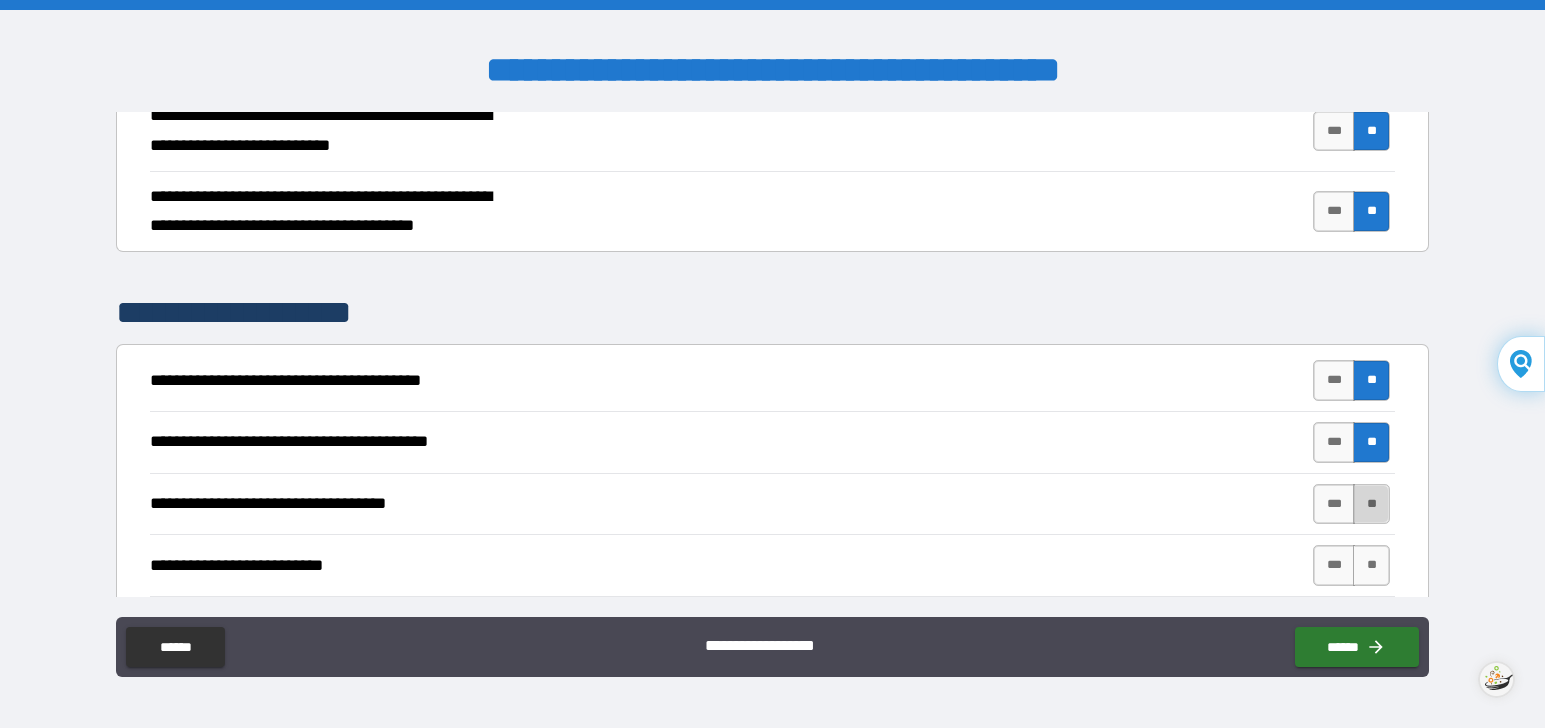 click on "**" at bounding box center [1371, 504] 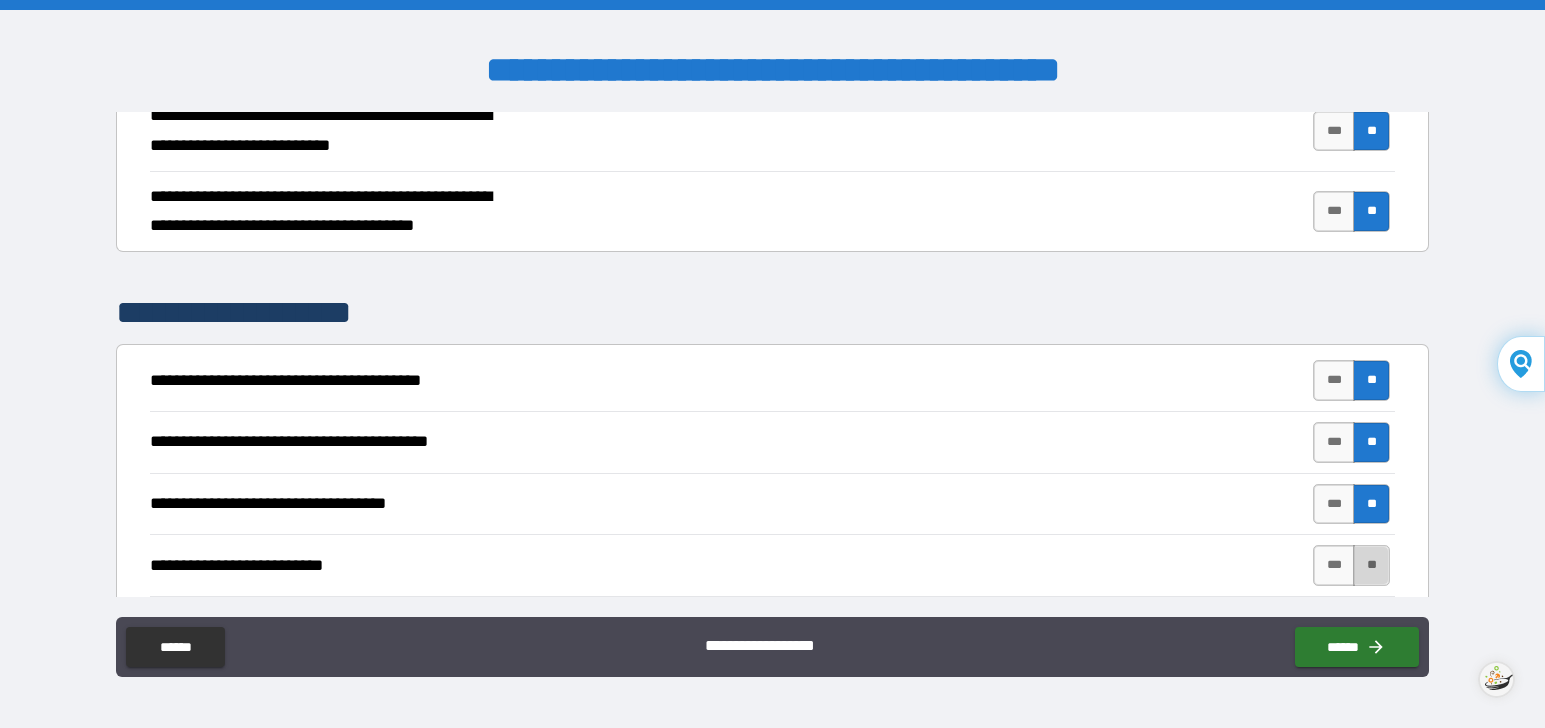 click on "**" at bounding box center [1371, 565] 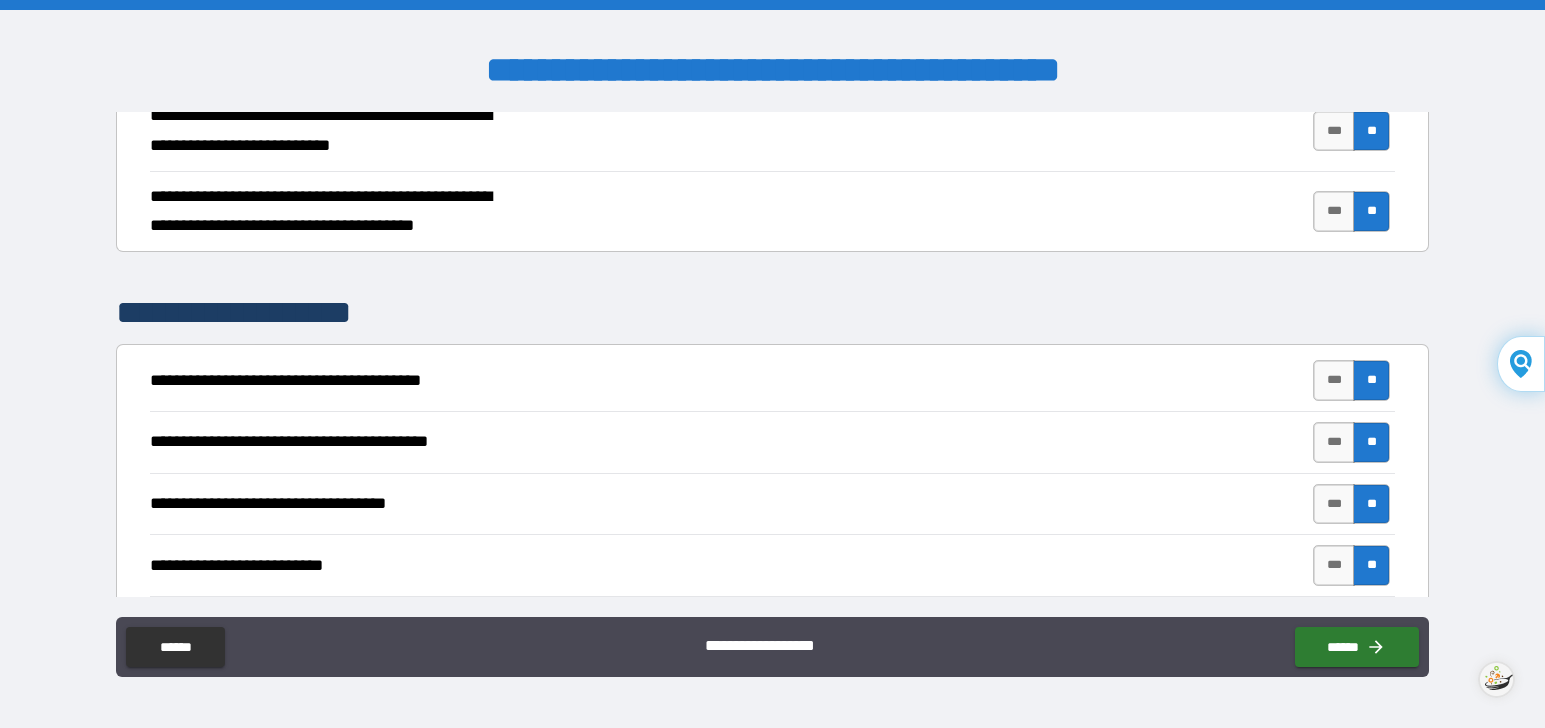 scroll, scrollTop: 4000, scrollLeft: 0, axis: vertical 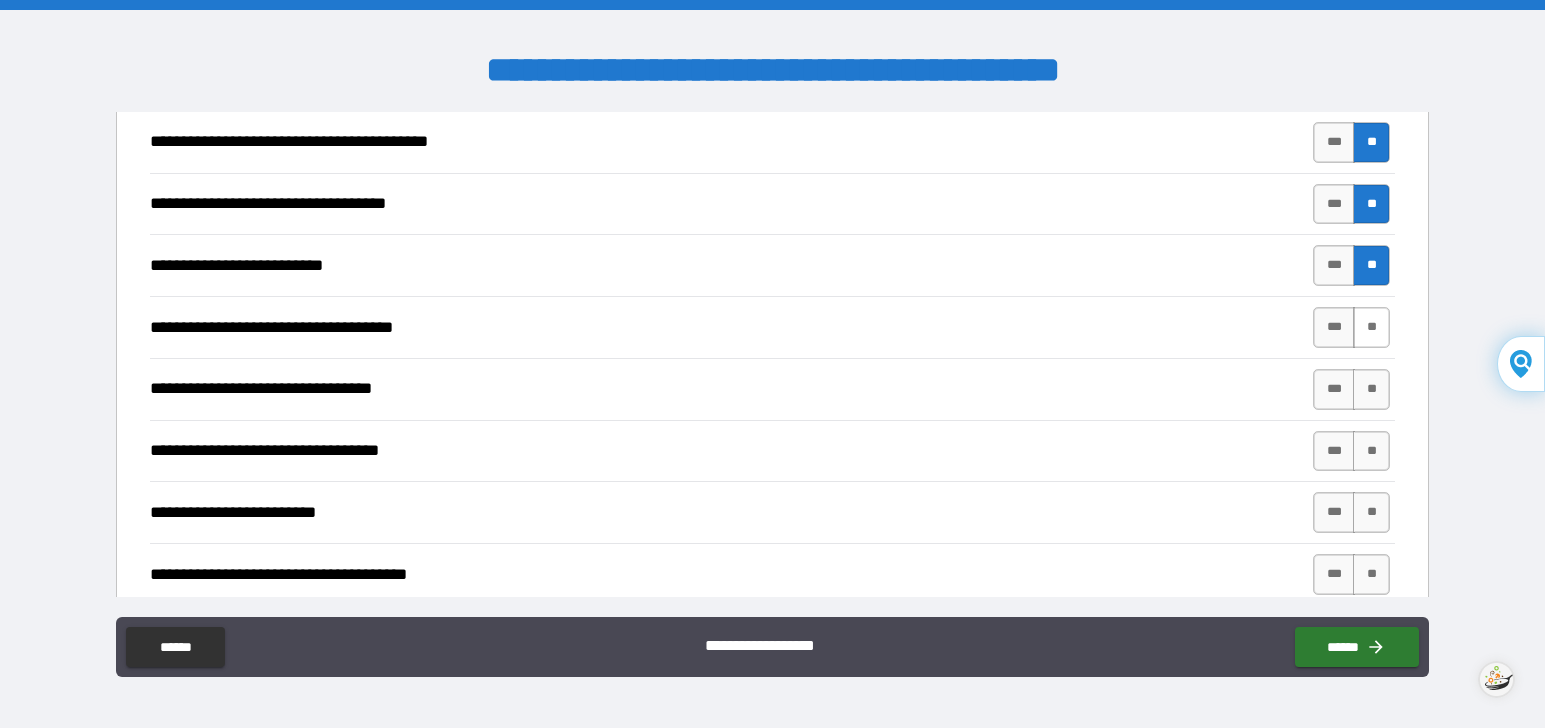 click on "**" at bounding box center (1371, 327) 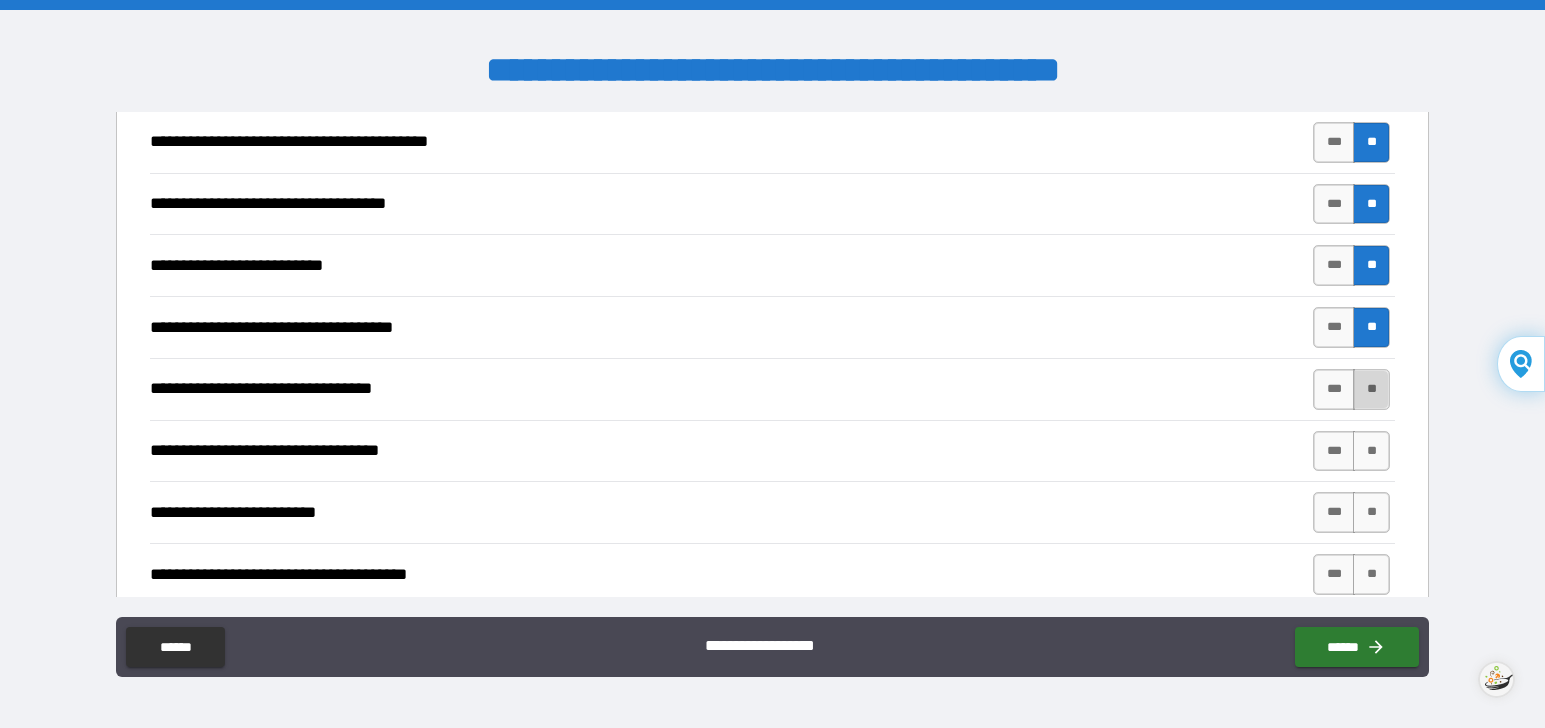 click on "**" at bounding box center [1371, 389] 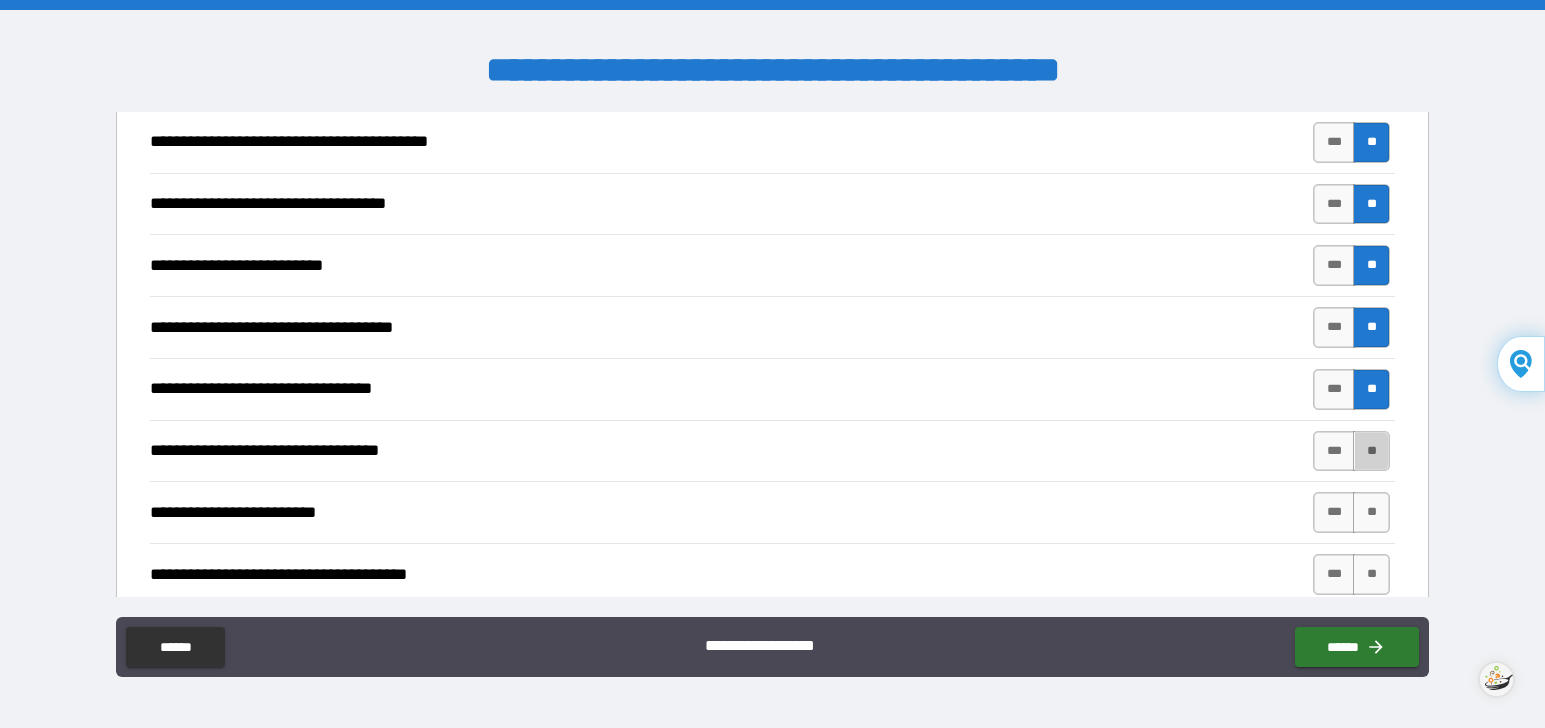 drag, startPoint x: 1356, startPoint y: 445, endPoint x: 1352, endPoint y: 484, distance: 39.20459 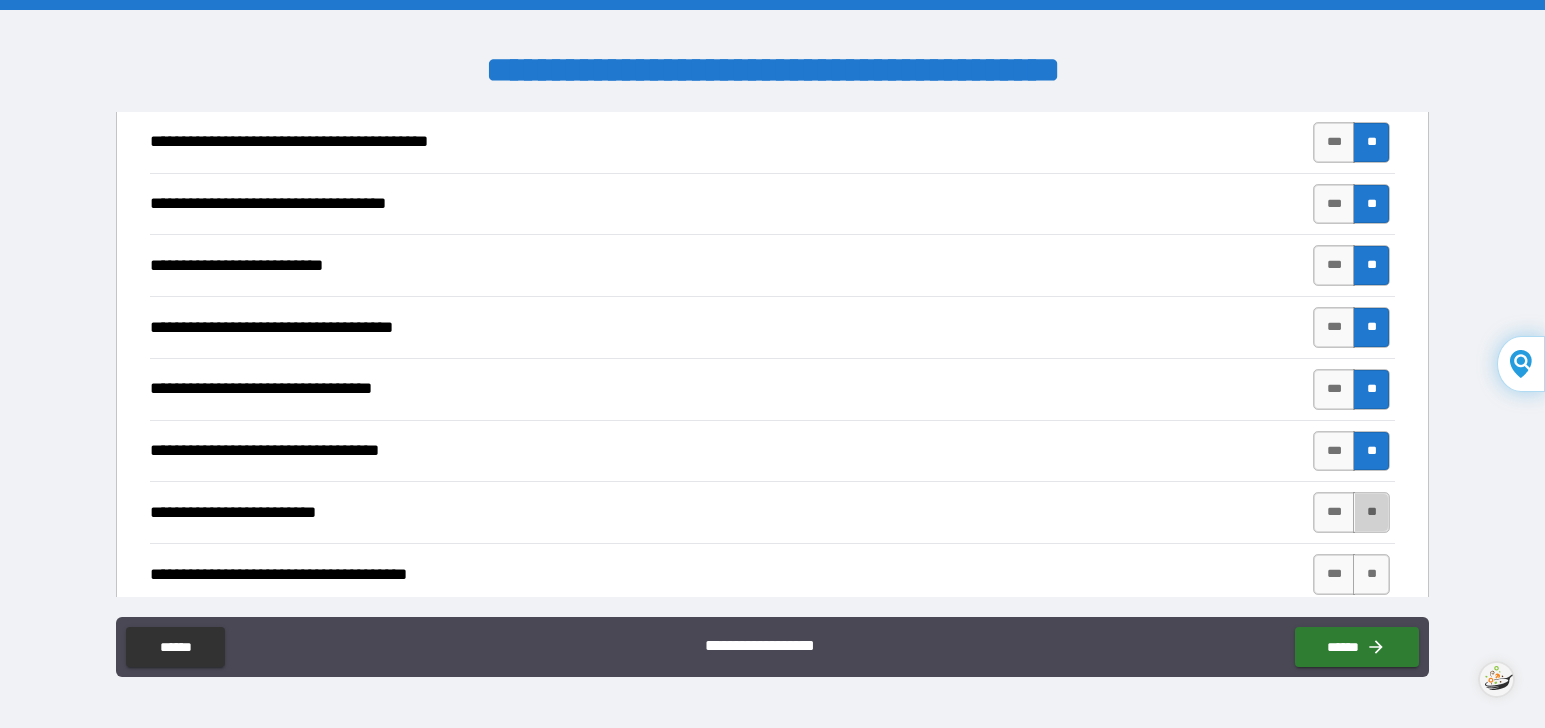 drag, startPoint x: 1357, startPoint y: 520, endPoint x: 1363, endPoint y: 540, distance: 20.880613 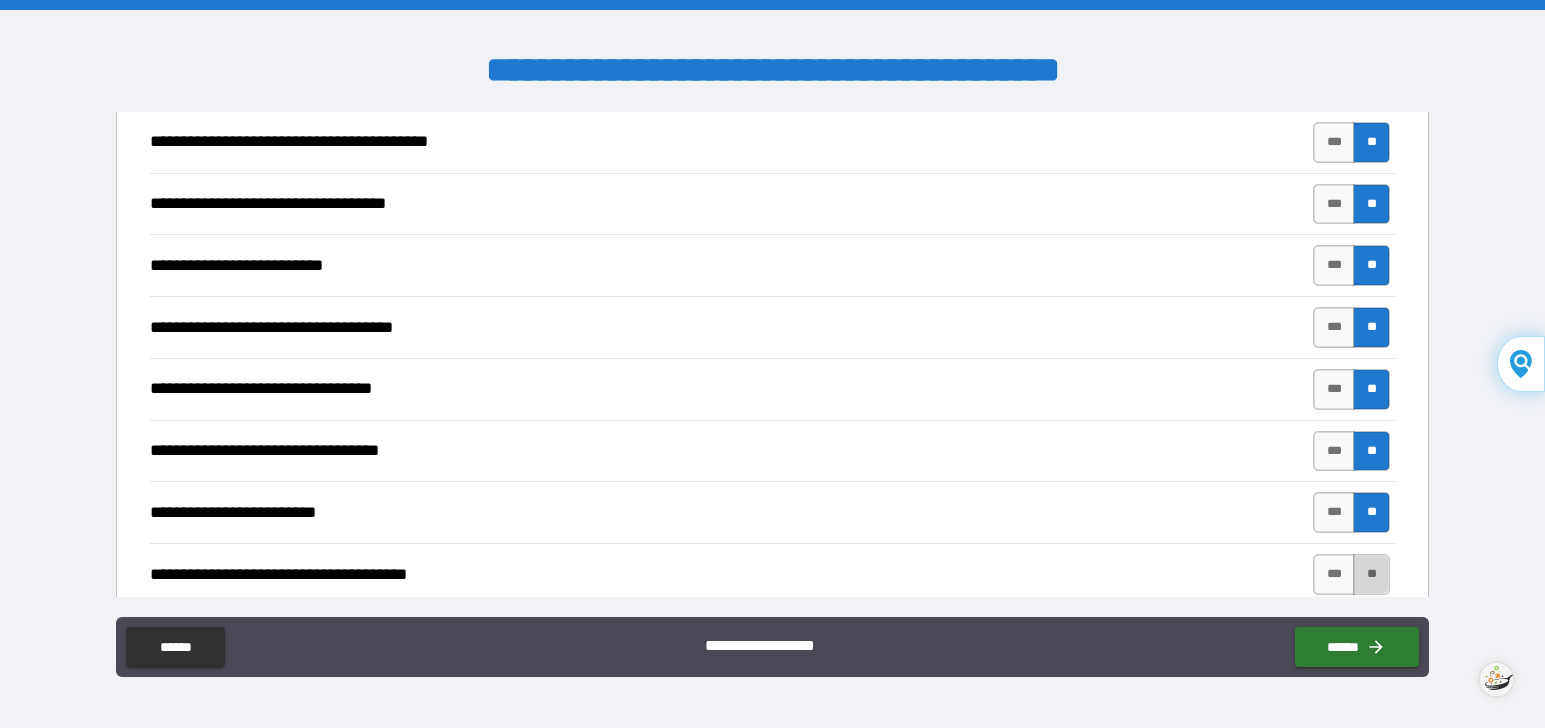 click on "**" at bounding box center (1371, 574) 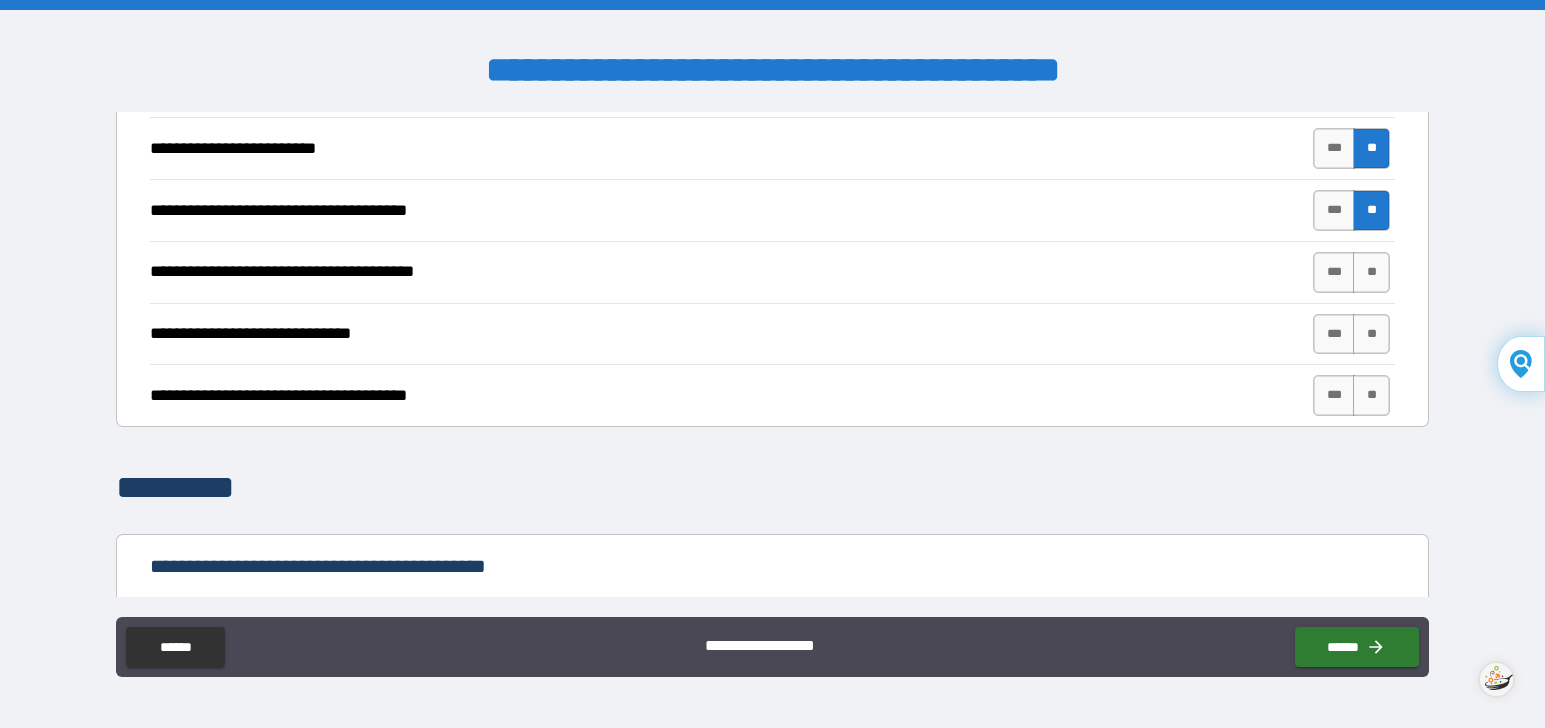 scroll, scrollTop: 4400, scrollLeft: 0, axis: vertical 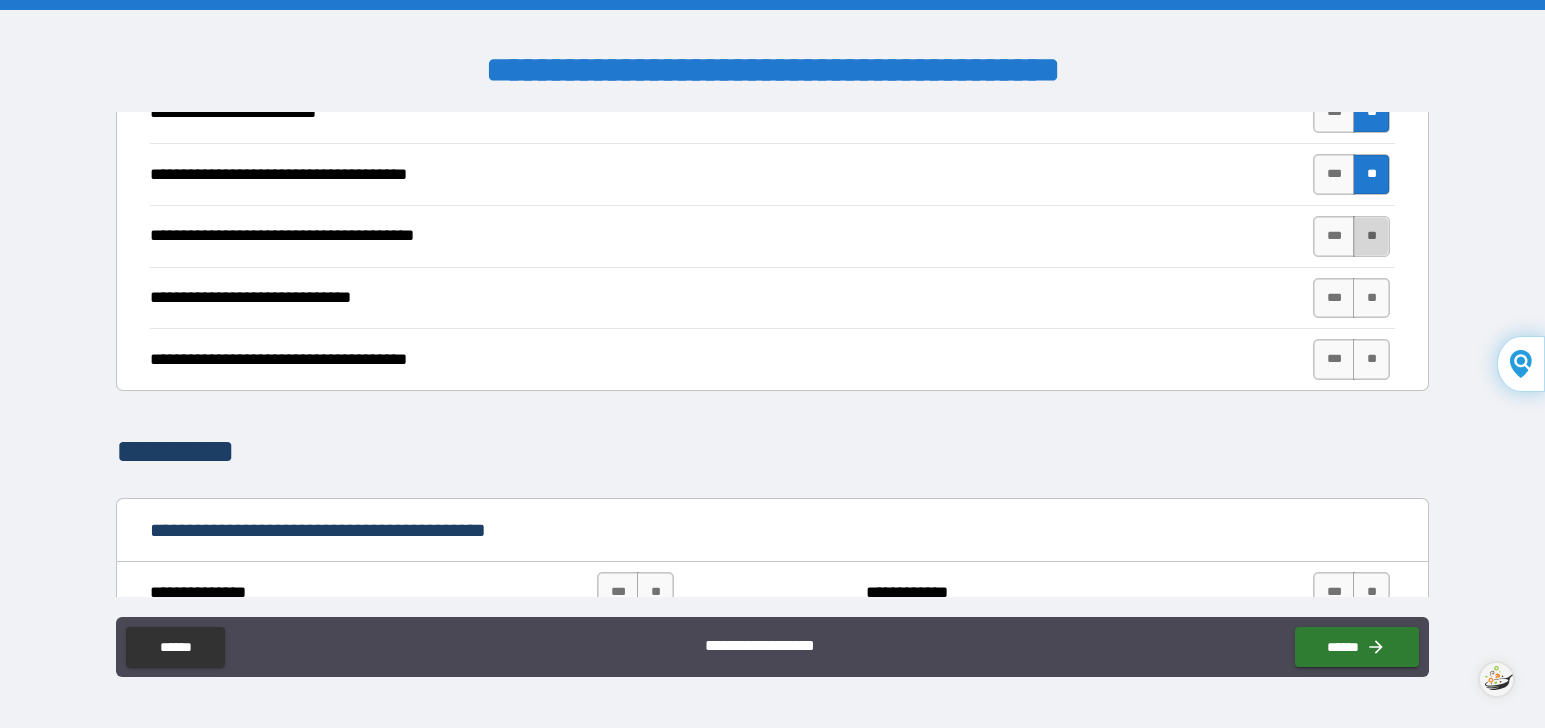 click on "**" at bounding box center (1371, 236) 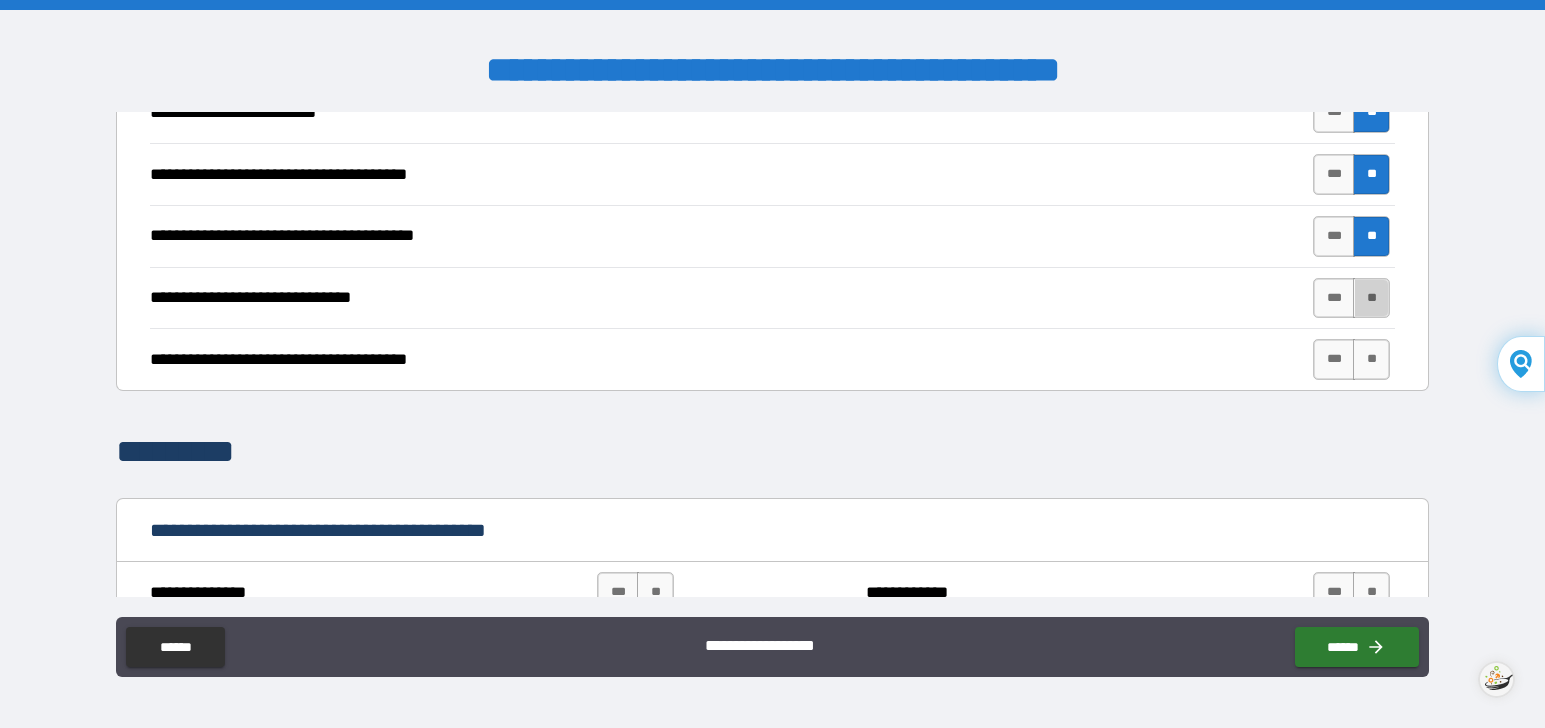 drag, startPoint x: 1363, startPoint y: 289, endPoint x: 1350, endPoint y: 321, distance: 34.539833 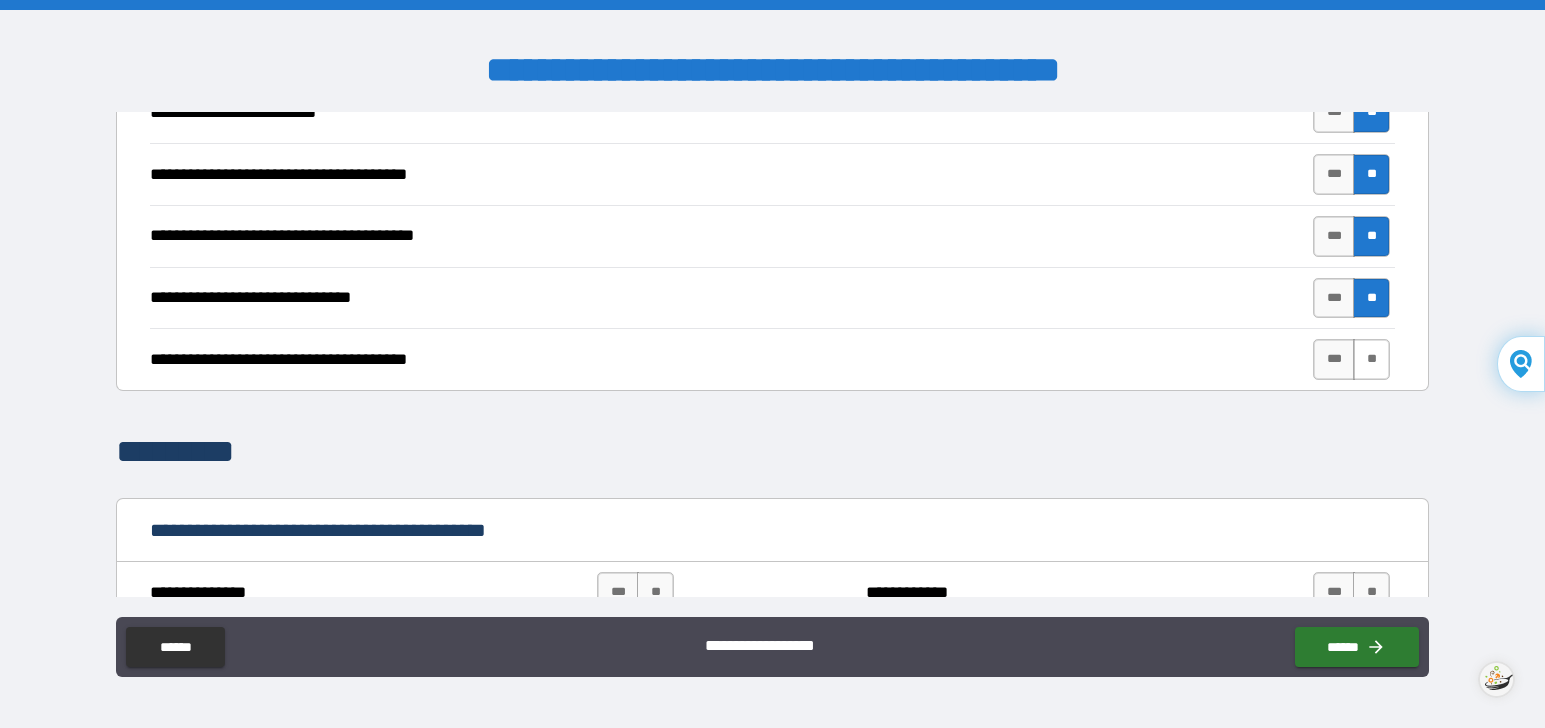 click on "**" at bounding box center (1371, 359) 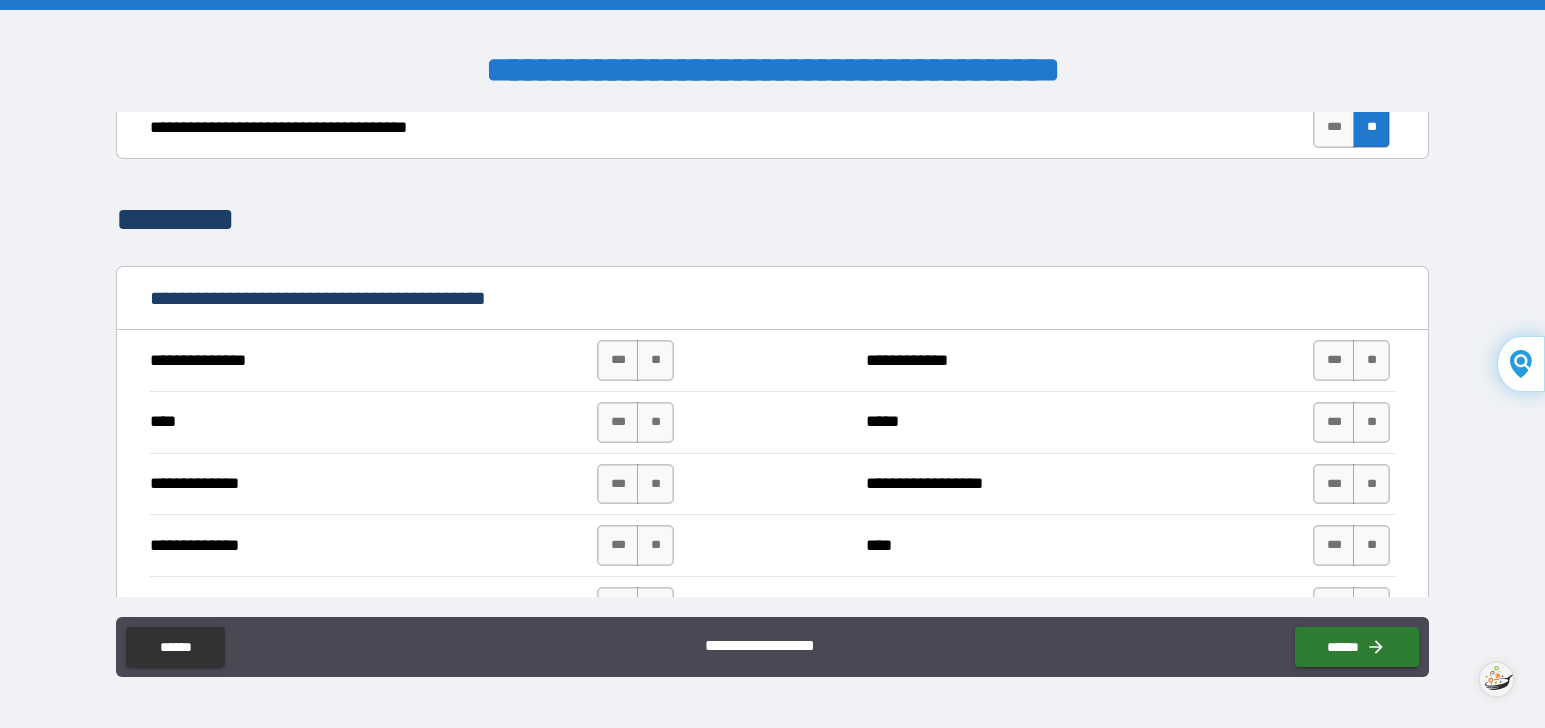 scroll, scrollTop: 4700, scrollLeft: 0, axis: vertical 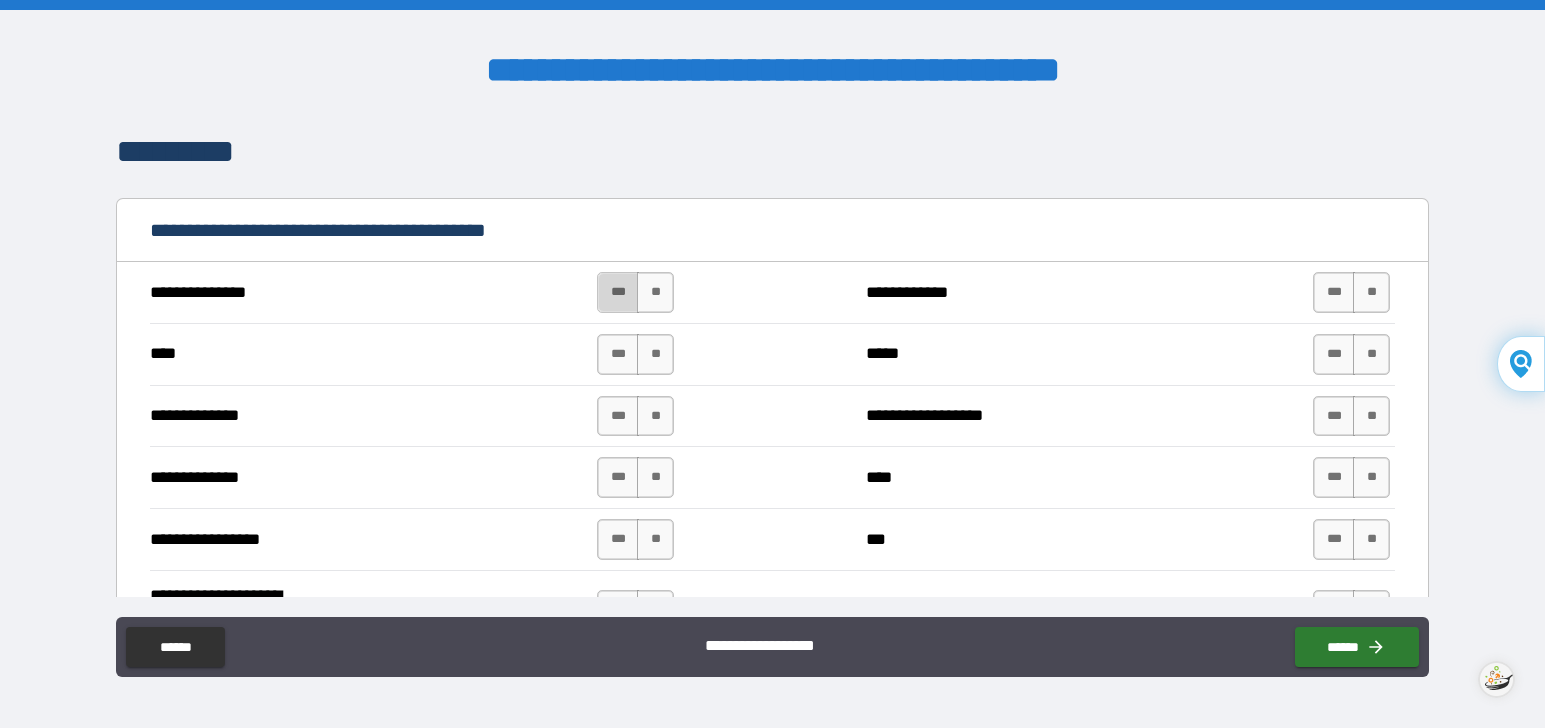 click on "***" at bounding box center [618, 292] 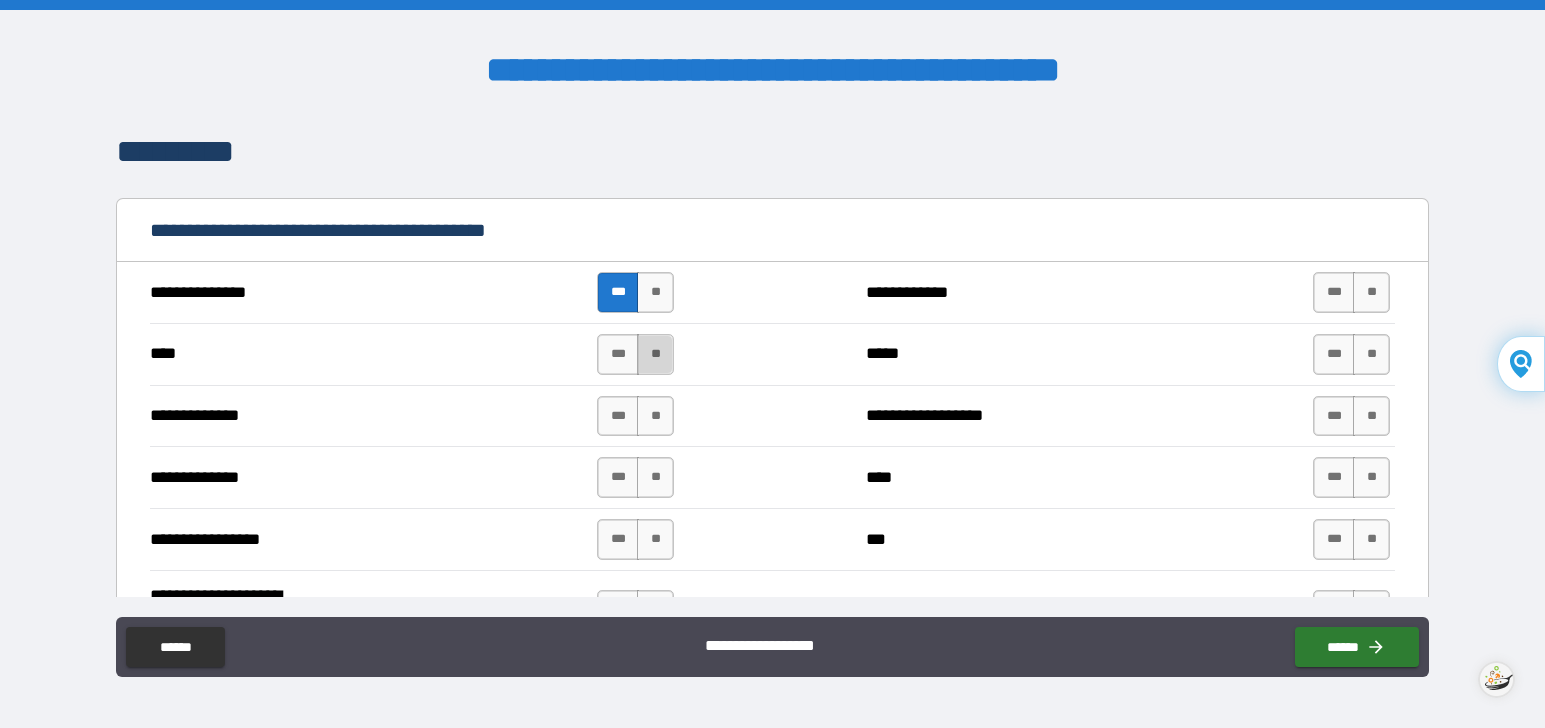click on "**" at bounding box center [655, 354] 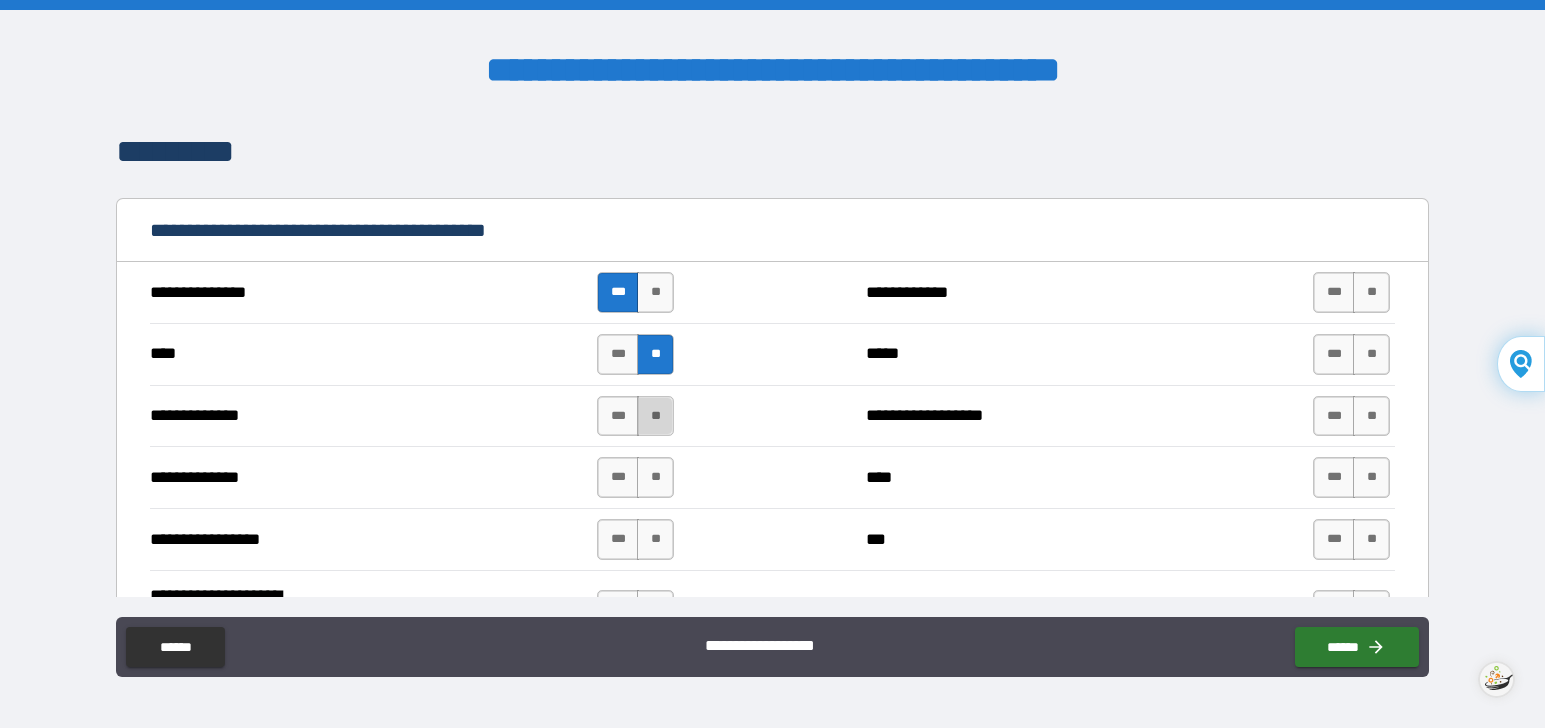 click on "**" at bounding box center [655, 416] 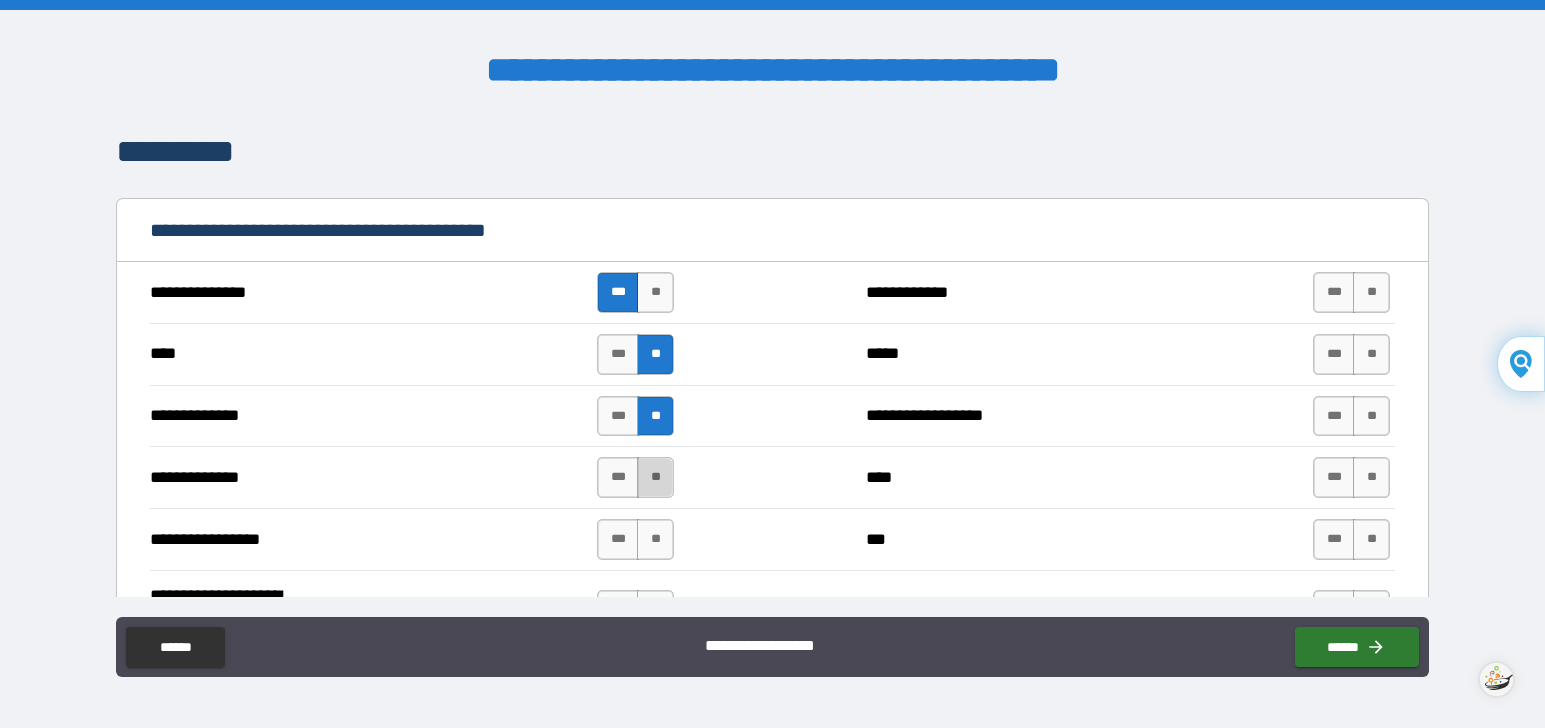 click on "**" at bounding box center (655, 477) 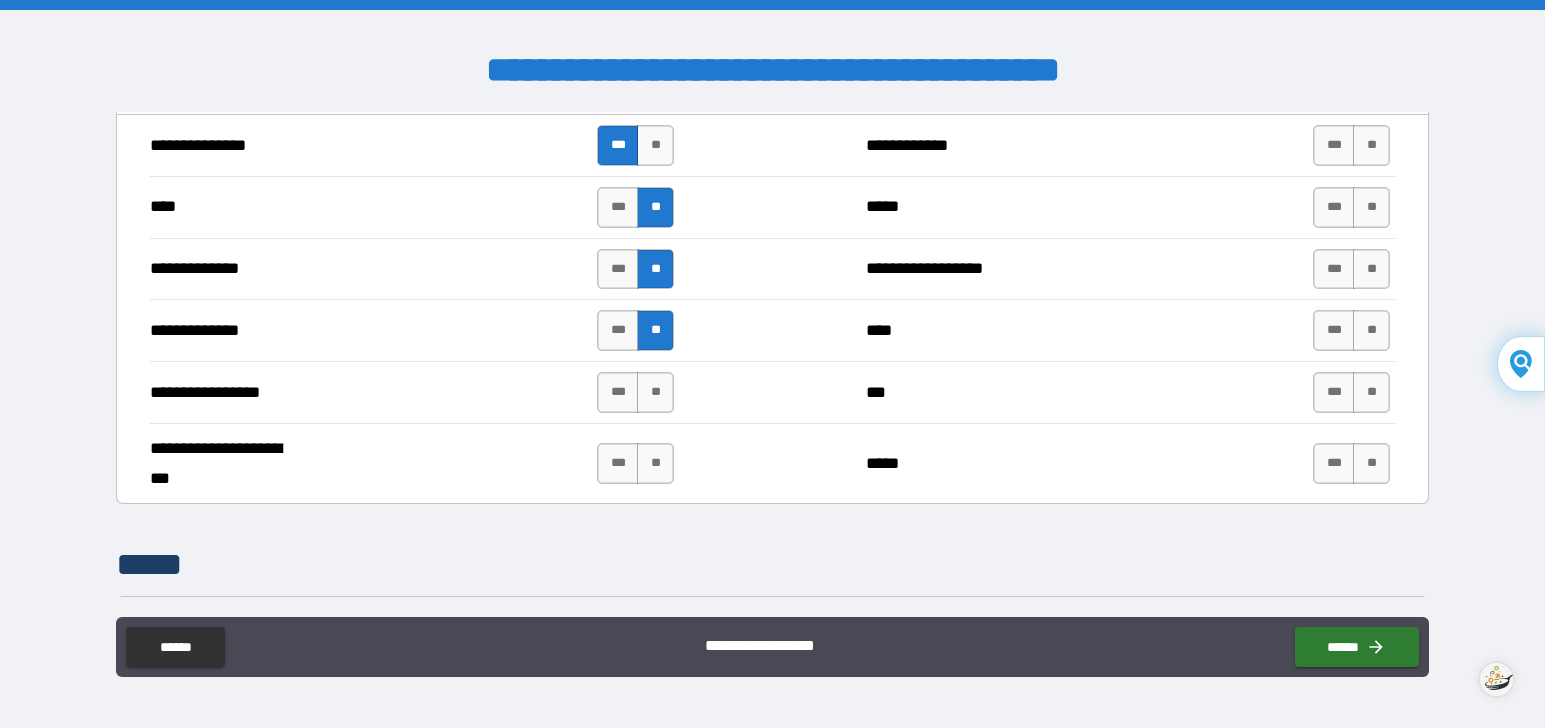 scroll, scrollTop: 4900, scrollLeft: 0, axis: vertical 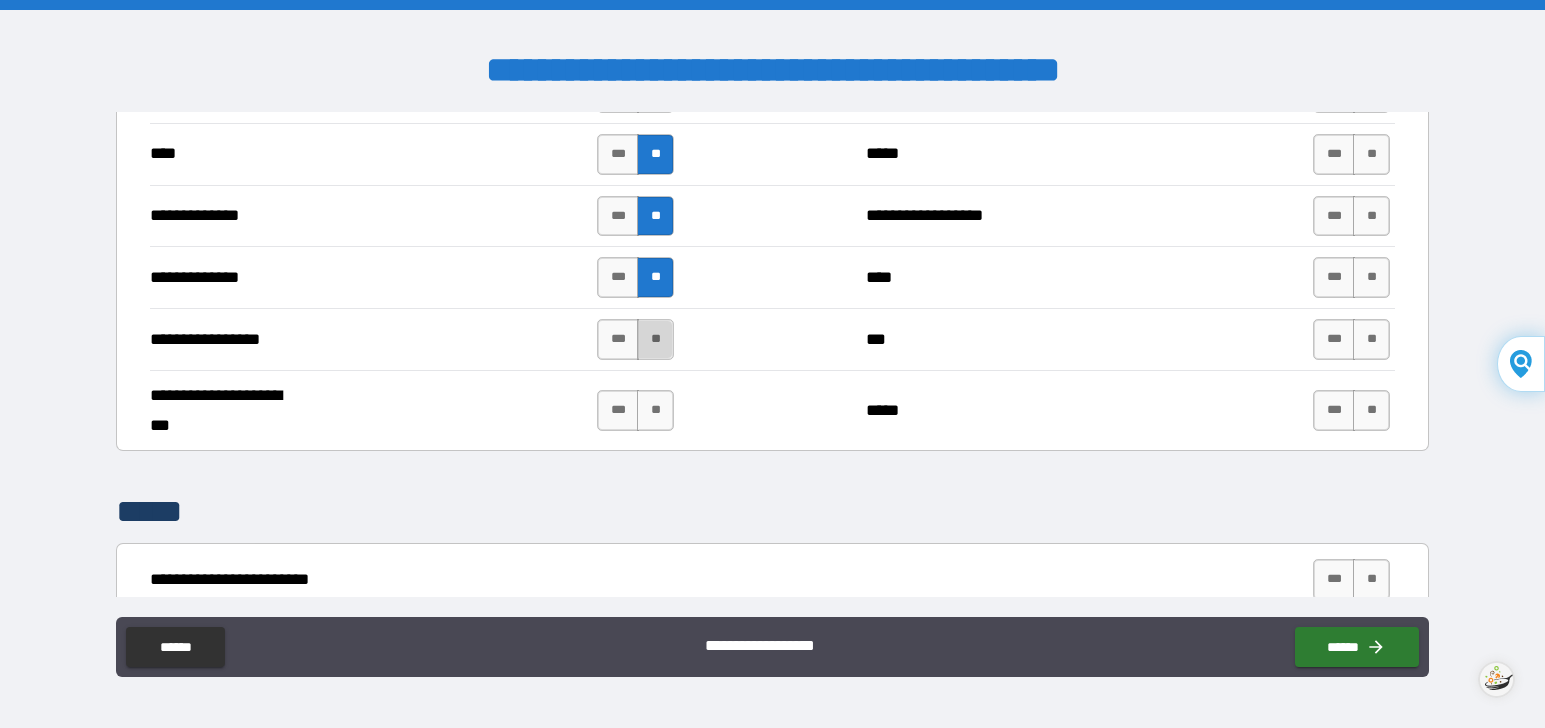 click on "**" at bounding box center [655, 339] 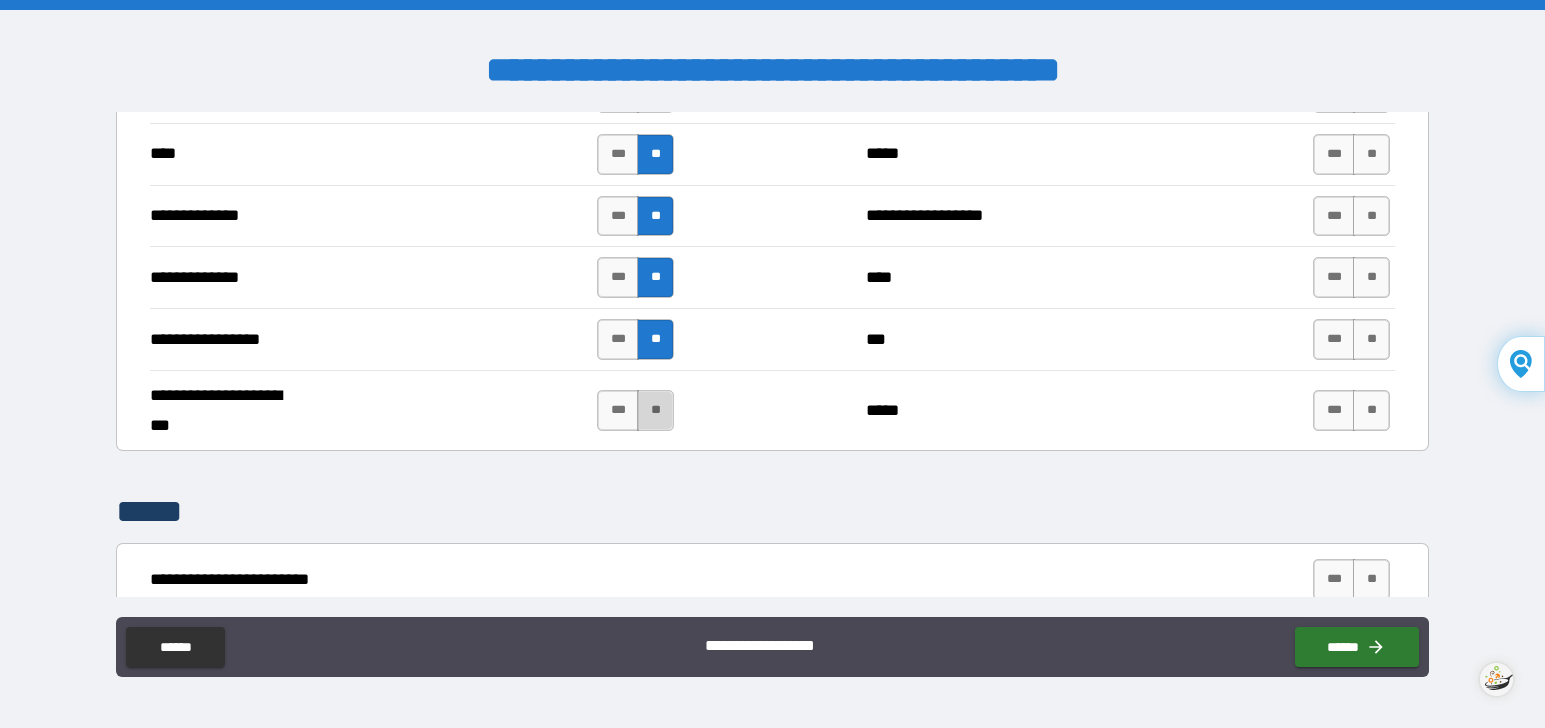 drag, startPoint x: 657, startPoint y: 416, endPoint x: 665, endPoint y: 407, distance: 12.0415945 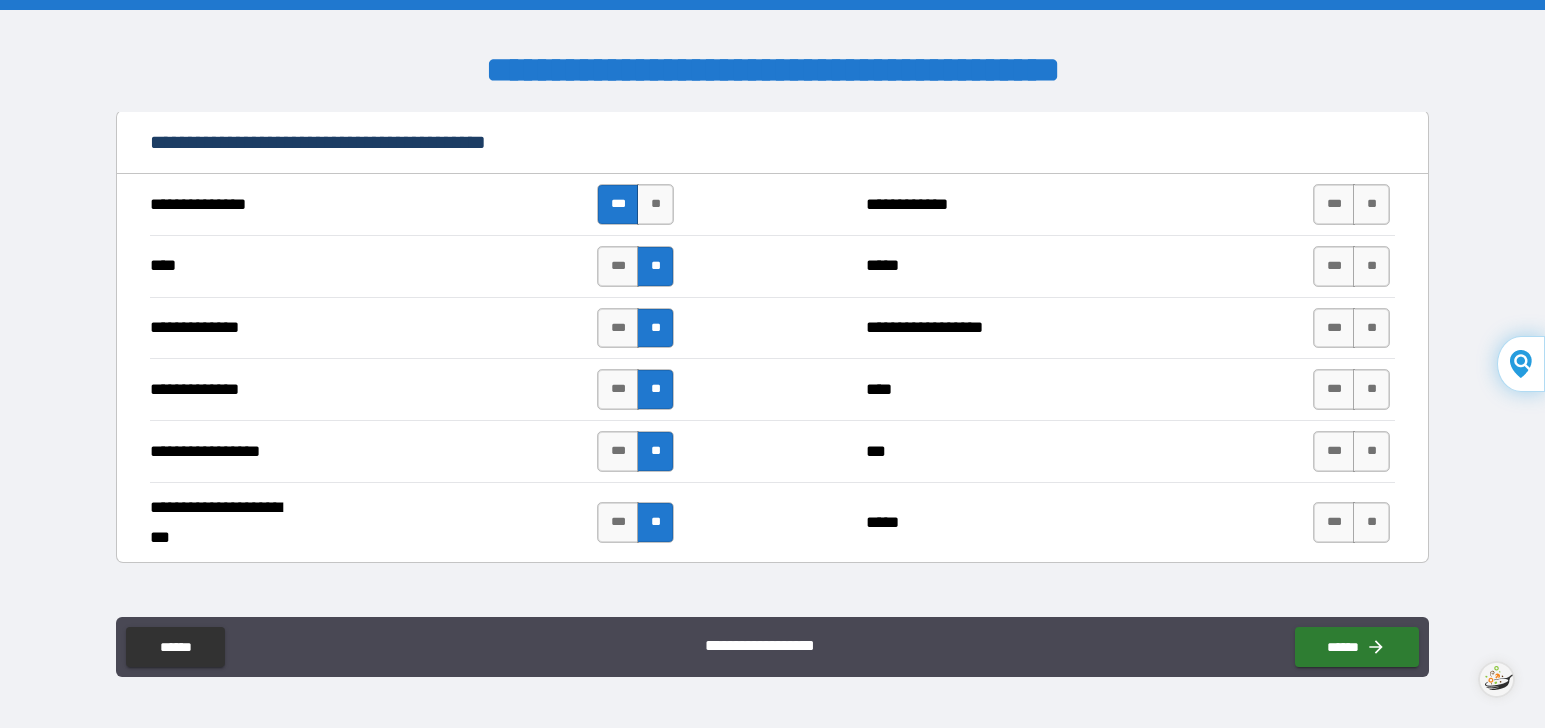 scroll, scrollTop: 4800, scrollLeft: 0, axis: vertical 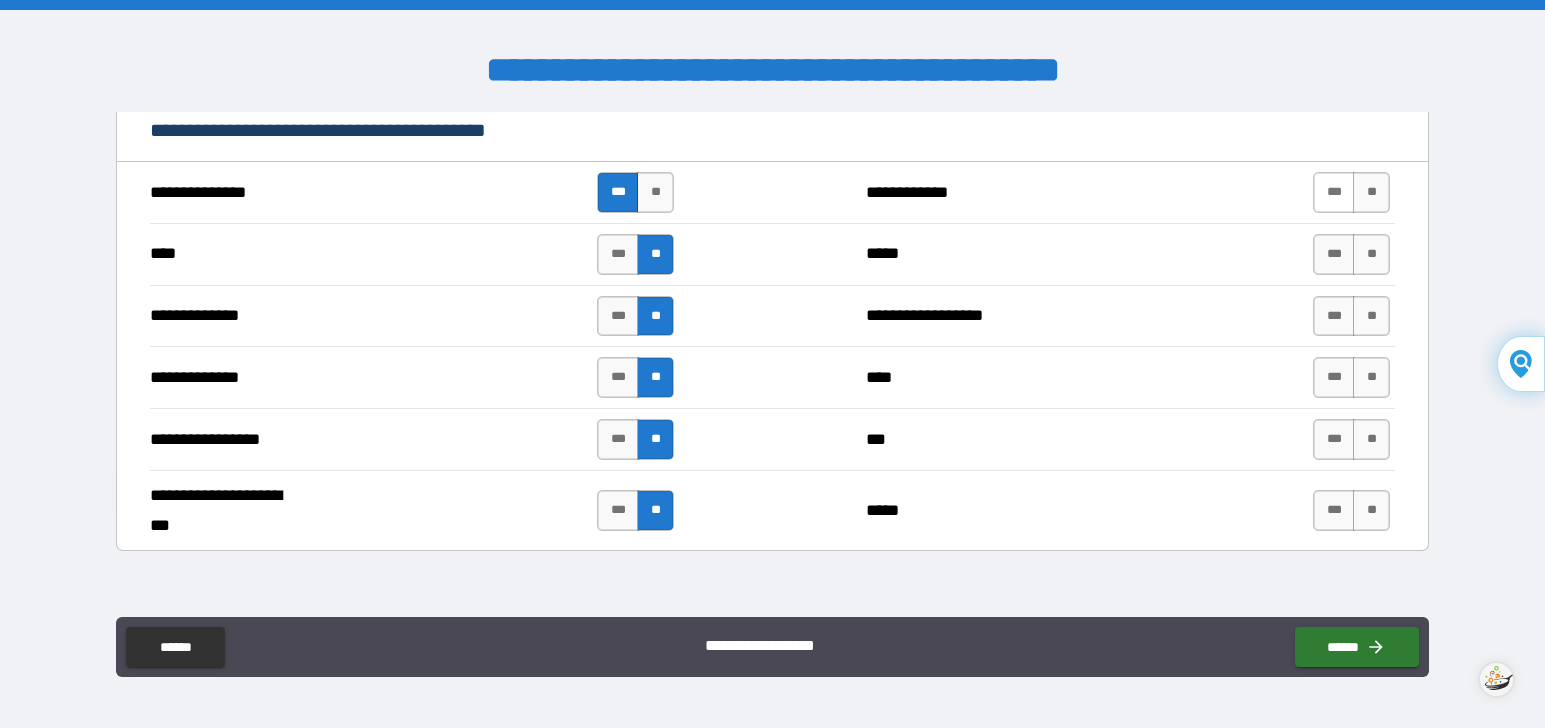 click on "***" at bounding box center [1334, 192] 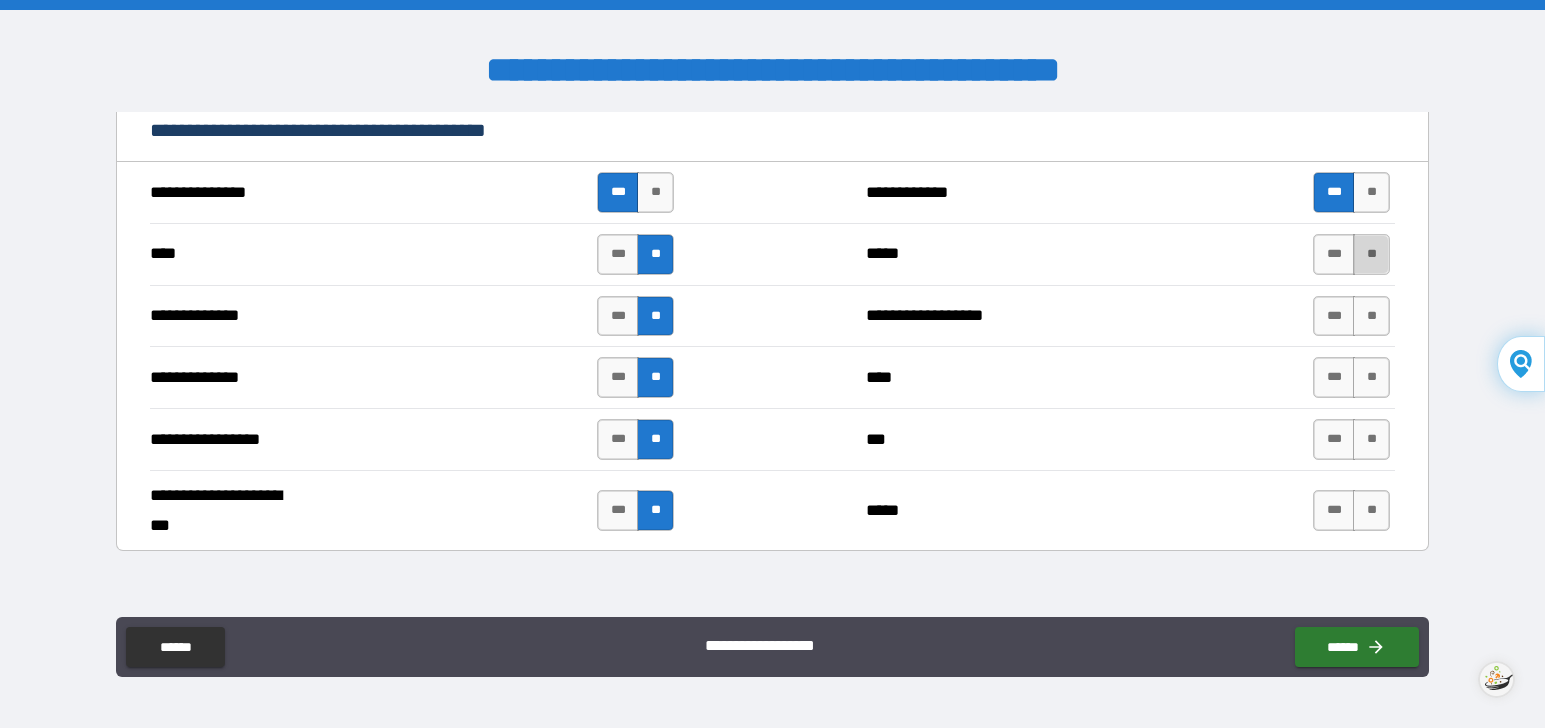 click on "**" at bounding box center (1371, 254) 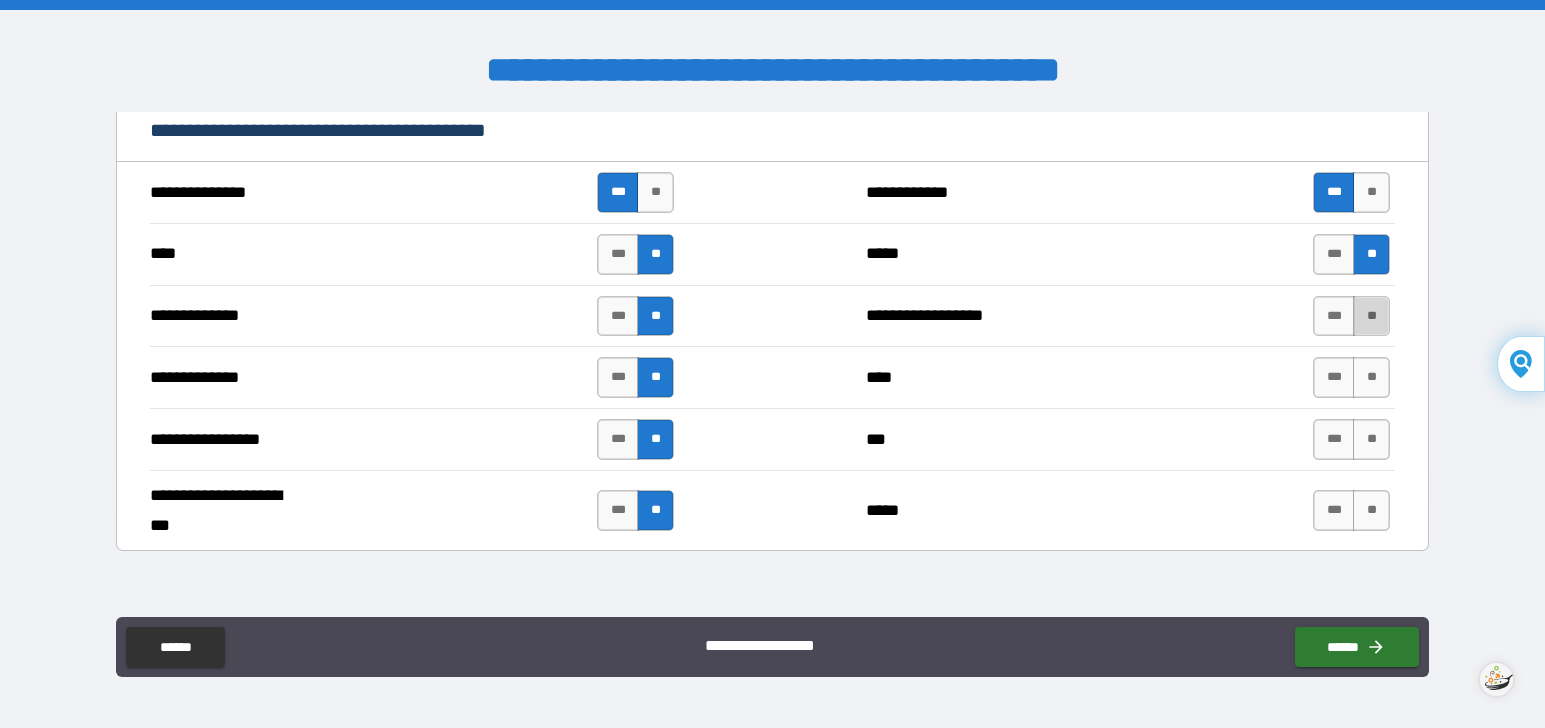 click on "**" at bounding box center (1371, 316) 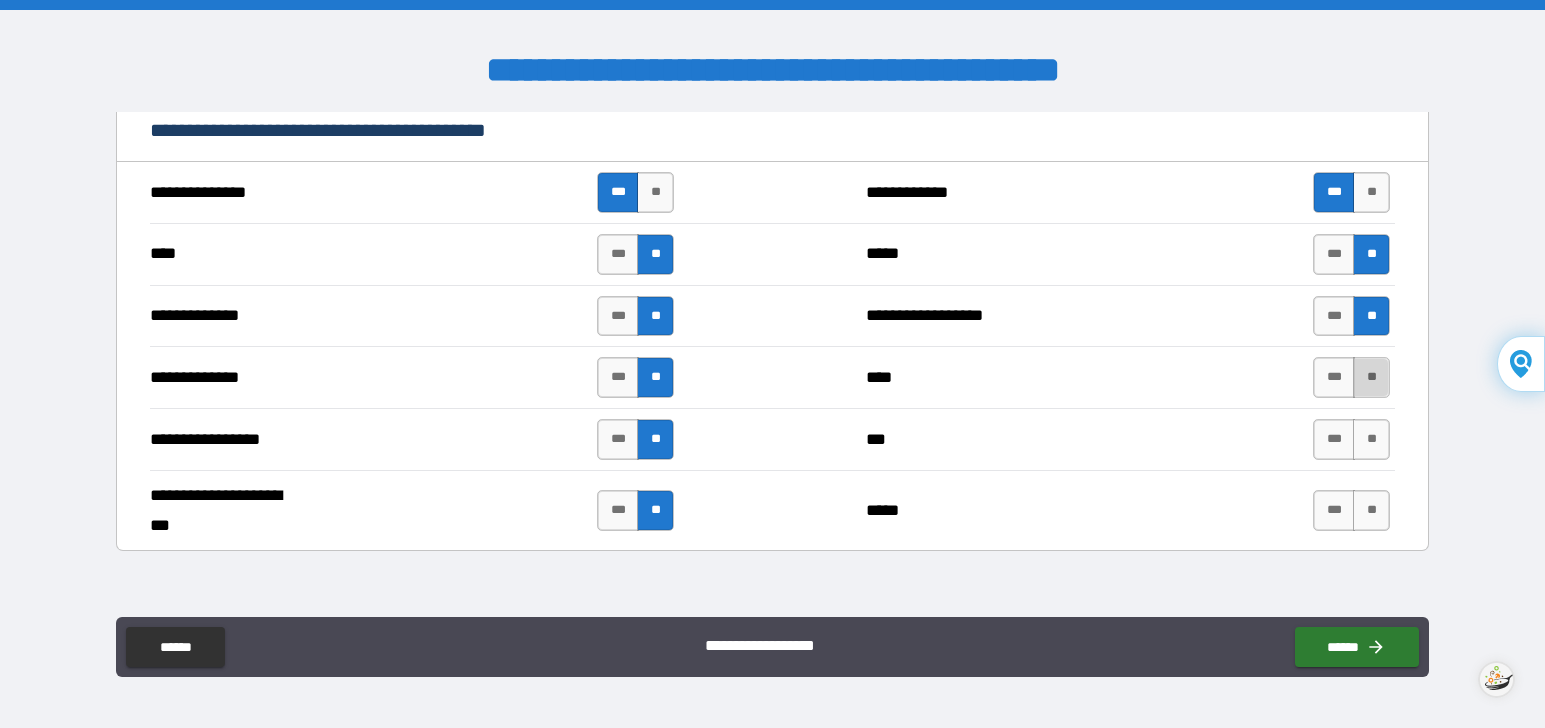 click on "**" at bounding box center [1371, 377] 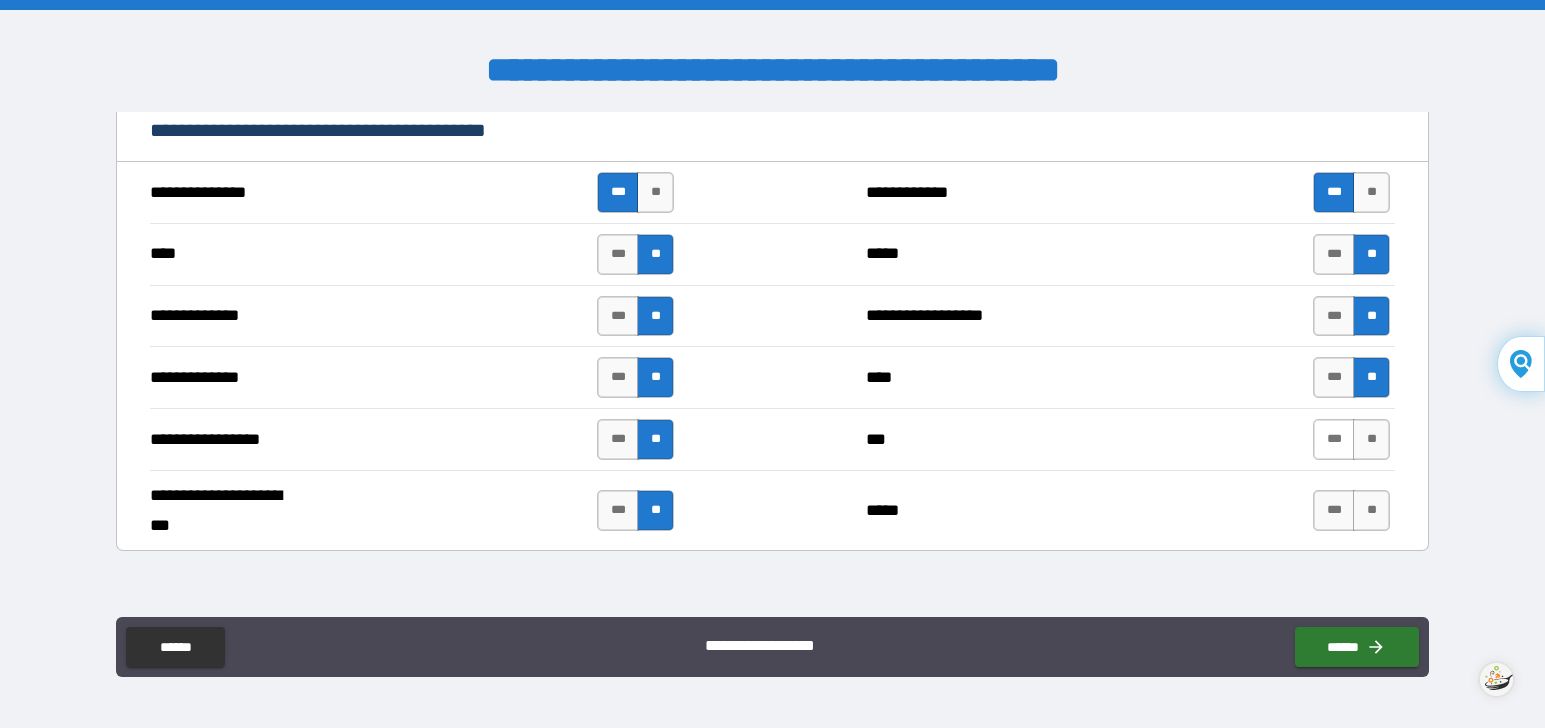 click on "***" at bounding box center (1334, 439) 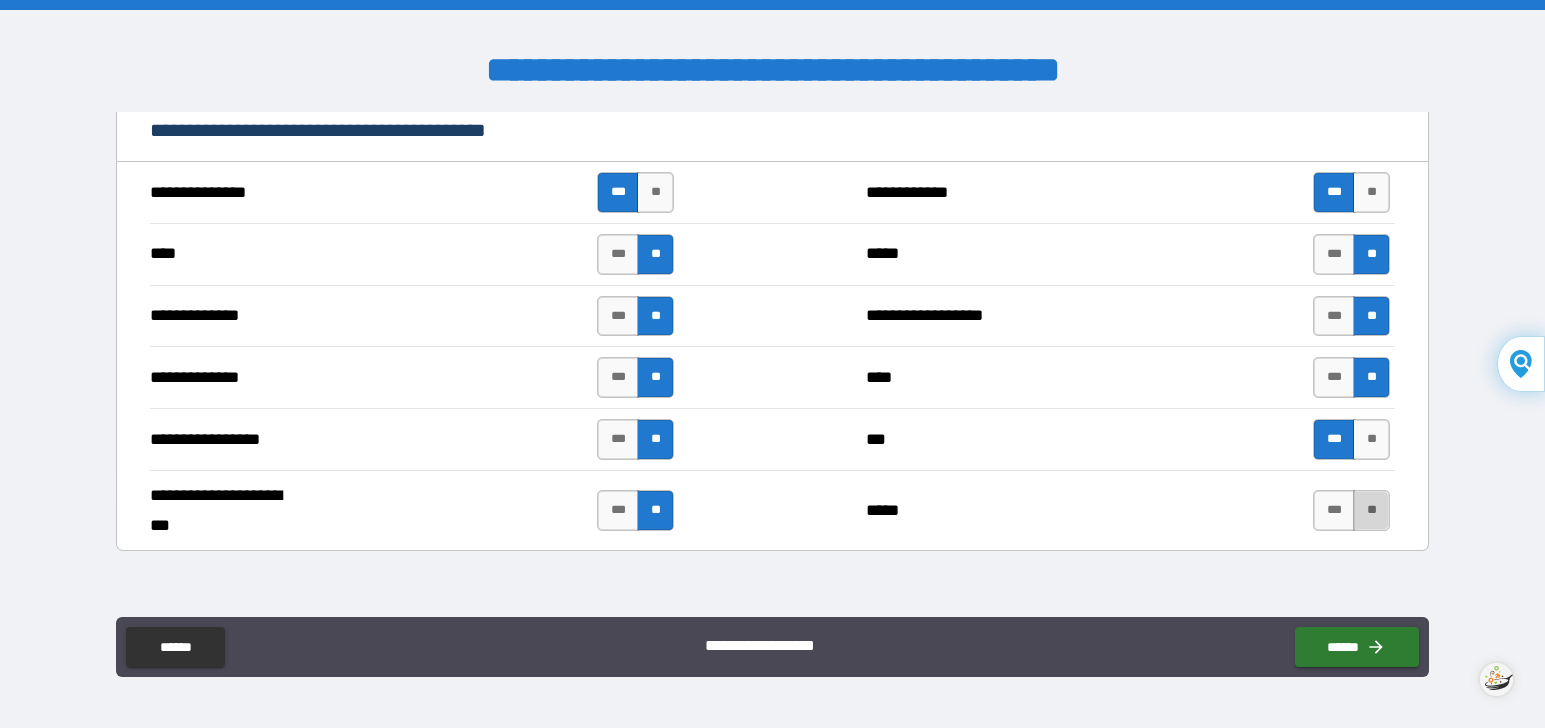 click on "**" at bounding box center (1371, 510) 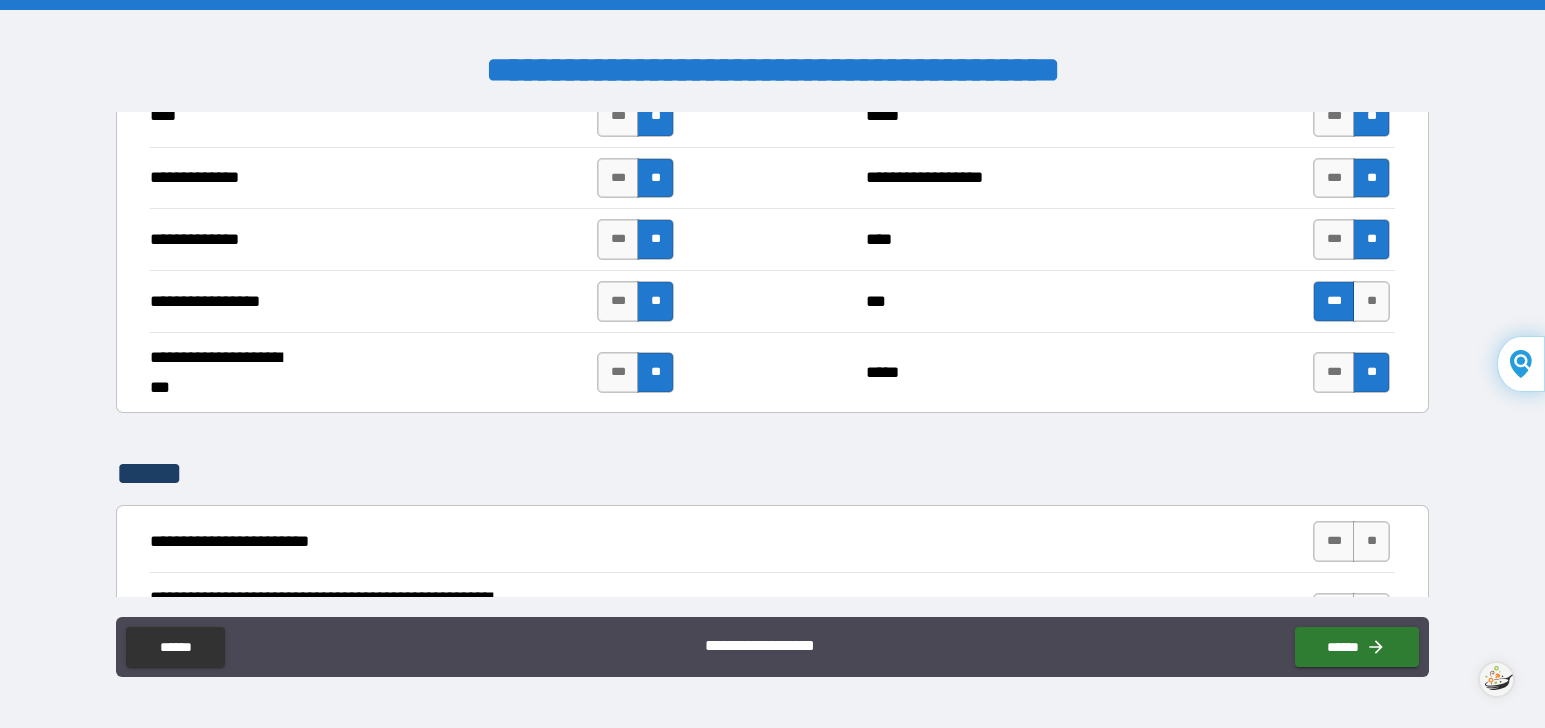 scroll, scrollTop: 5000, scrollLeft: 0, axis: vertical 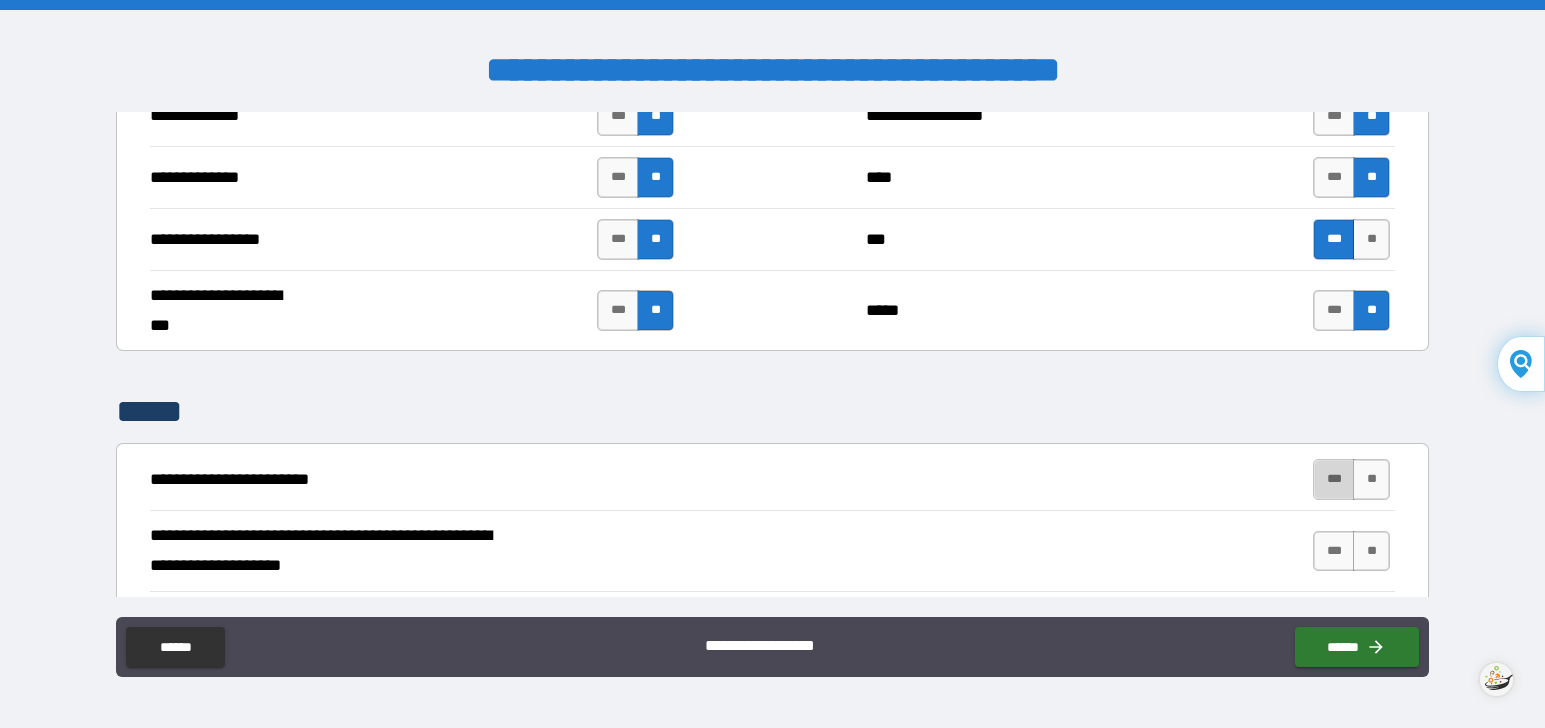 click on "***" at bounding box center [1334, 479] 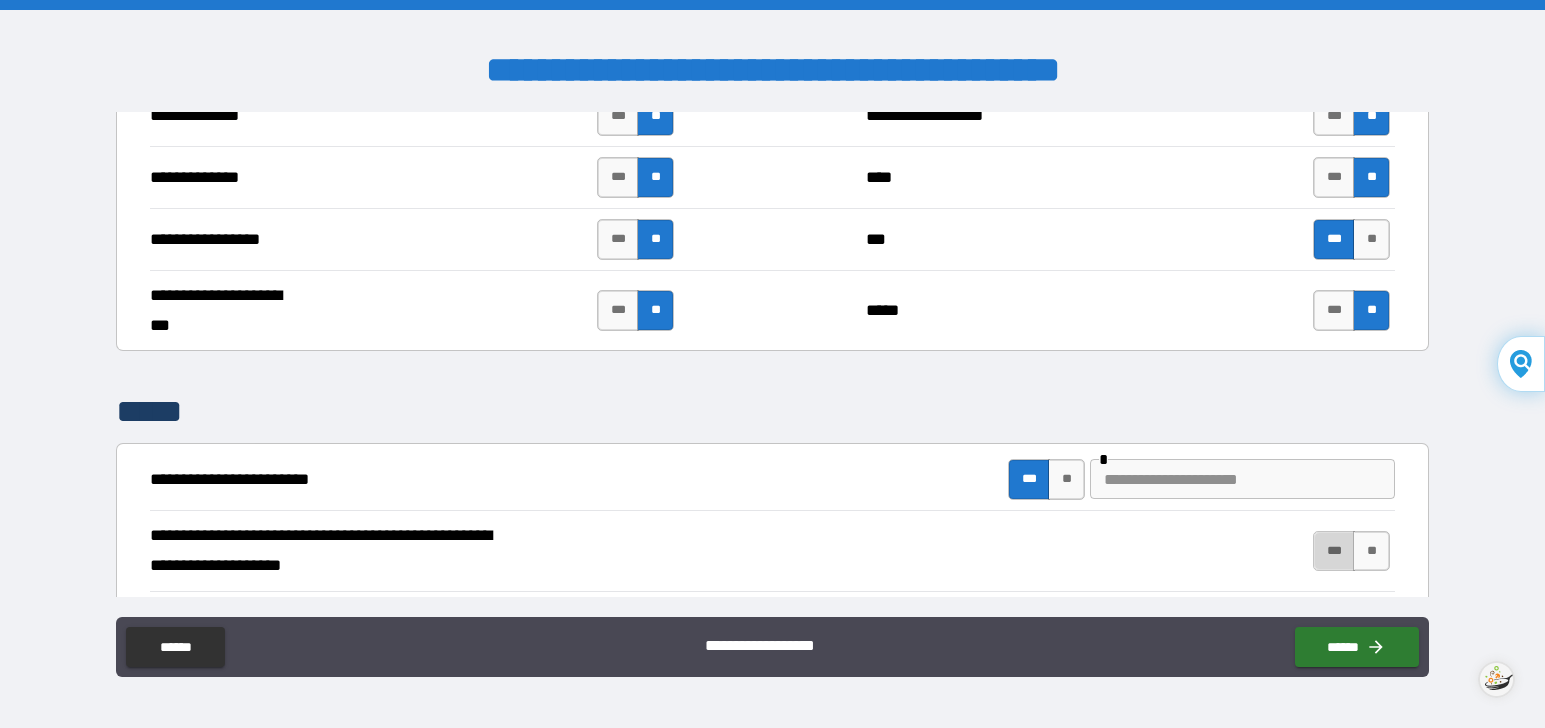click on "***" at bounding box center (1334, 551) 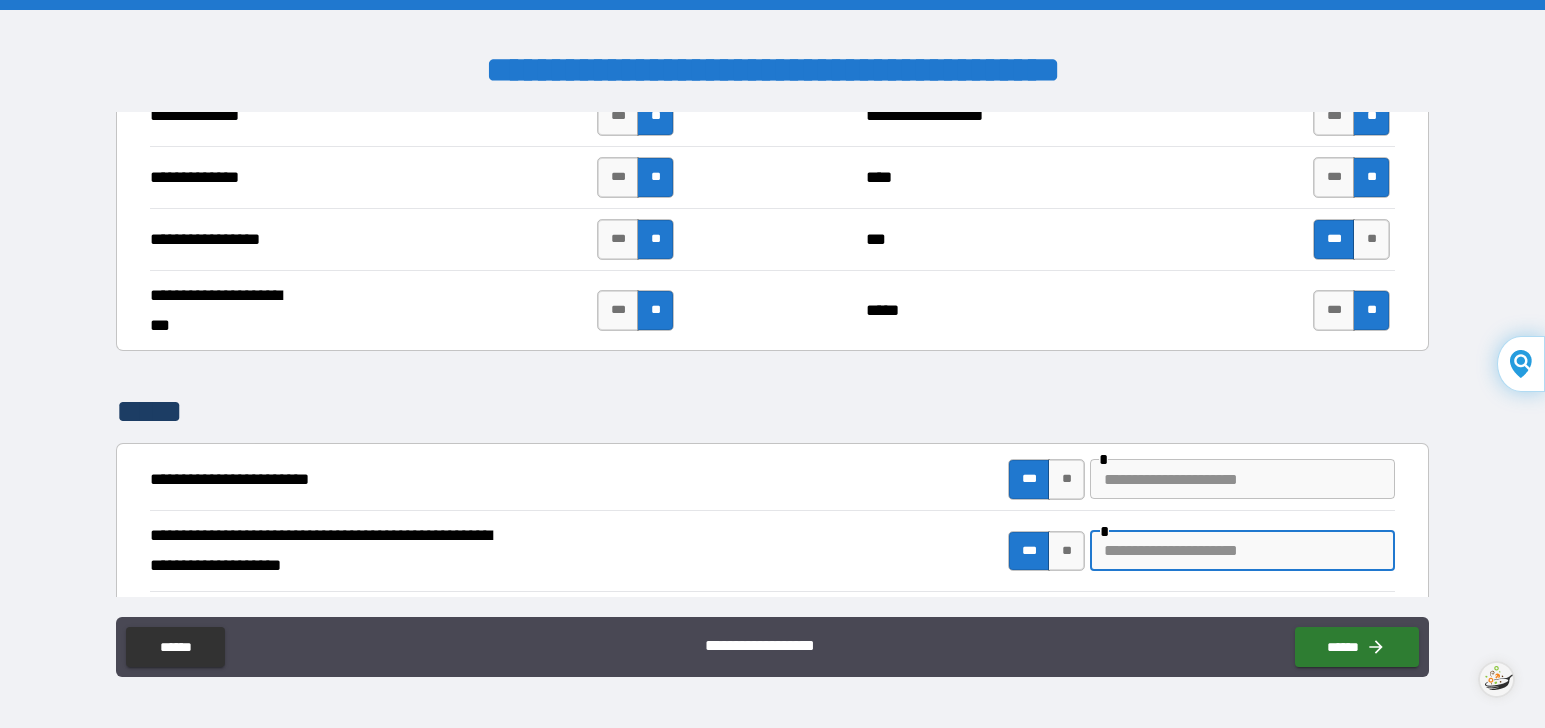 click at bounding box center (1242, 551) 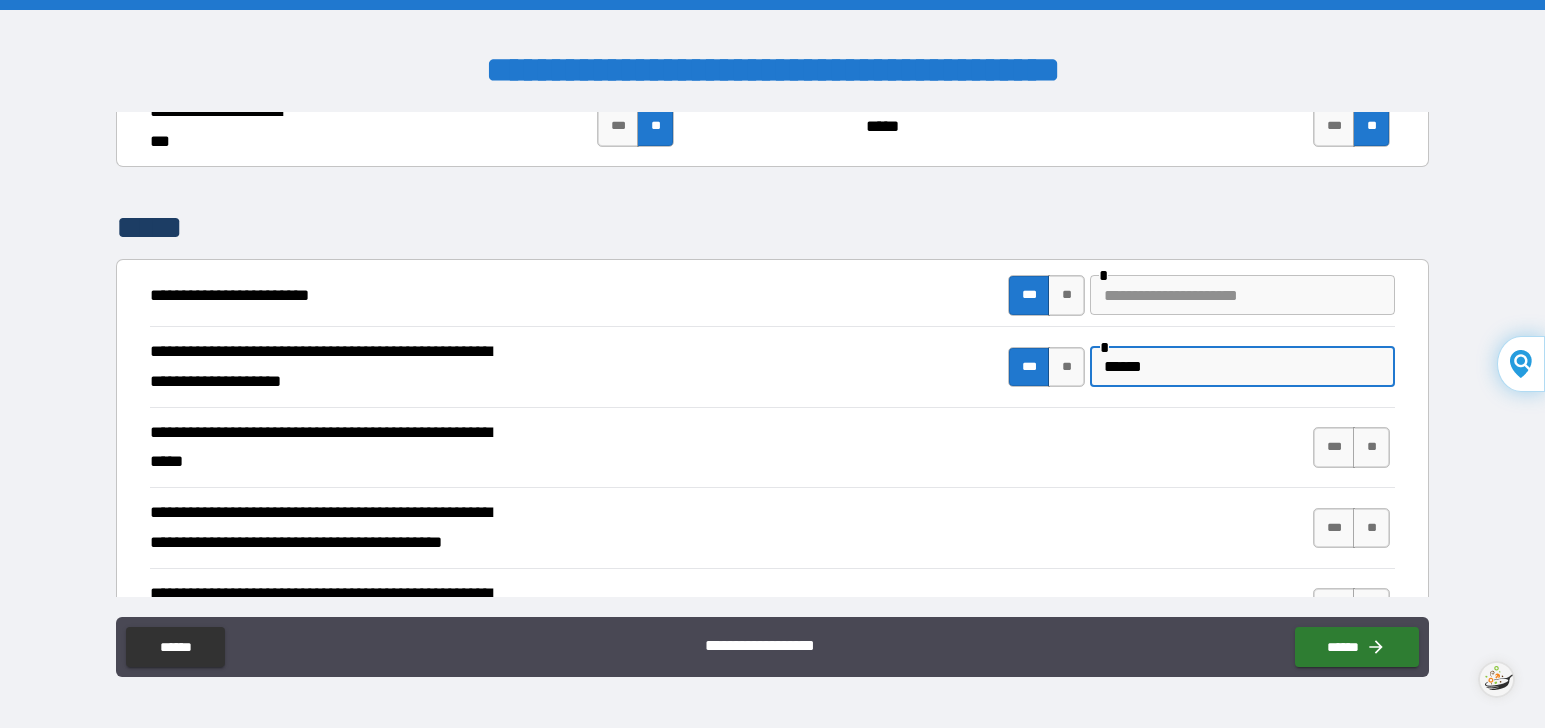 scroll, scrollTop: 5200, scrollLeft: 0, axis: vertical 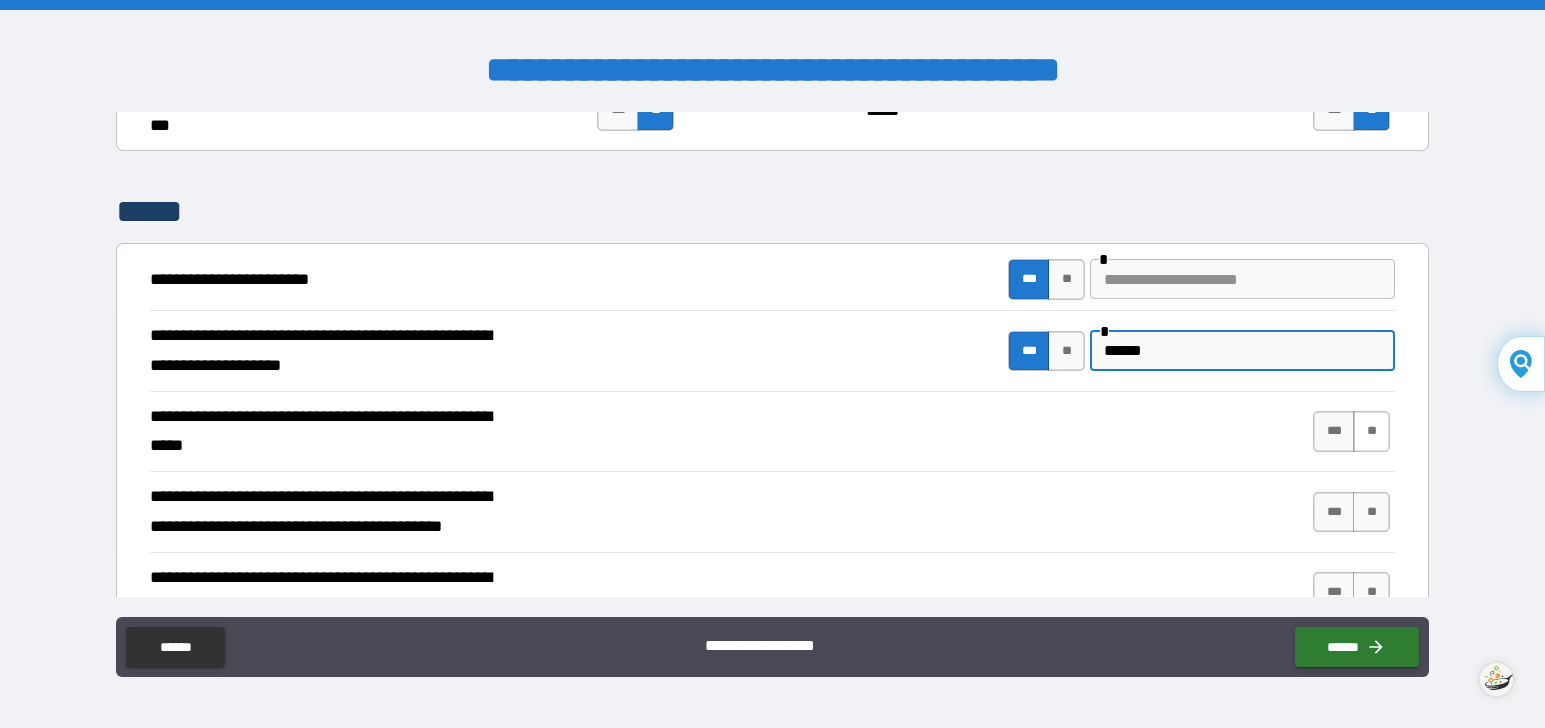 type on "******" 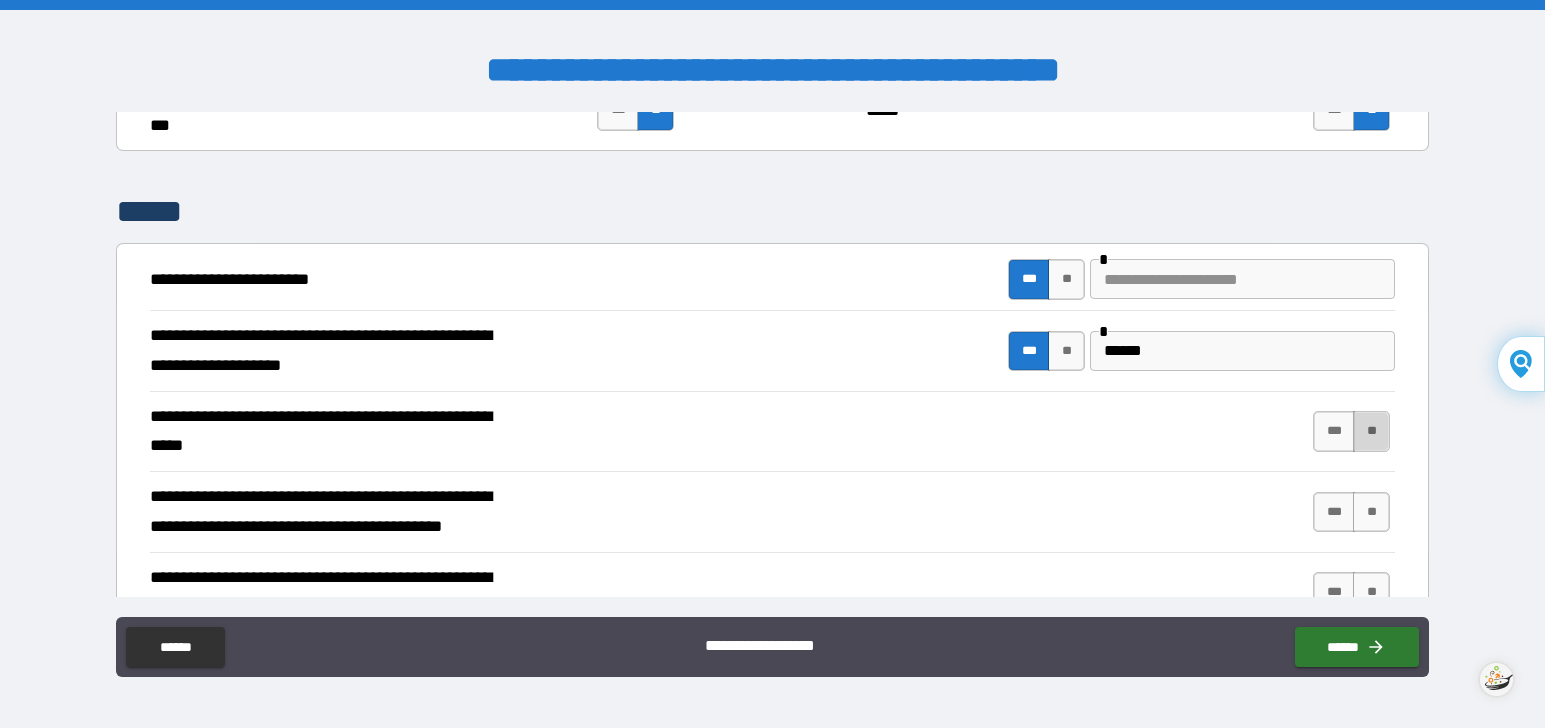 click on "**" at bounding box center (1371, 431) 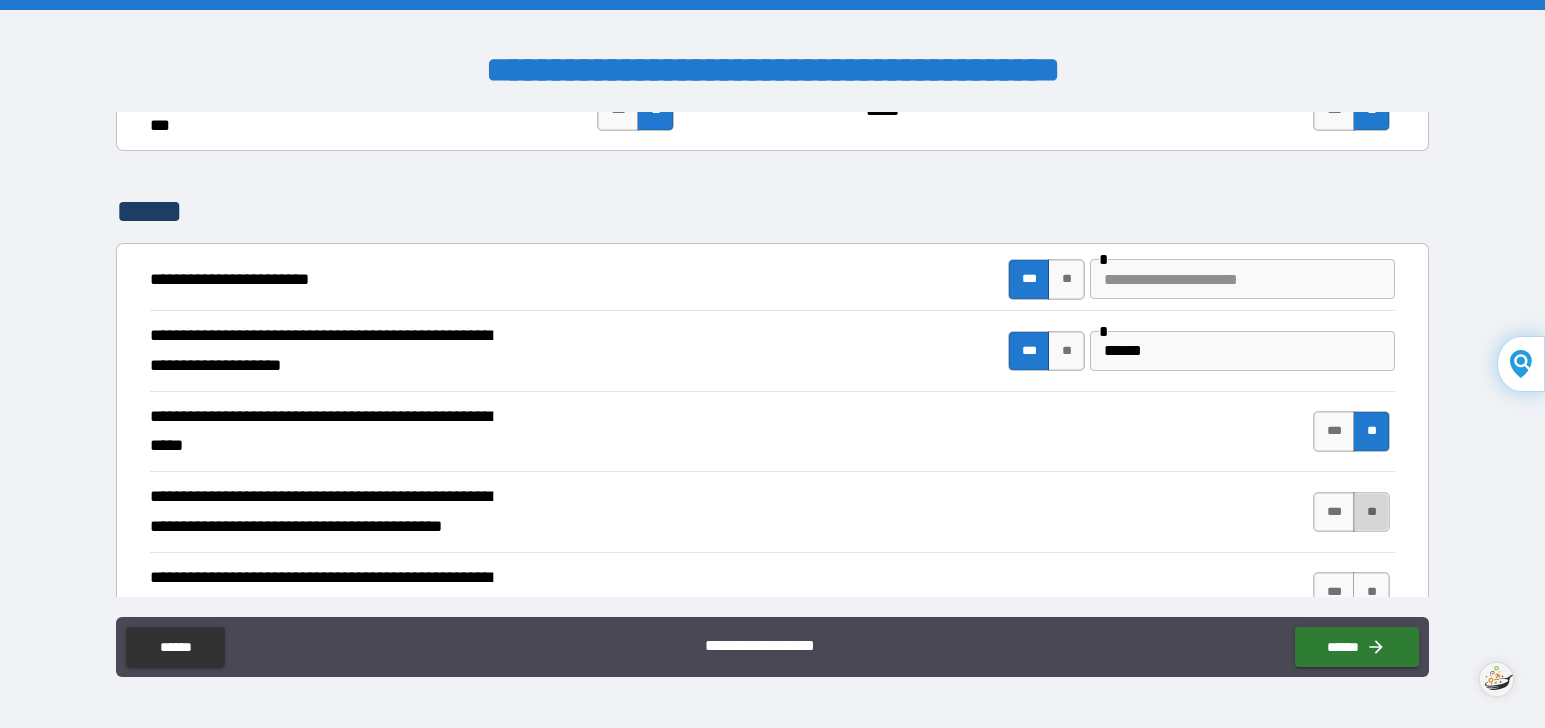 click on "**" at bounding box center [1371, 512] 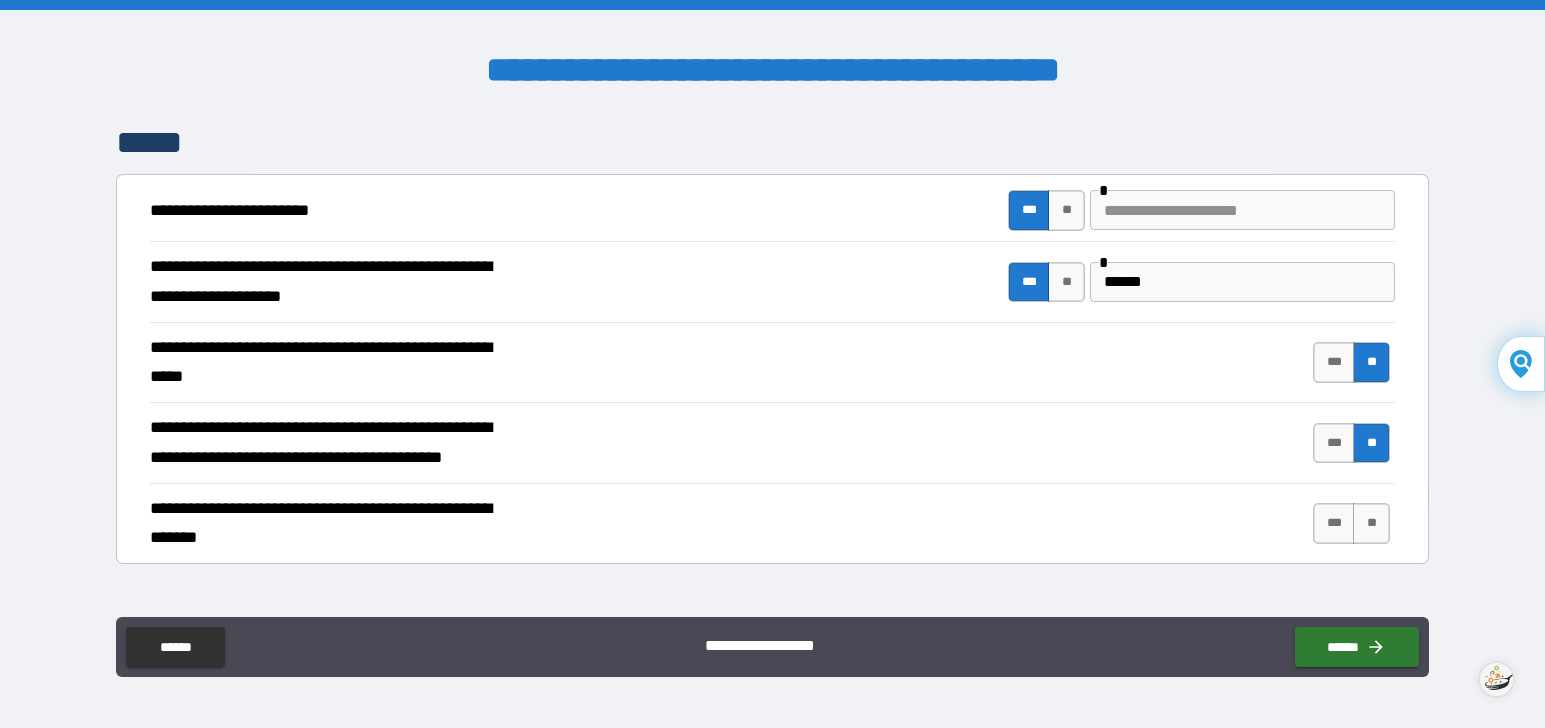scroll, scrollTop: 5300, scrollLeft: 0, axis: vertical 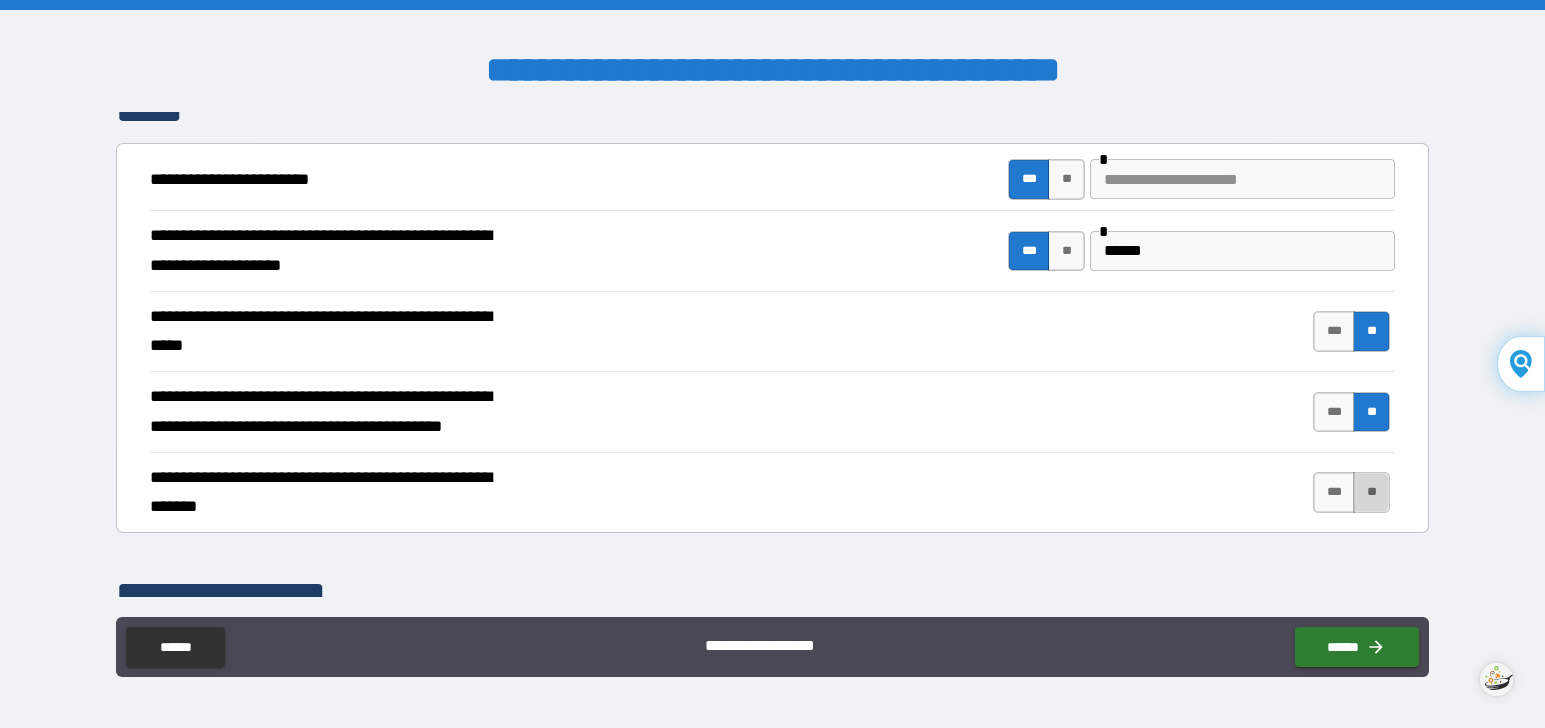 click on "**" at bounding box center (1371, 492) 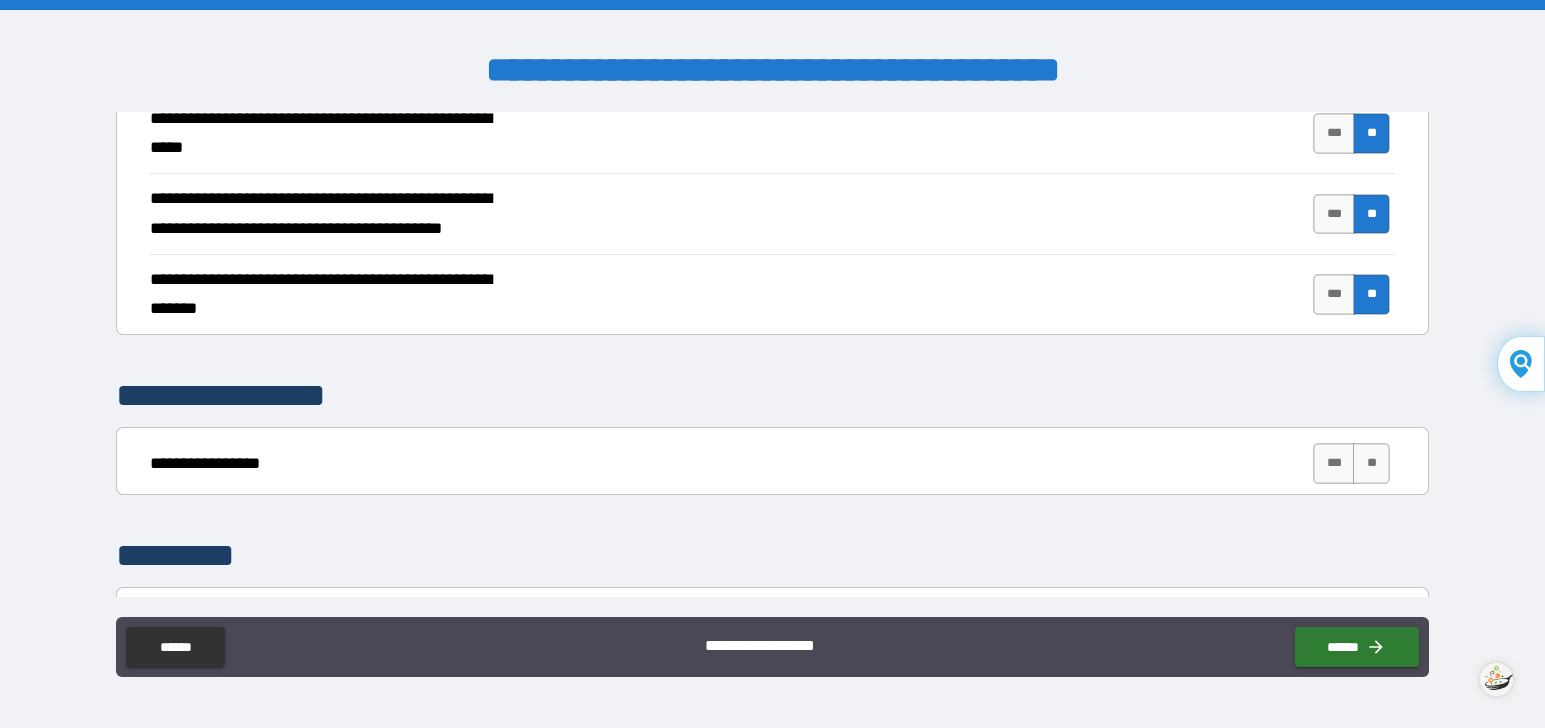 scroll, scrollTop: 5500, scrollLeft: 0, axis: vertical 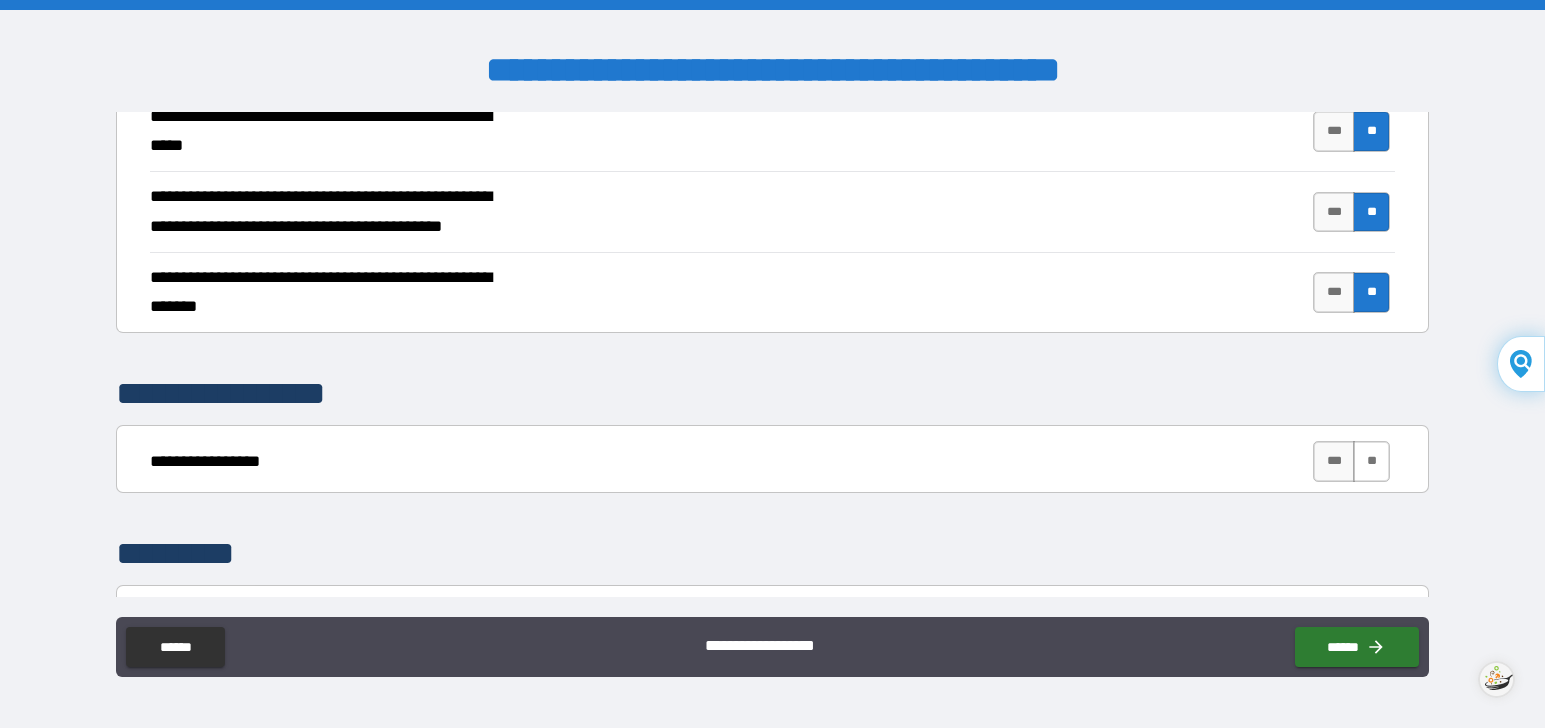 click on "**" at bounding box center (1371, 461) 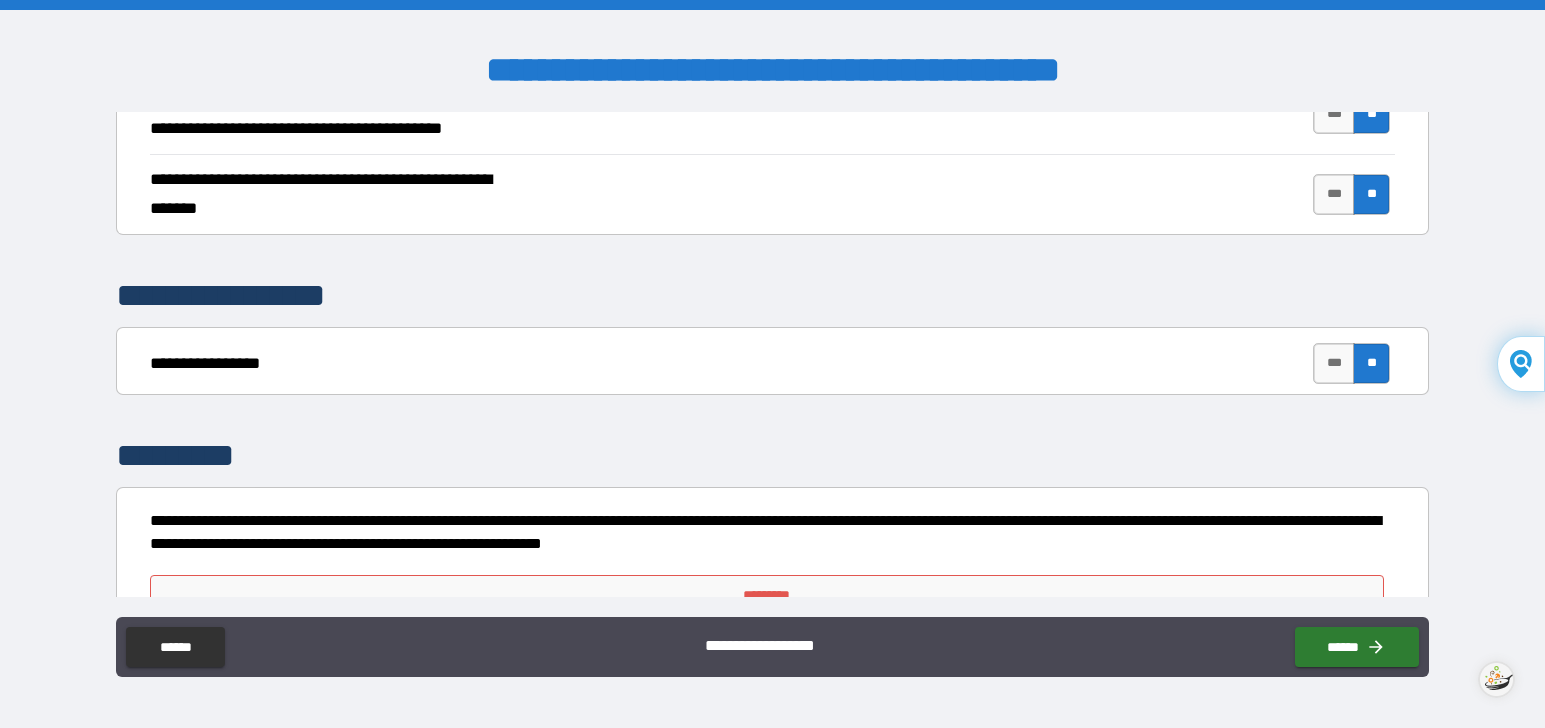 scroll, scrollTop: 5647, scrollLeft: 0, axis: vertical 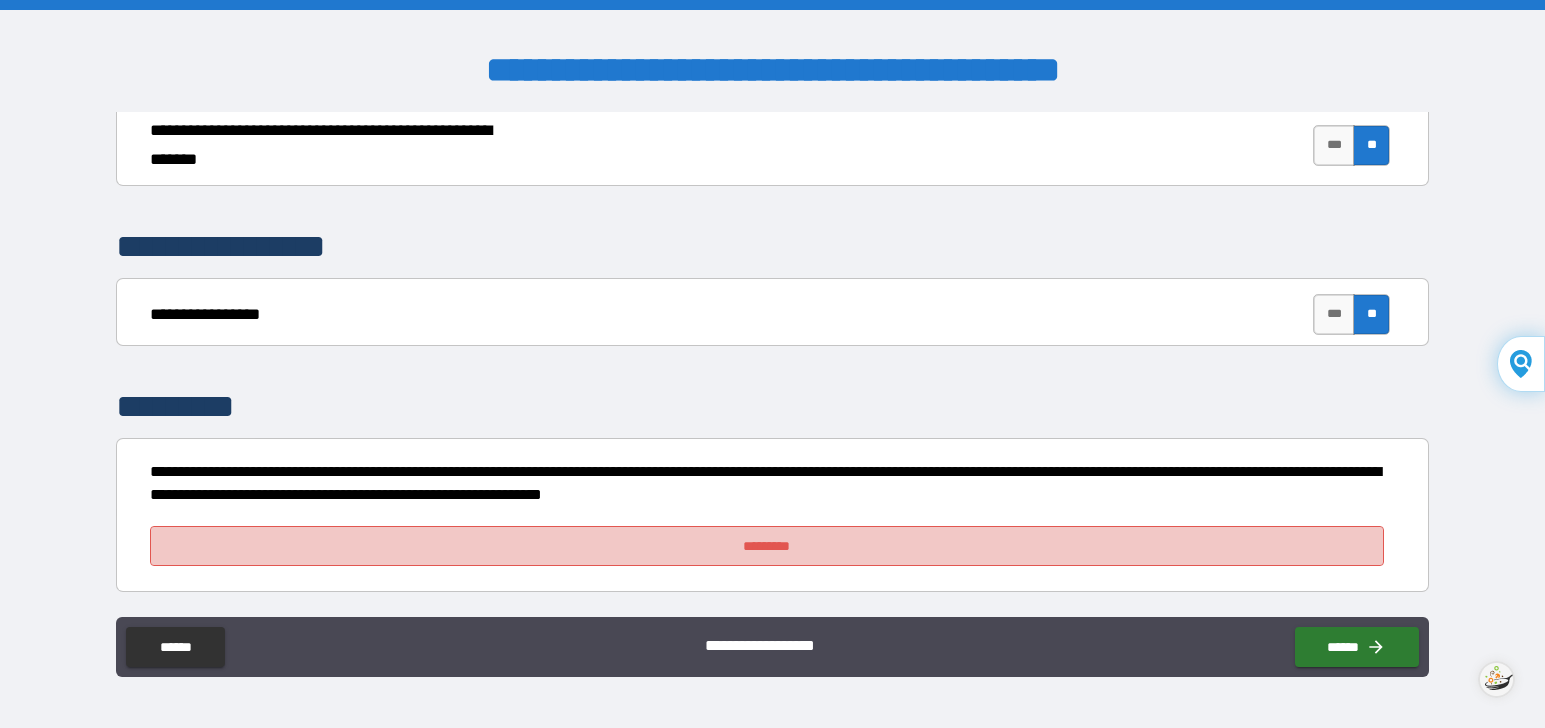 click on "*********" at bounding box center [767, 546] 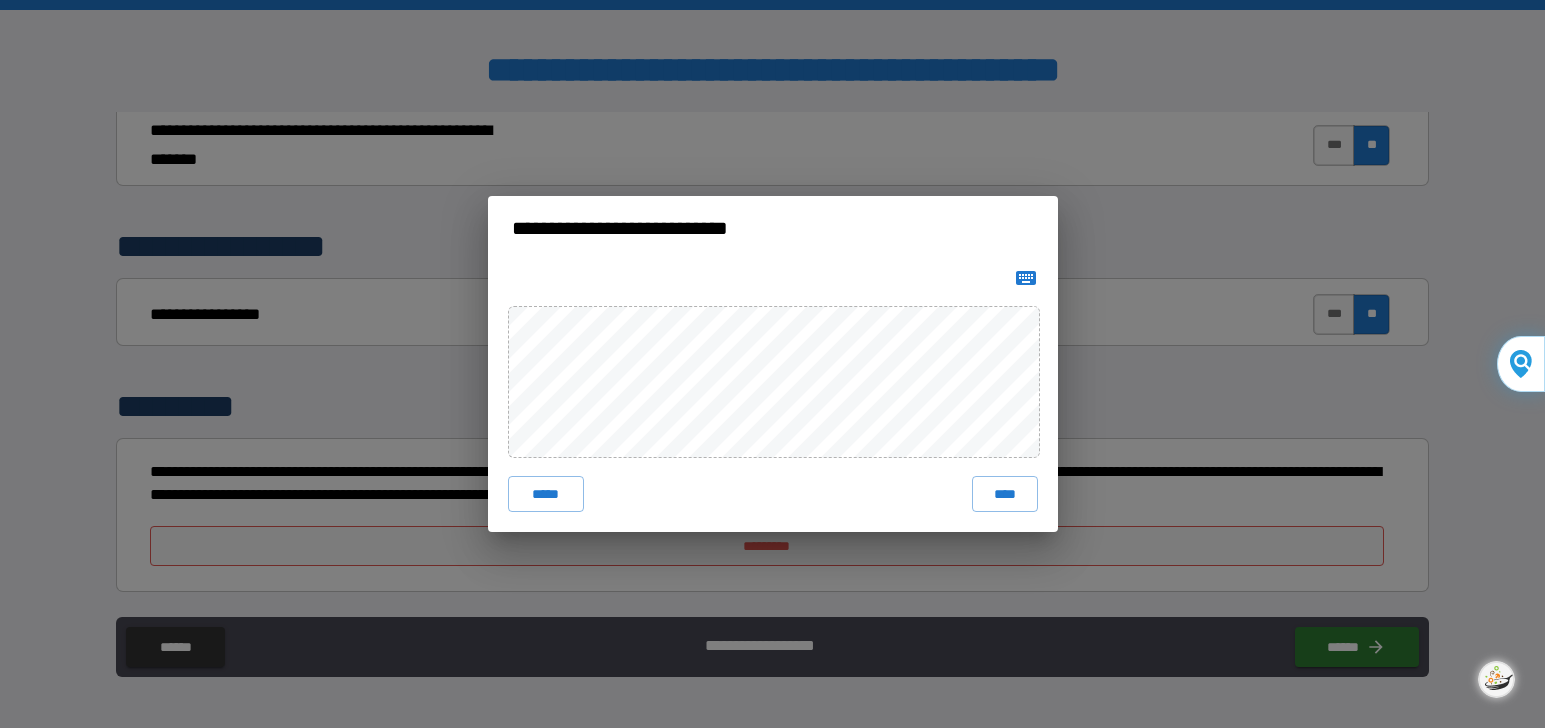 click on "**********" at bounding box center (772, 364) 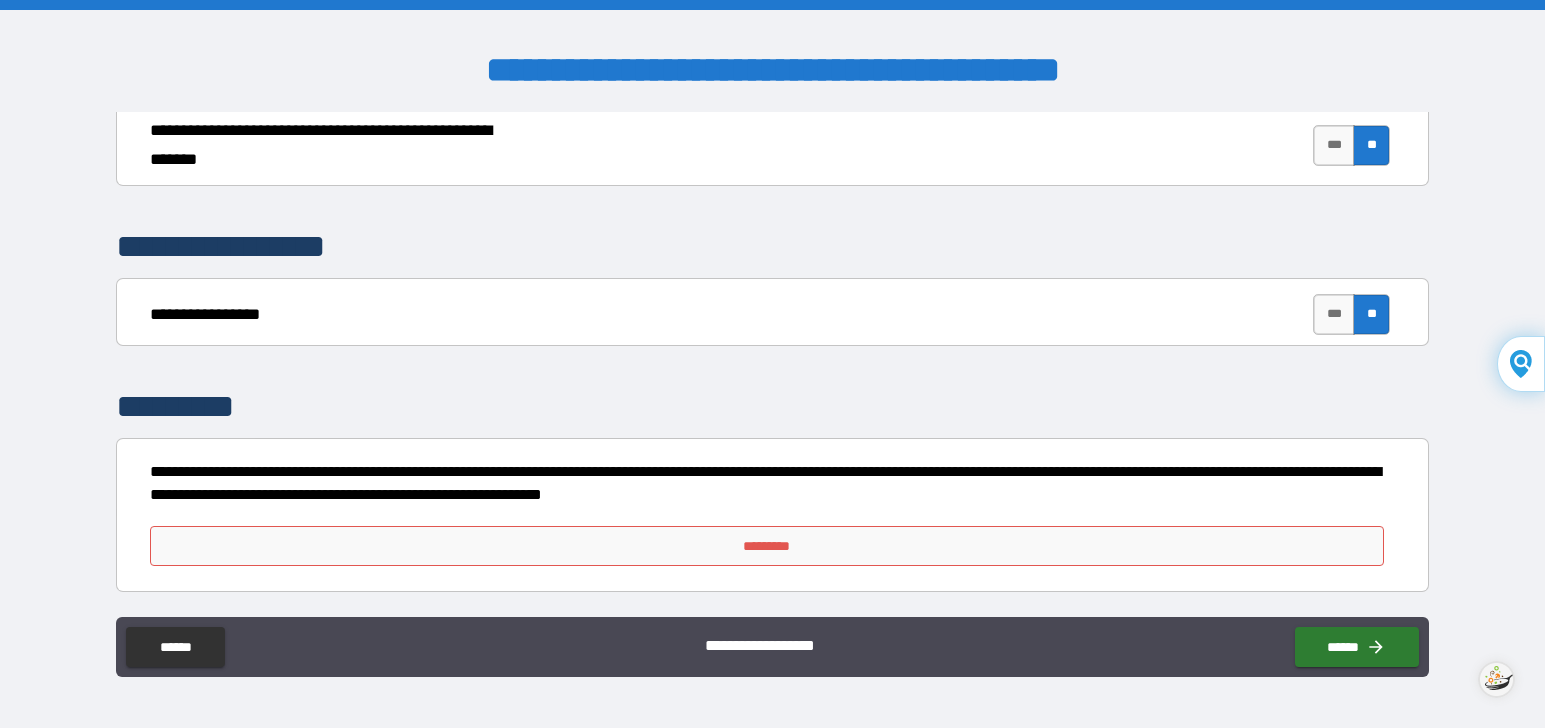click on "*********" at bounding box center (767, 546) 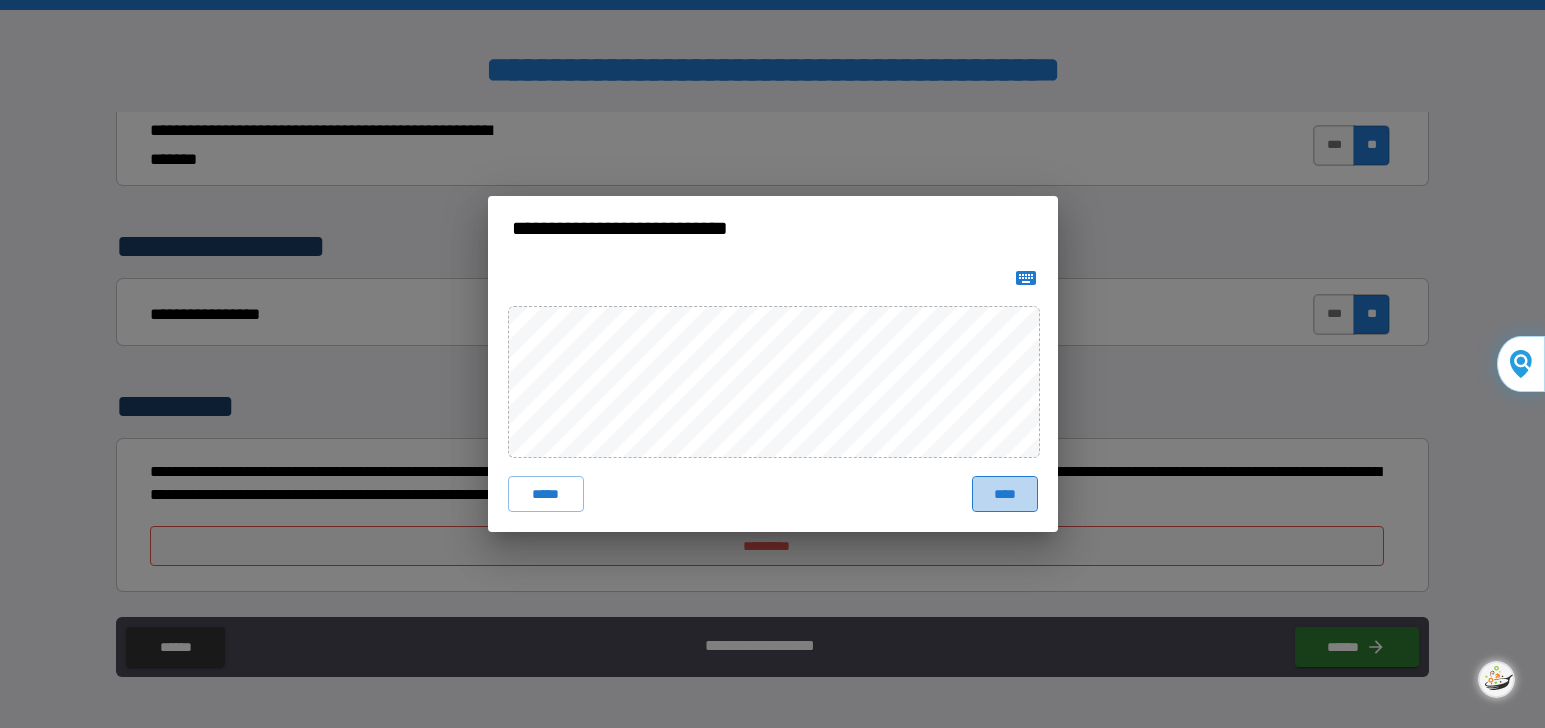 click on "****" at bounding box center (1005, 494) 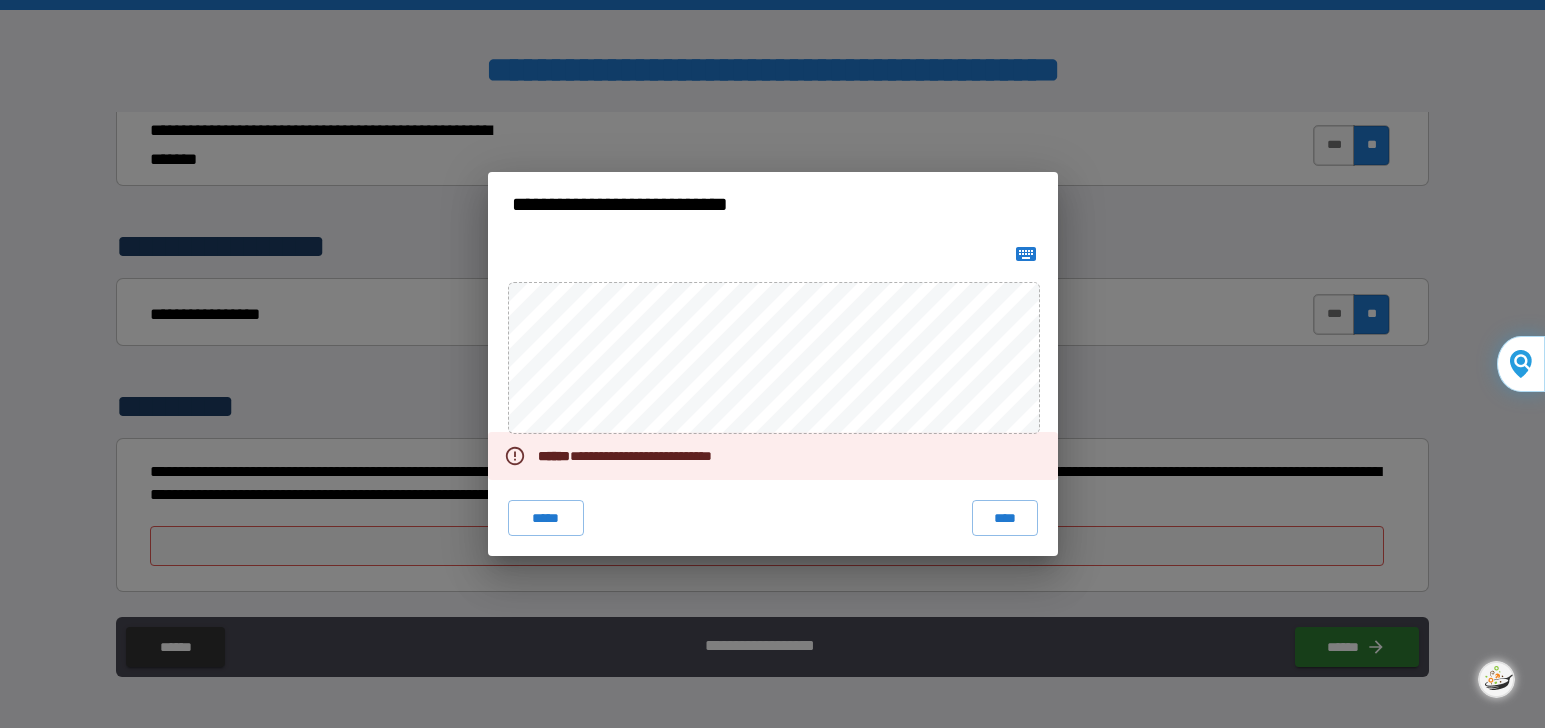 type 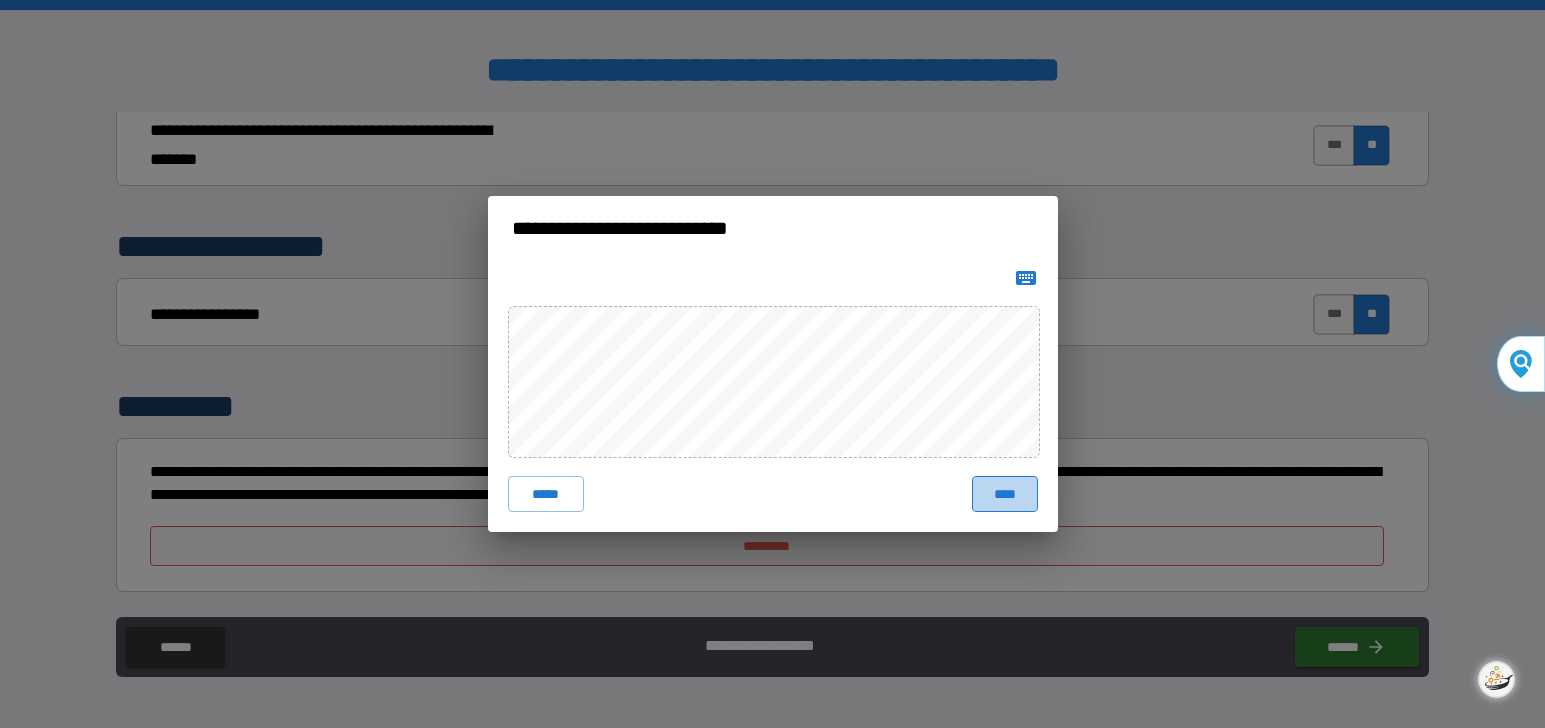 click on "****" at bounding box center (1005, 494) 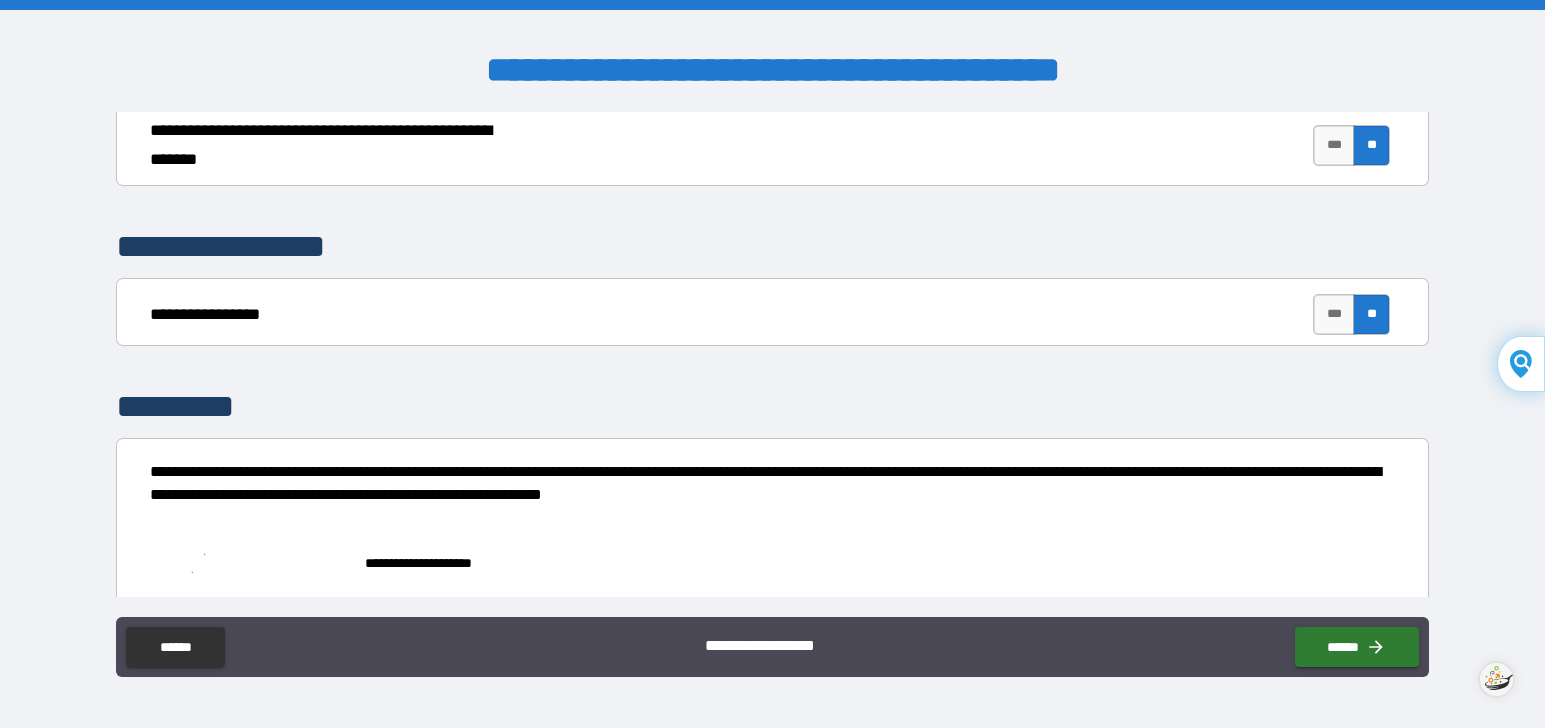 scroll, scrollTop: 5664, scrollLeft: 0, axis: vertical 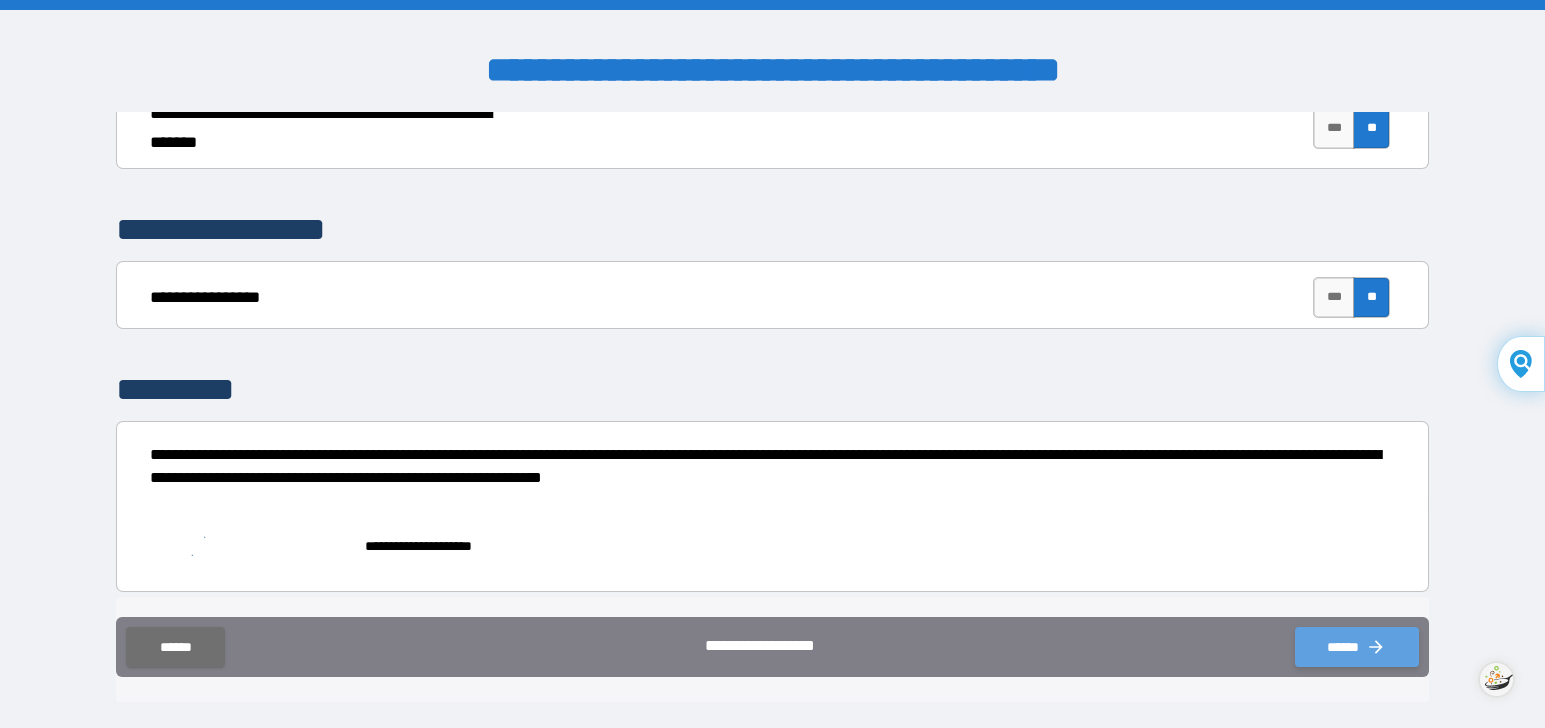 click on "******" at bounding box center (1357, 647) 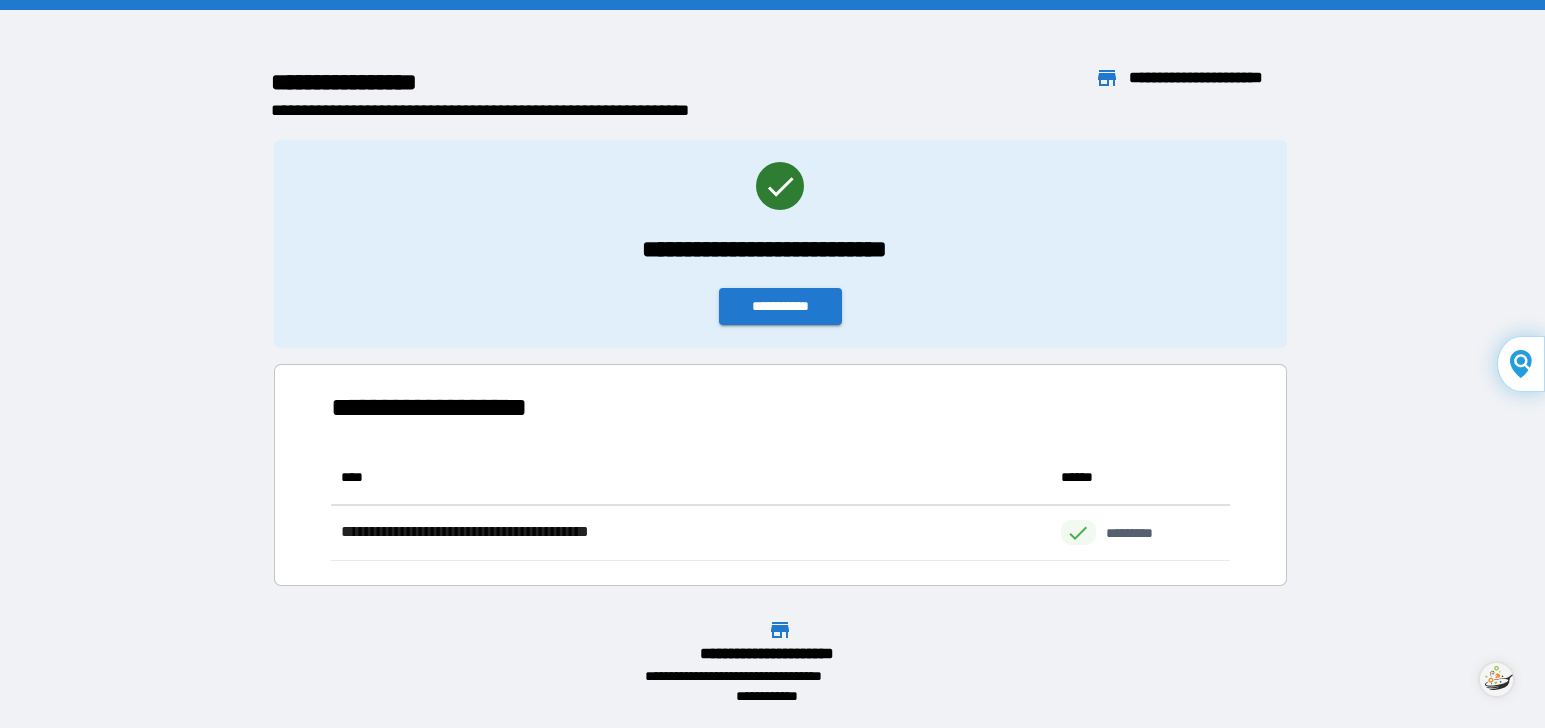 scroll, scrollTop: 16, scrollLeft: 16, axis: both 